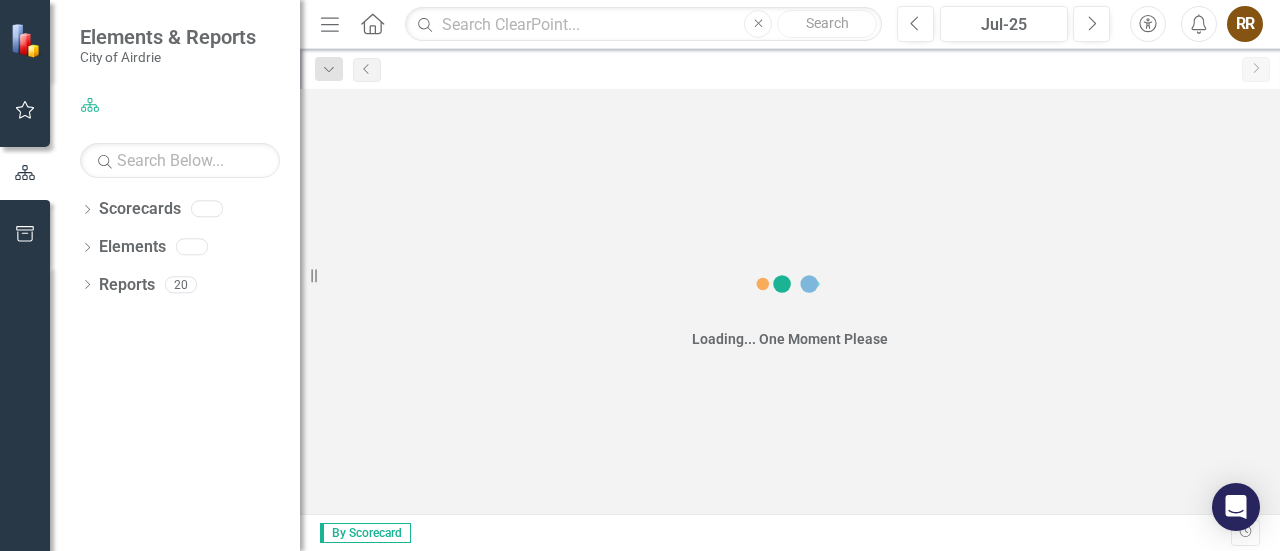 scroll, scrollTop: 0, scrollLeft: 0, axis: both 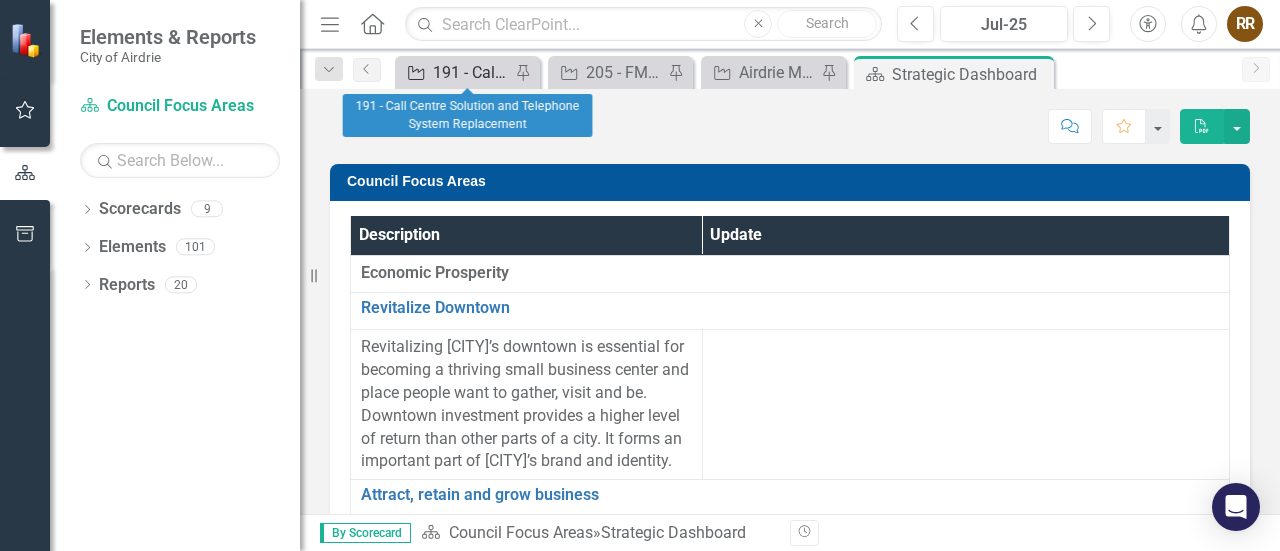 click on "191 - Call Centre Solution and Telephone System Replacement" at bounding box center (471, 72) 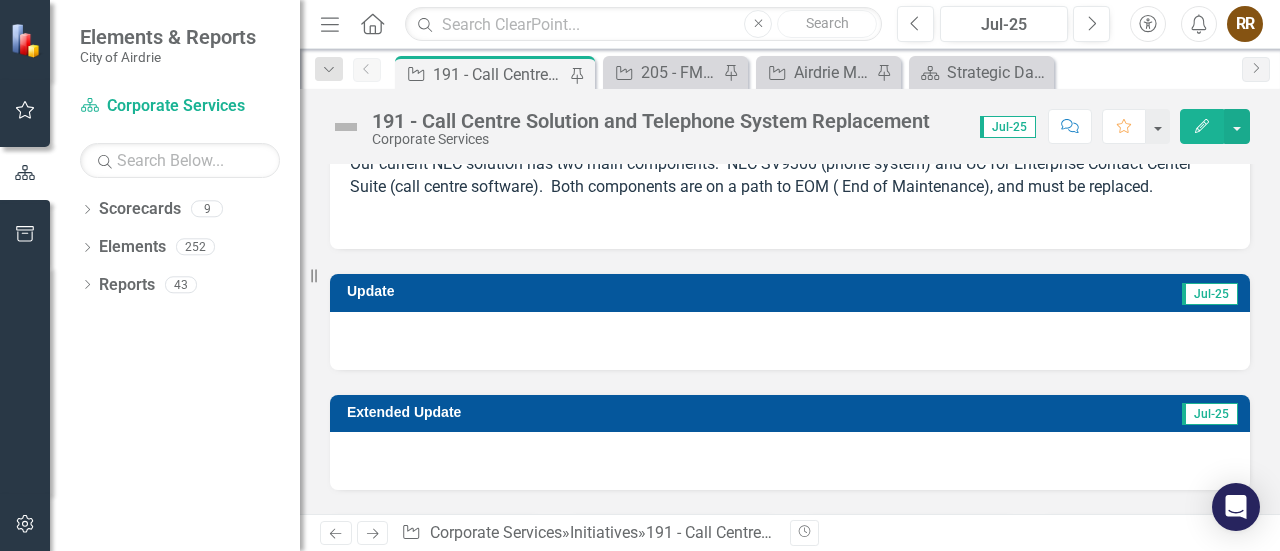 scroll, scrollTop: 178, scrollLeft: 0, axis: vertical 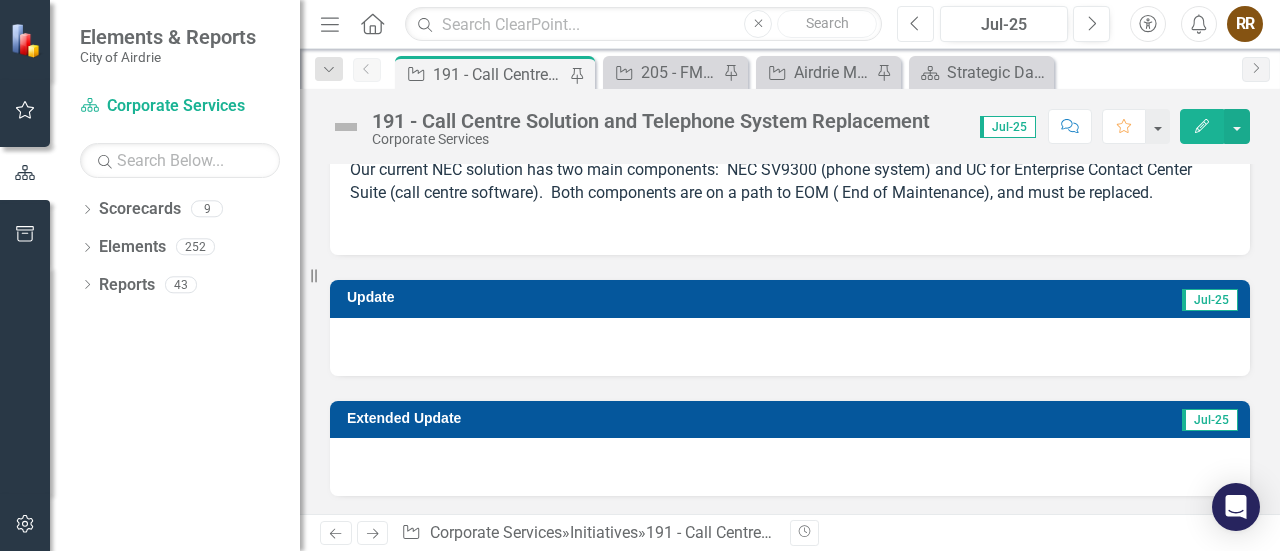 click on "Previous" 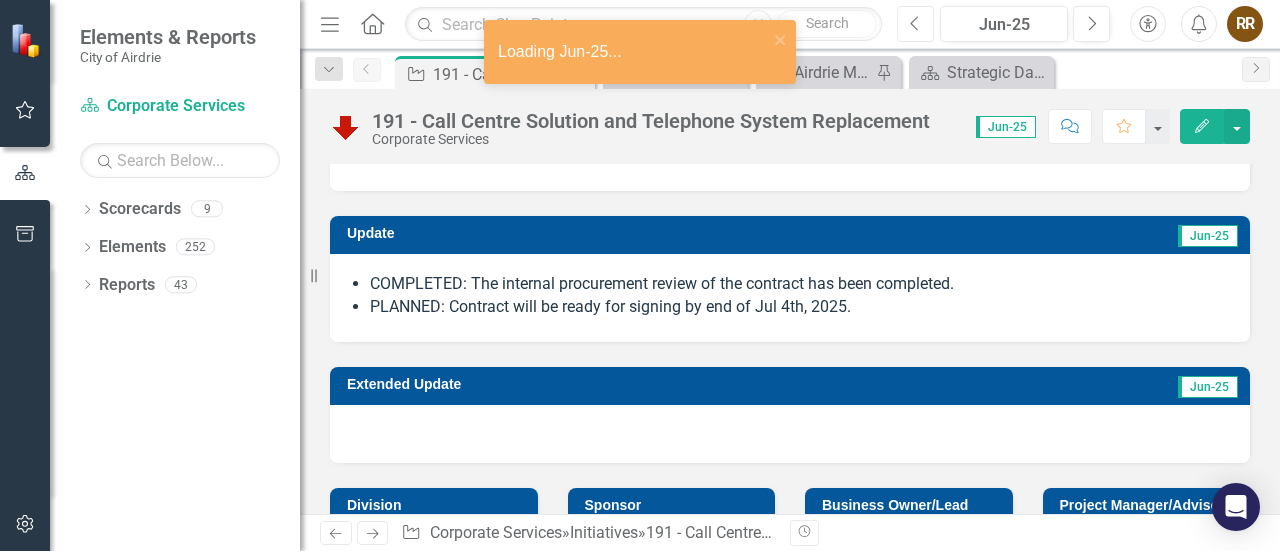 scroll, scrollTop: 277, scrollLeft: 0, axis: vertical 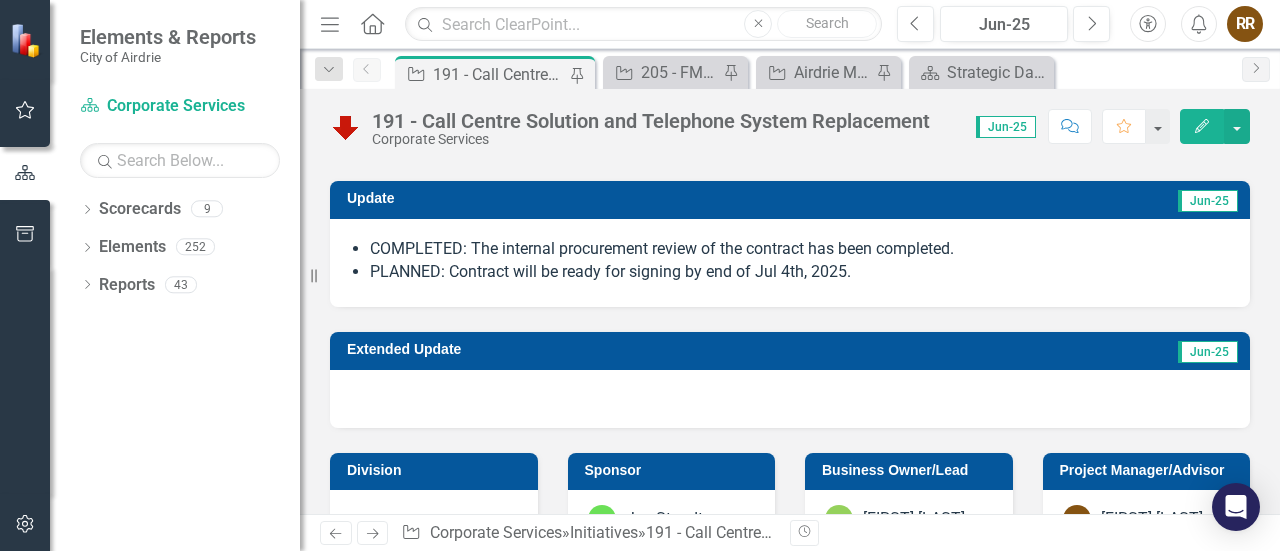 drag, startPoint x: 877, startPoint y: 275, endPoint x: 462, endPoint y: 222, distance: 418.37064 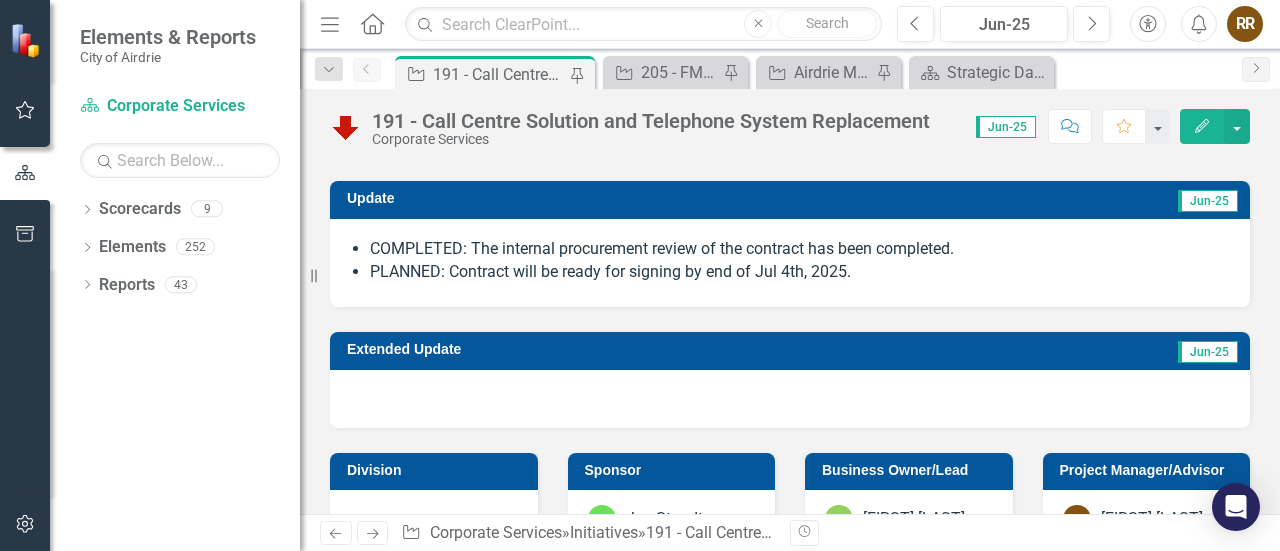 click on "COMPLETED: The internal procurement review of the contract has been completed.
PLANNED: Contract will be ready for signing by end of Jul 4th, 2025." at bounding box center (790, 263) 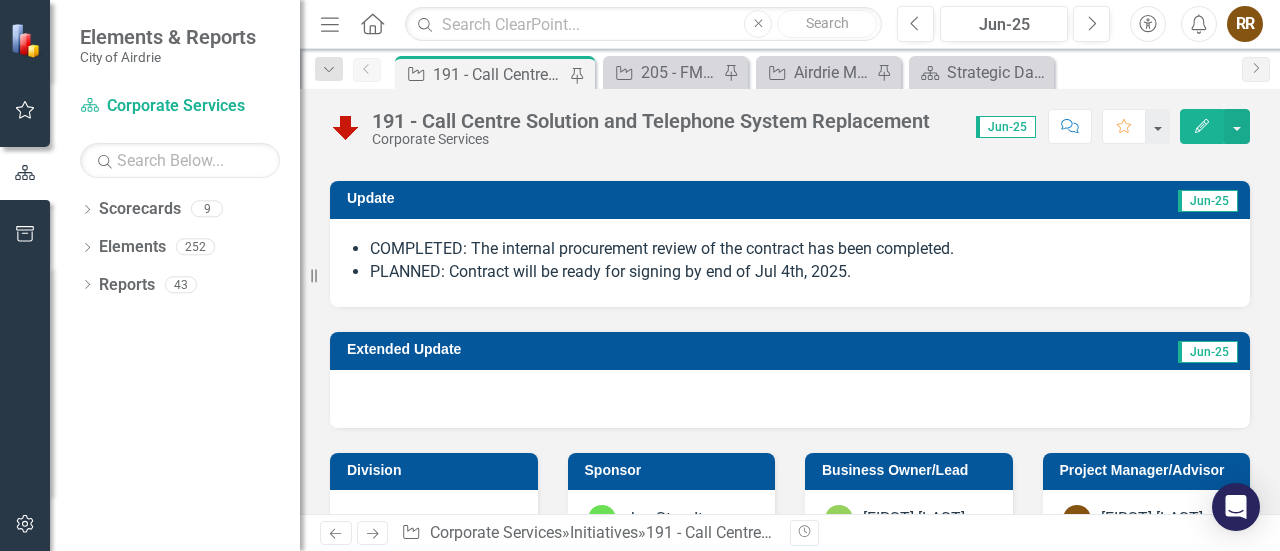 drag, startPoint x: 853, startPoint y: 276, endPoint x: 615, endPoint y: 255, distance: 238.92467 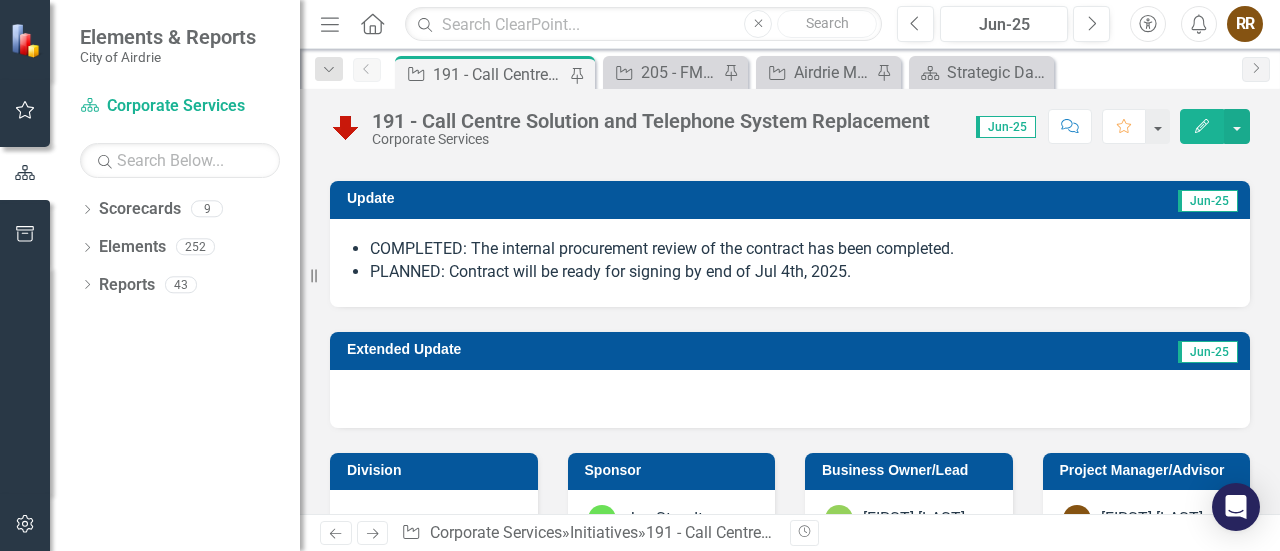 click on "COMPLETED: The internal procurement review of the contract has been completed.
PLANNED: Contract will be ready for signing by end of Jul 4th, 2025." at bounding box center (800, 261) 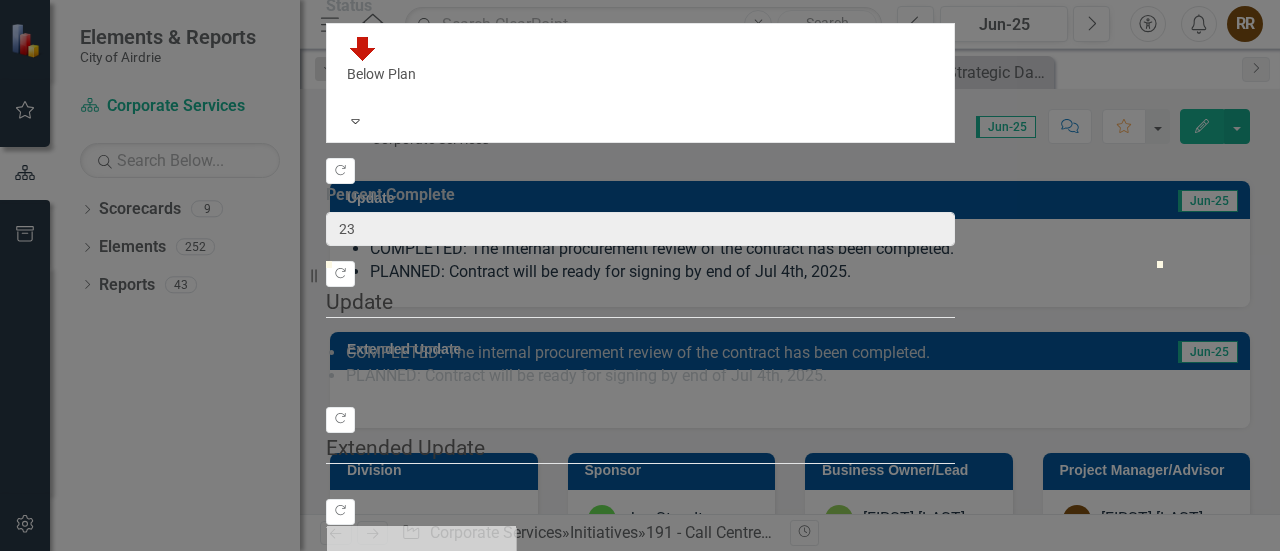 type on "23" 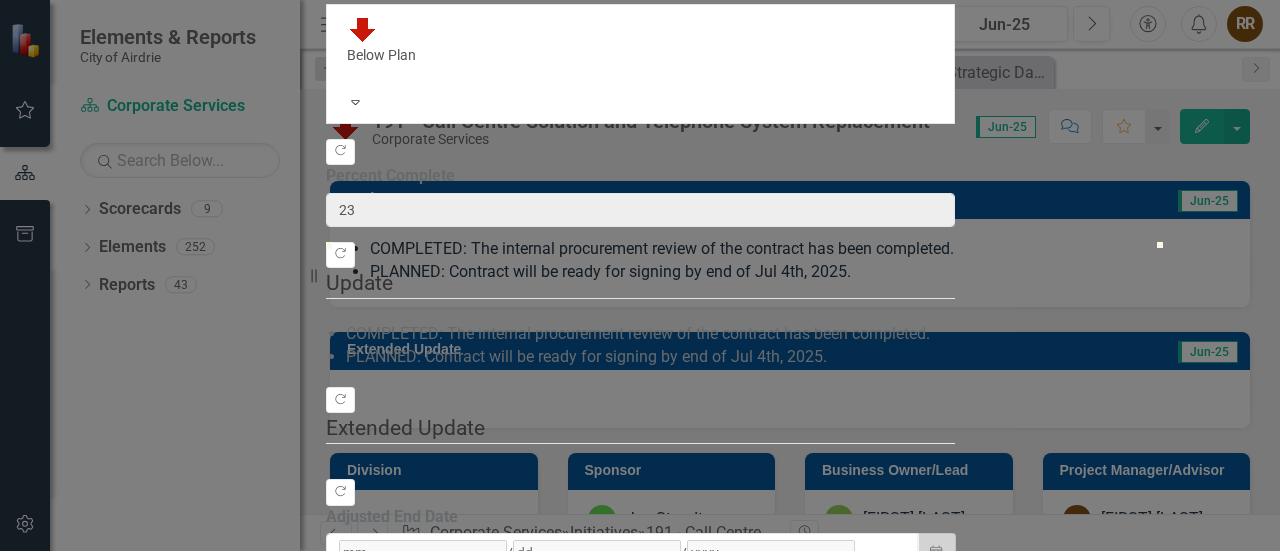 scroll, scrollTop: 186, scrollLeft: 0, axis: vertical 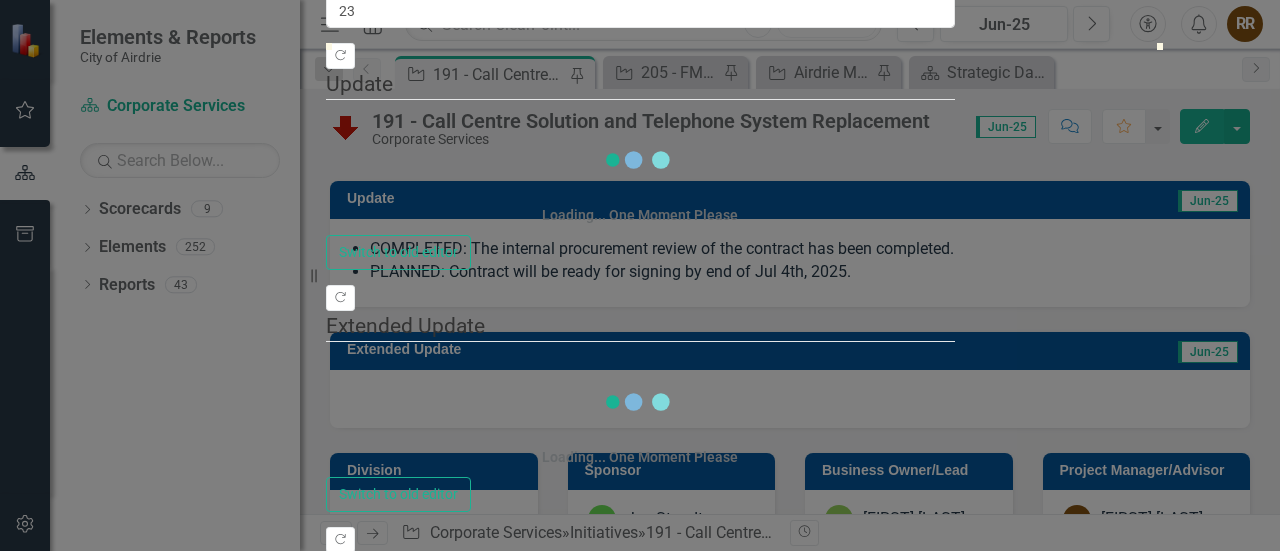drag, startPoint x: 955, startPoint y: 191, endPoint x: 623, endPoint y: 262, distance: 339.507 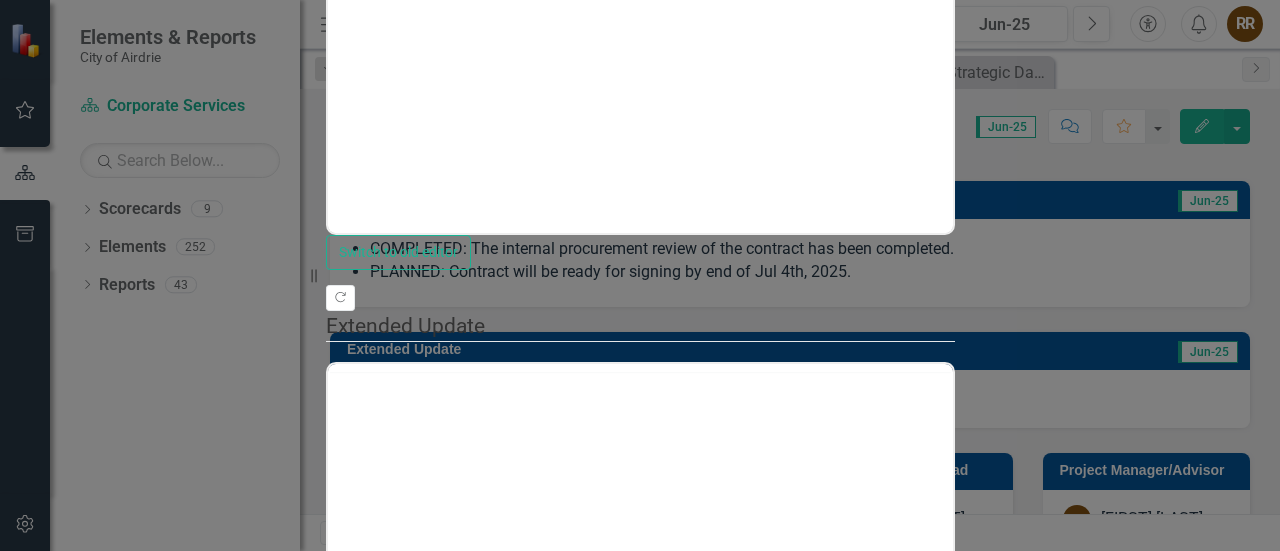 scroll, scrollTop: 0, scrollLeft: 0, axis: both 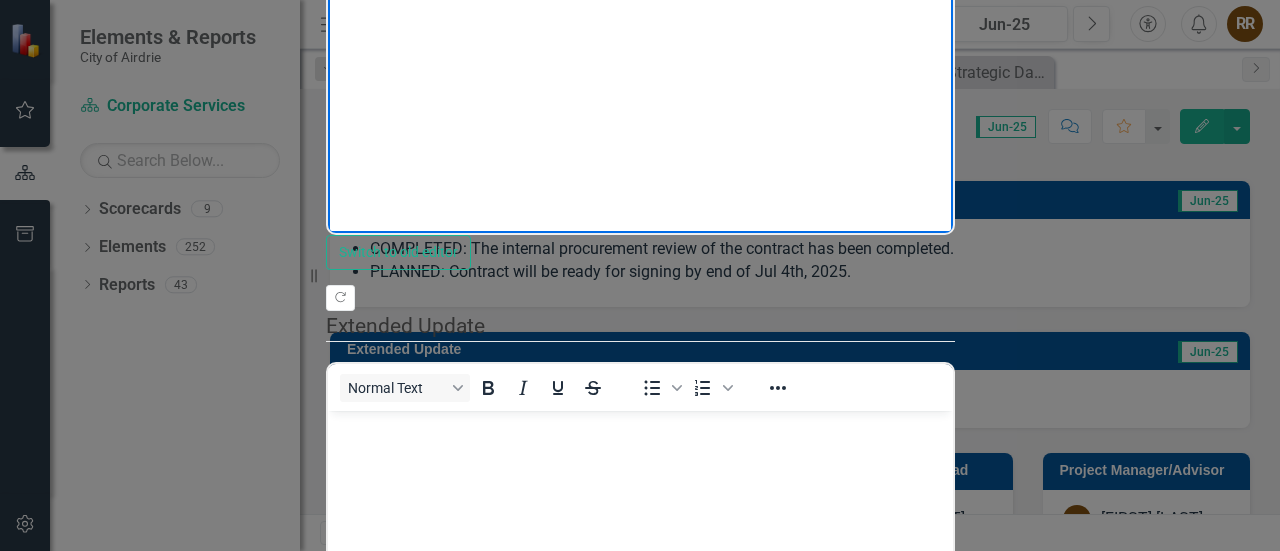 drag, startPoint x: 854, startPoint y: -64, endPoint x: 363, endPoint y: -104, distance: 492.62665 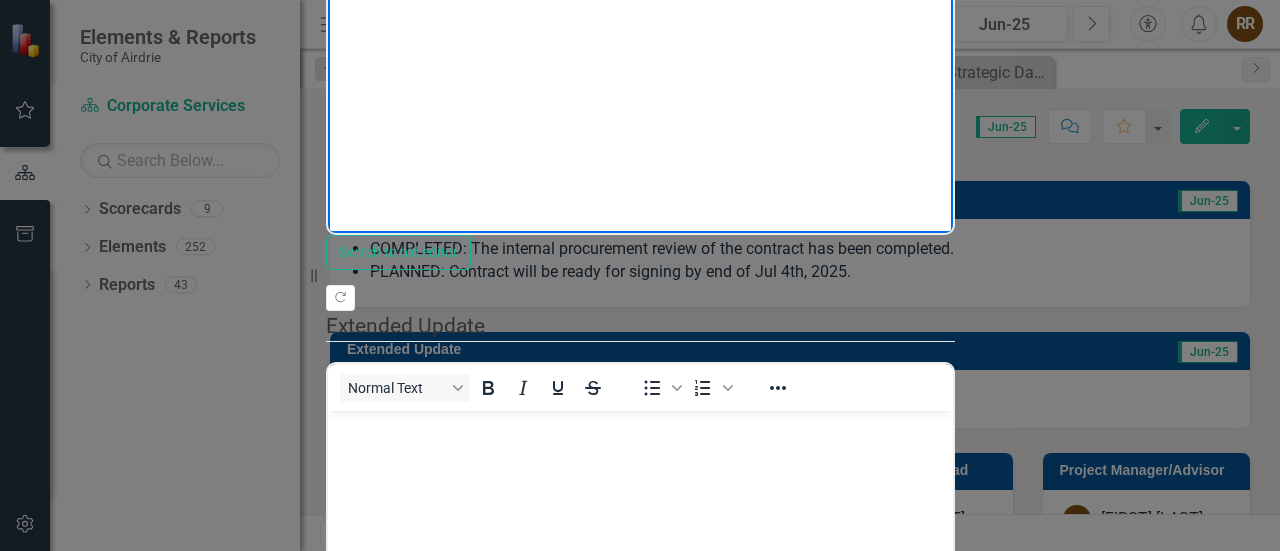 click on "COMPLETED: The internal procurement review of the contract has been completed. PLANNED: Contract will be ready for signing by end of Jul 4th, 2025." at bounding box center (639, -74) 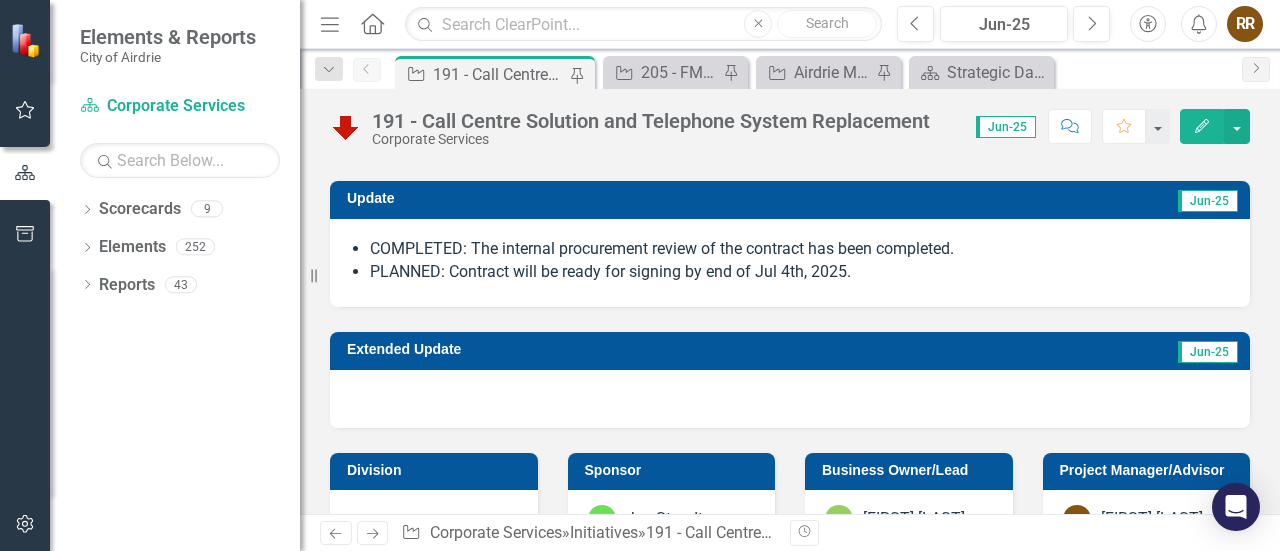 scroll, scrollTop: 211, scrollLeft: 0, axis: vertical 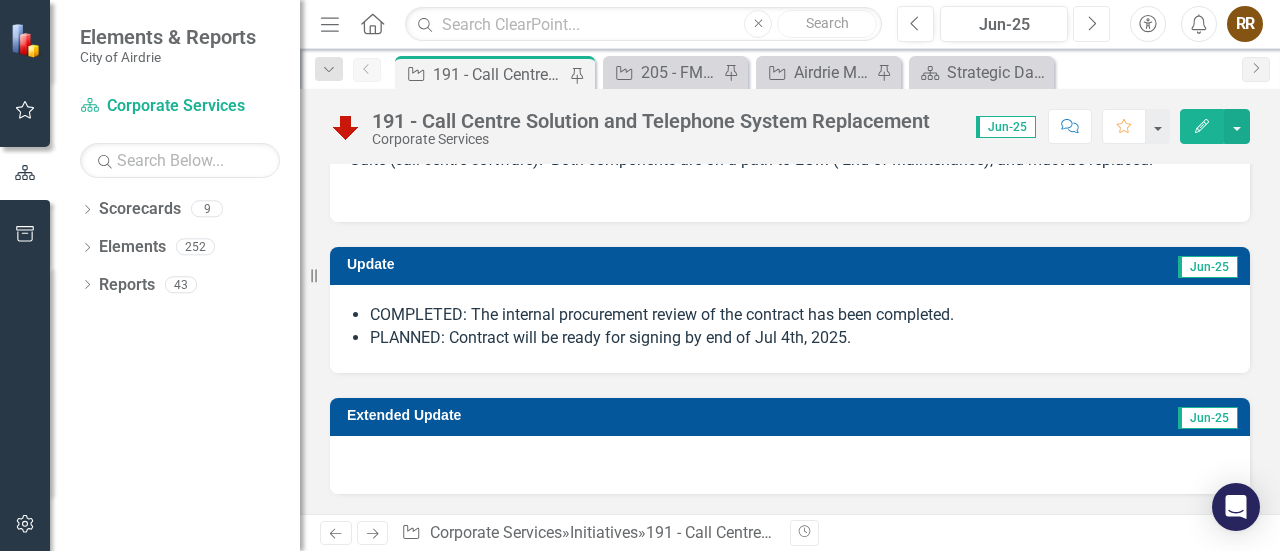 click on "Next" 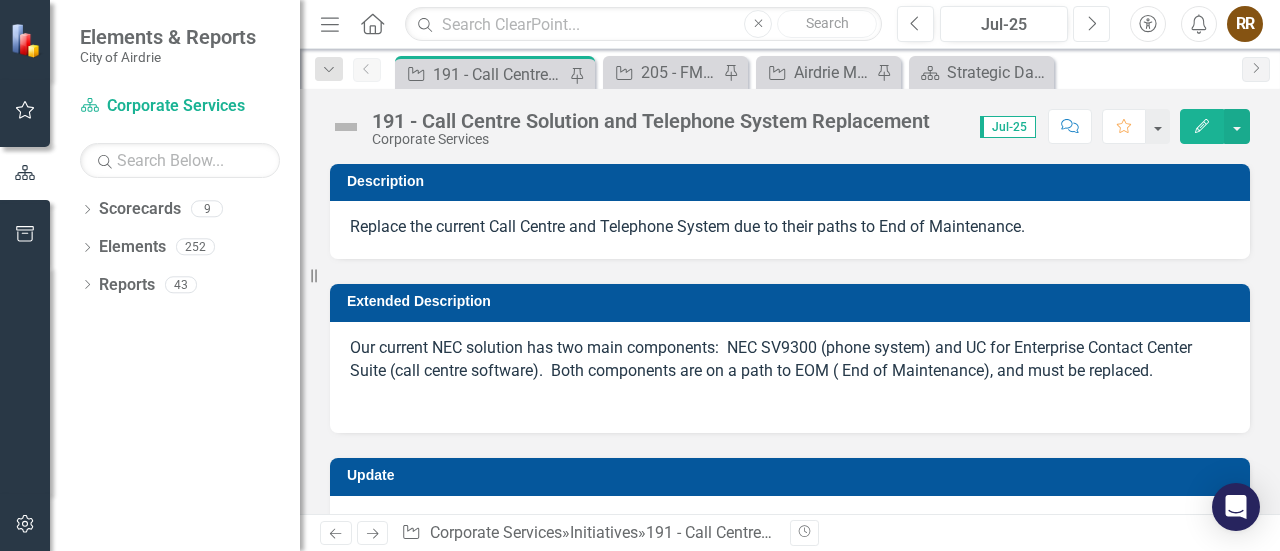 checkbox on "true" 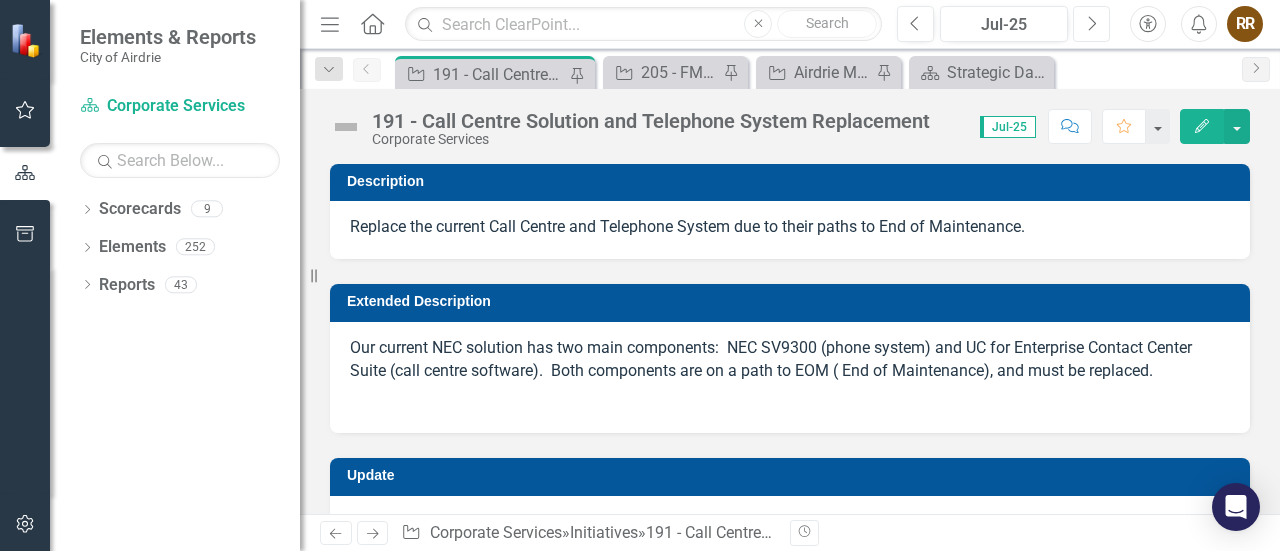 checkbox on "true" 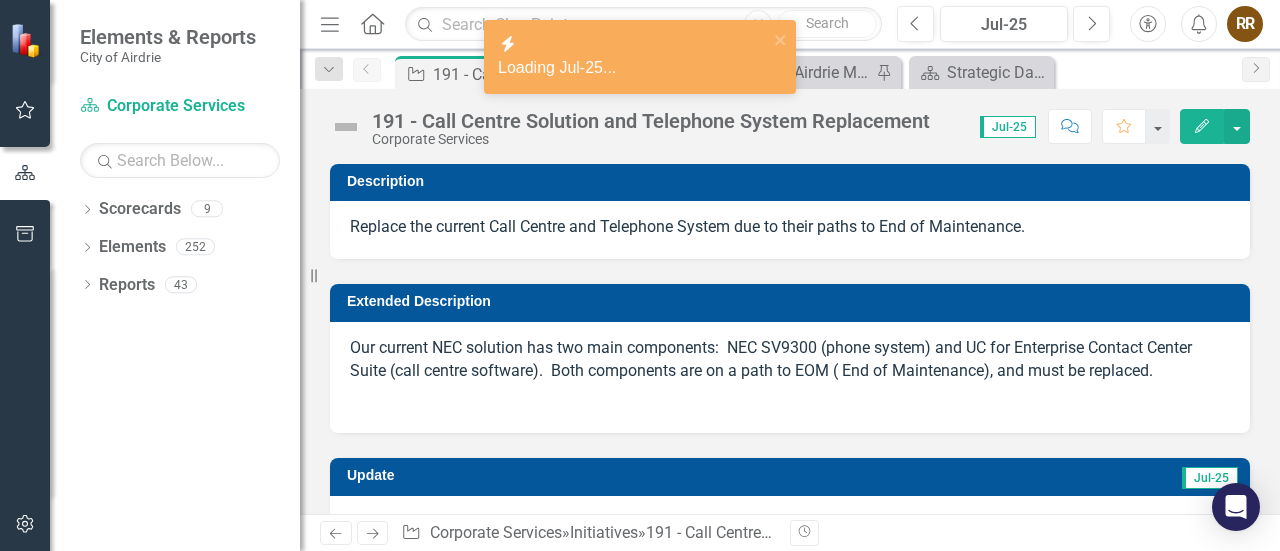 click on "Edit" 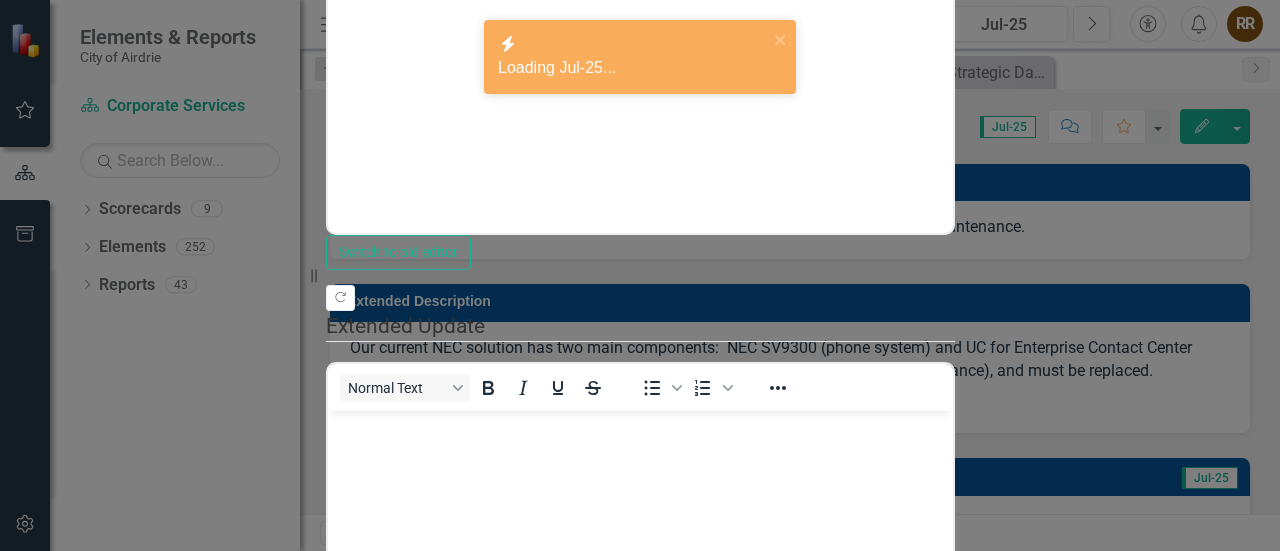 scroll, scrollTop: 0, scrollLeft: 0, axis: both 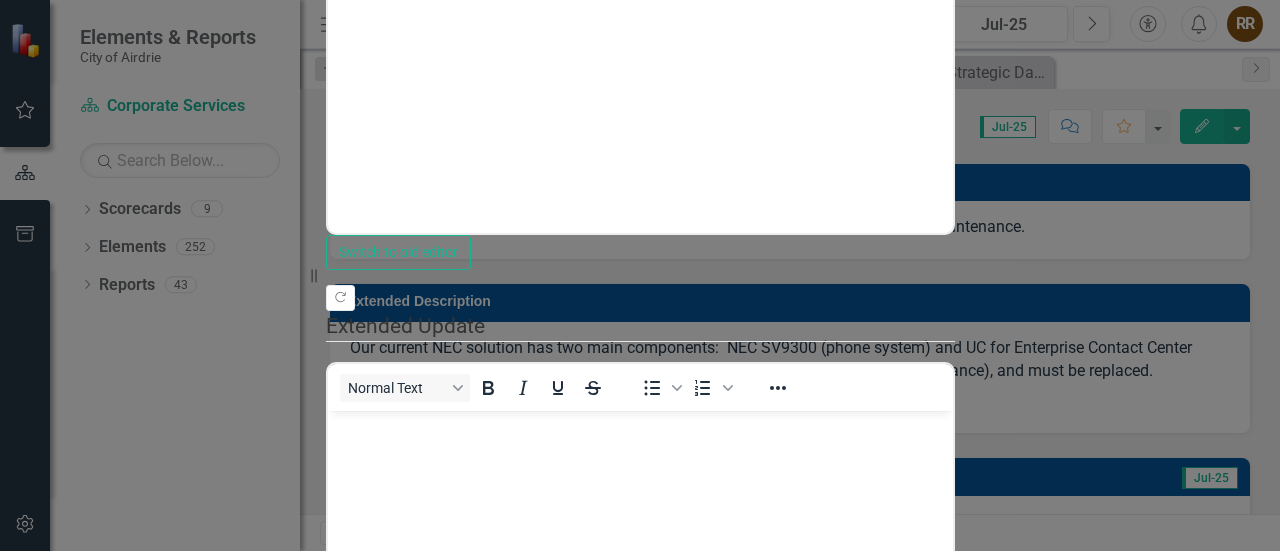 type on "25" 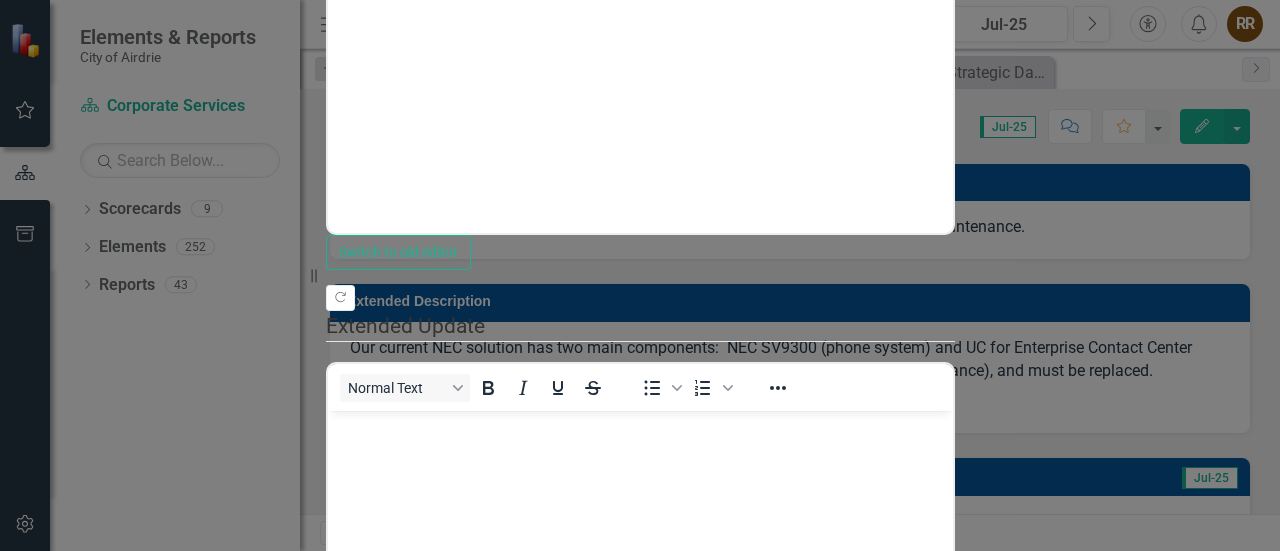 click at bounding box center [533, -242] 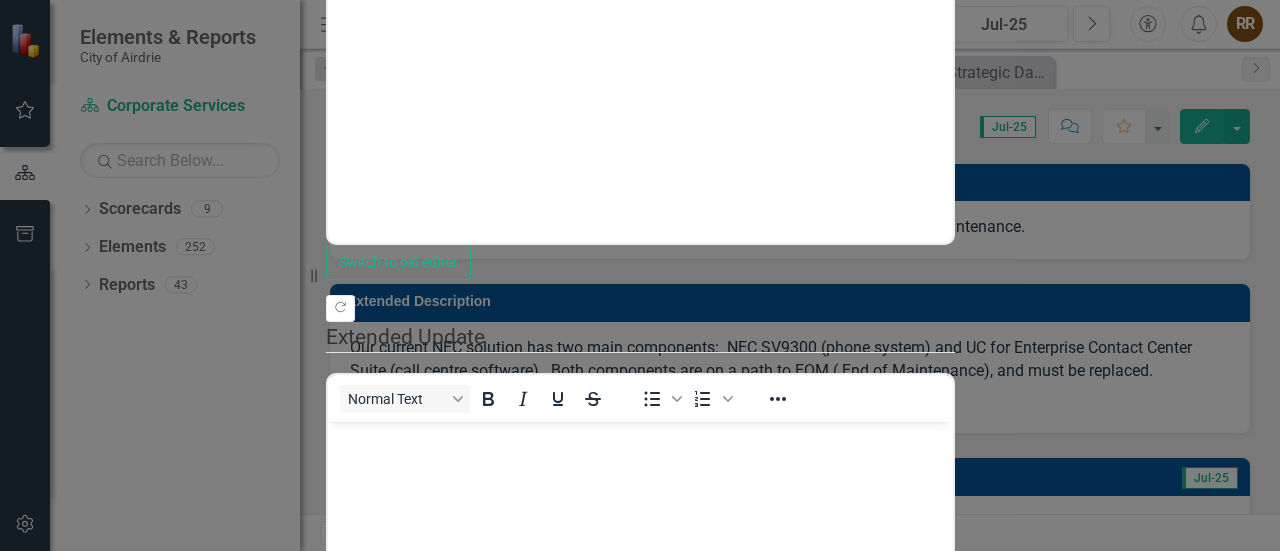 click on "Caution" at bounding box center [640, 688] 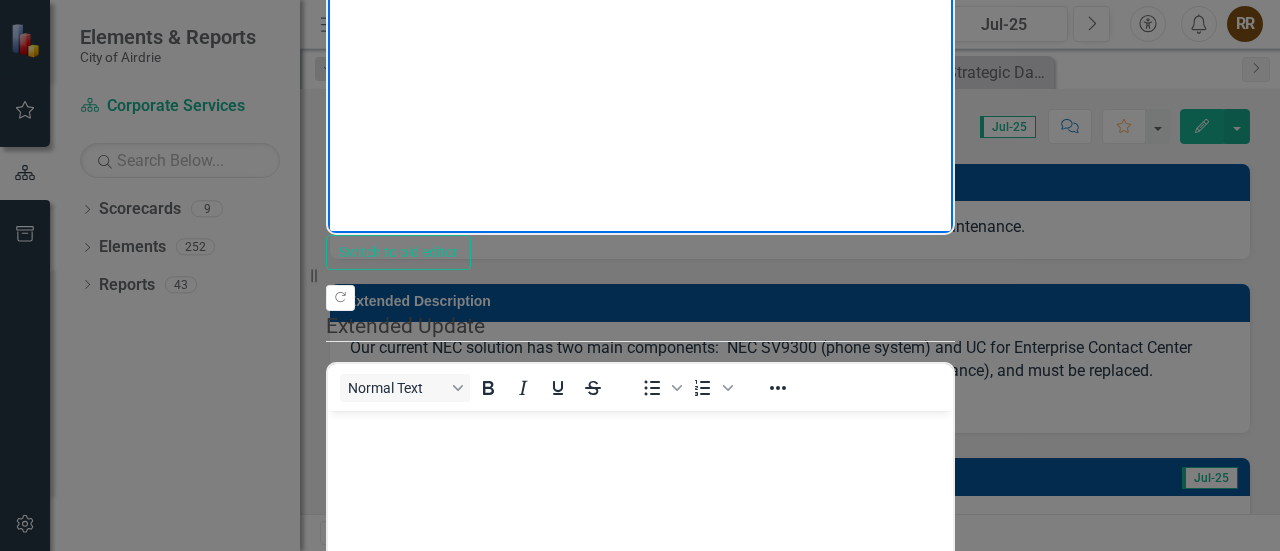 click at bounding box center (639, 35) 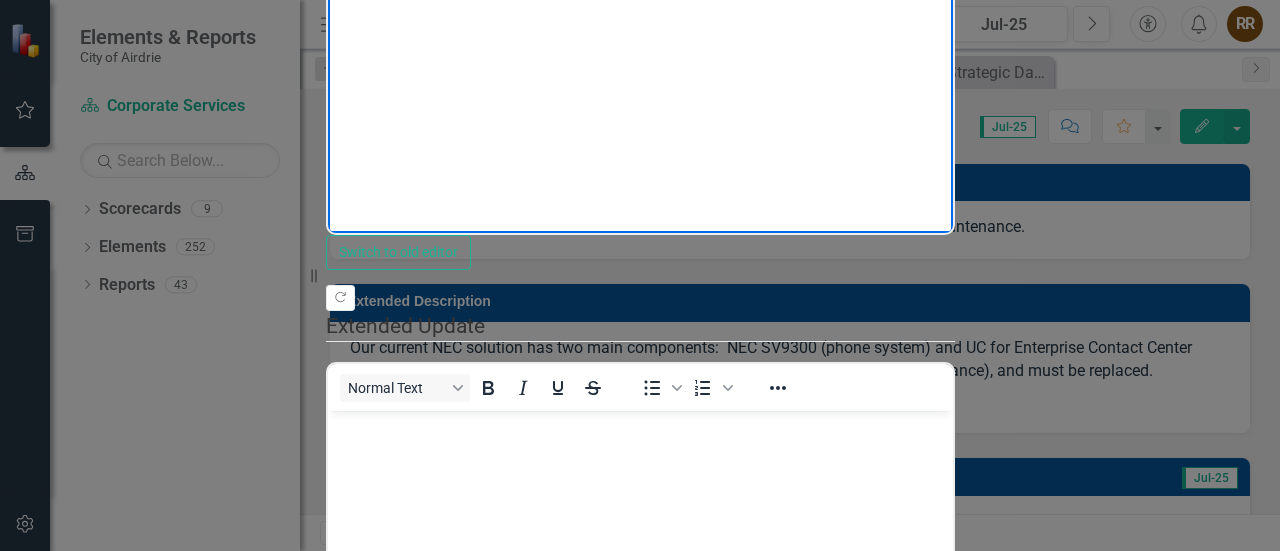 click on "COMPLETED: The internal procurement review of the contract has been completed." at bounding box center [659, -86] 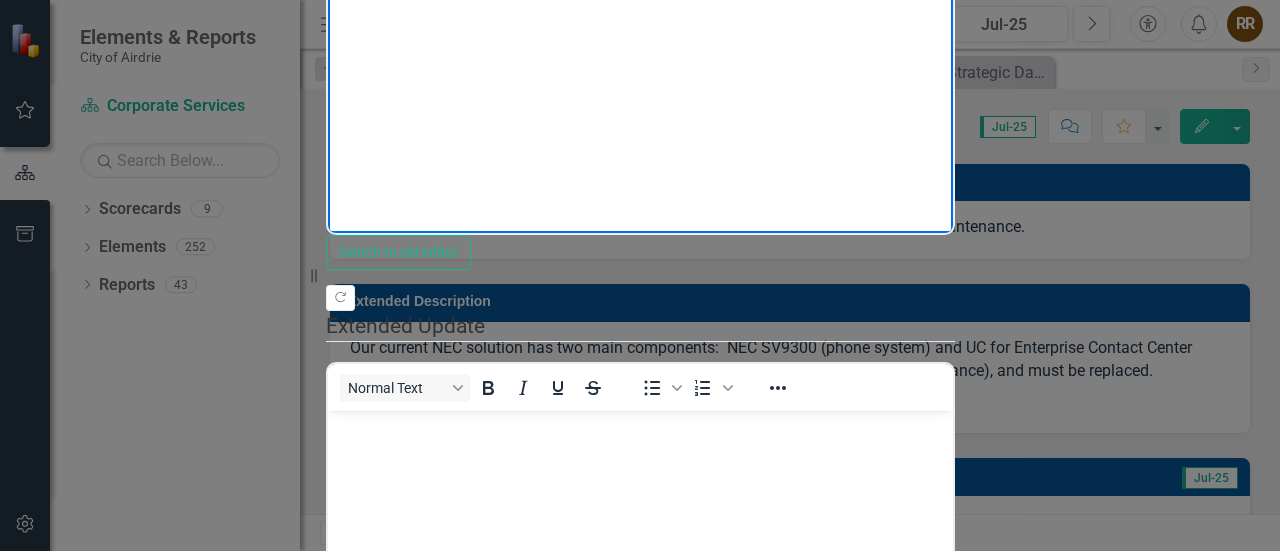 drag, startPoint x: 858, startPoint y: -71, endPoint x: 458, endPoint y: -70, distance: 400.00125 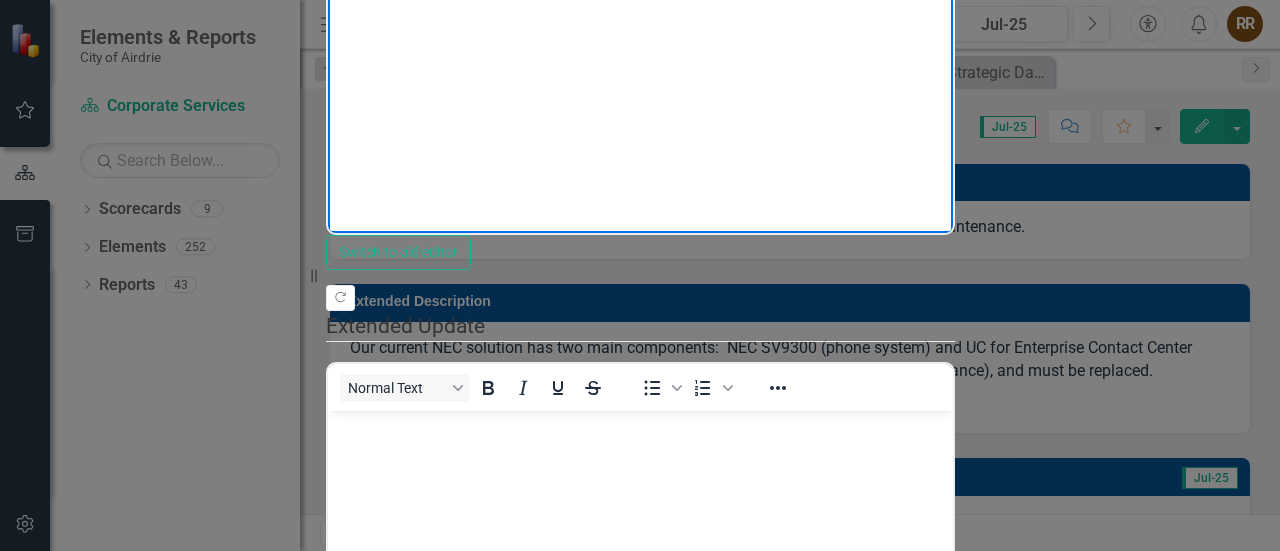 click on "PLANNED: Contract will be ready for signing by end of Jul 4th, 2025" at bounding box center (659, -50) 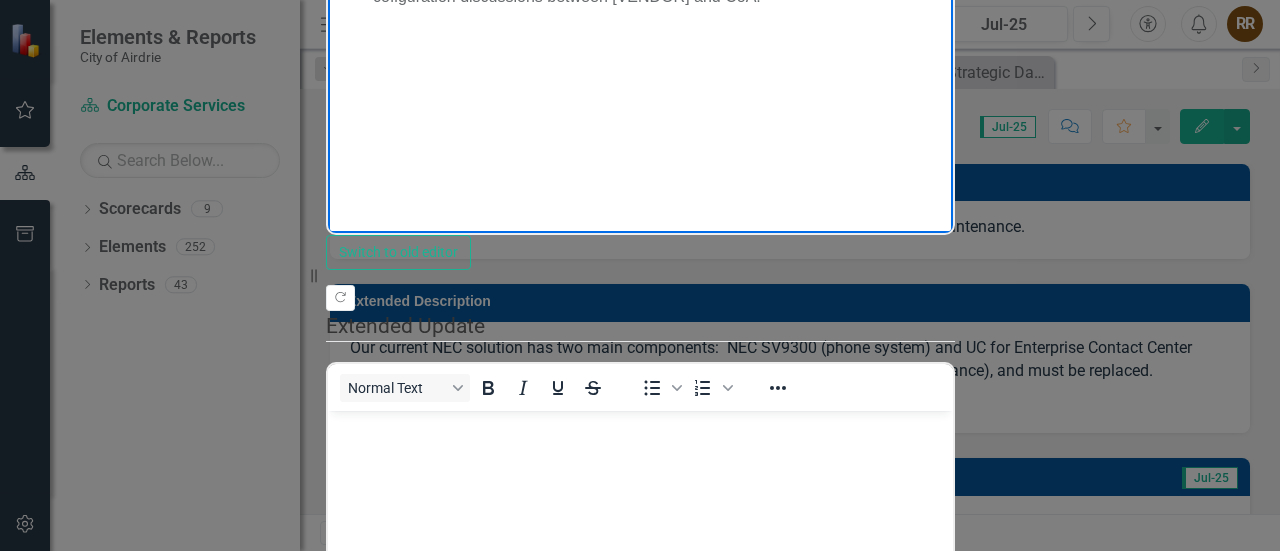 scroll, scrollTop: 92, scrollLeft: 0, axis: vertical 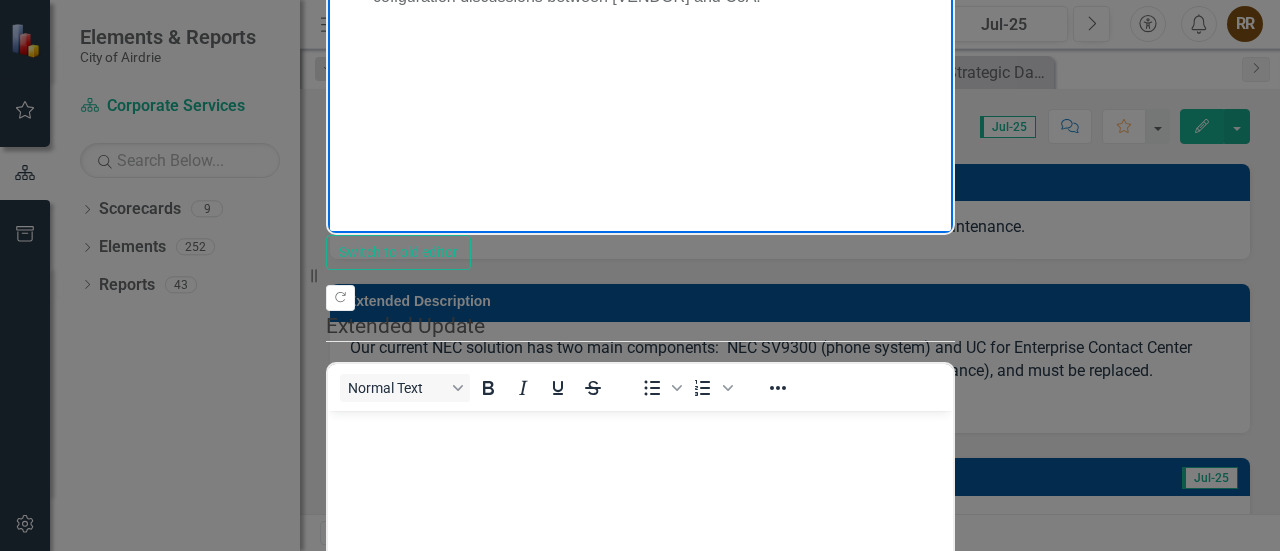 click on "PLANNED: Transition plan with project schedule will be in place soon after intiial cofiguration discussions between TElus and CoA." at bounding box center [659, -14] 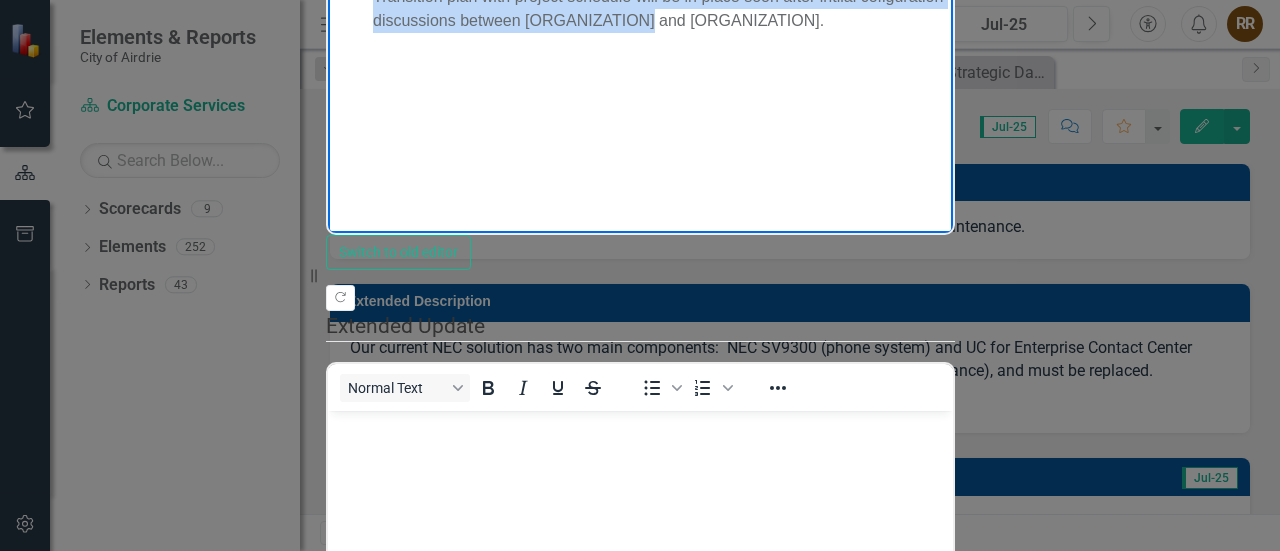 drag, startPoint x: 486, startPoint y: 24, endPoint x: 358, endPoint y: -100, distance: 178.21335 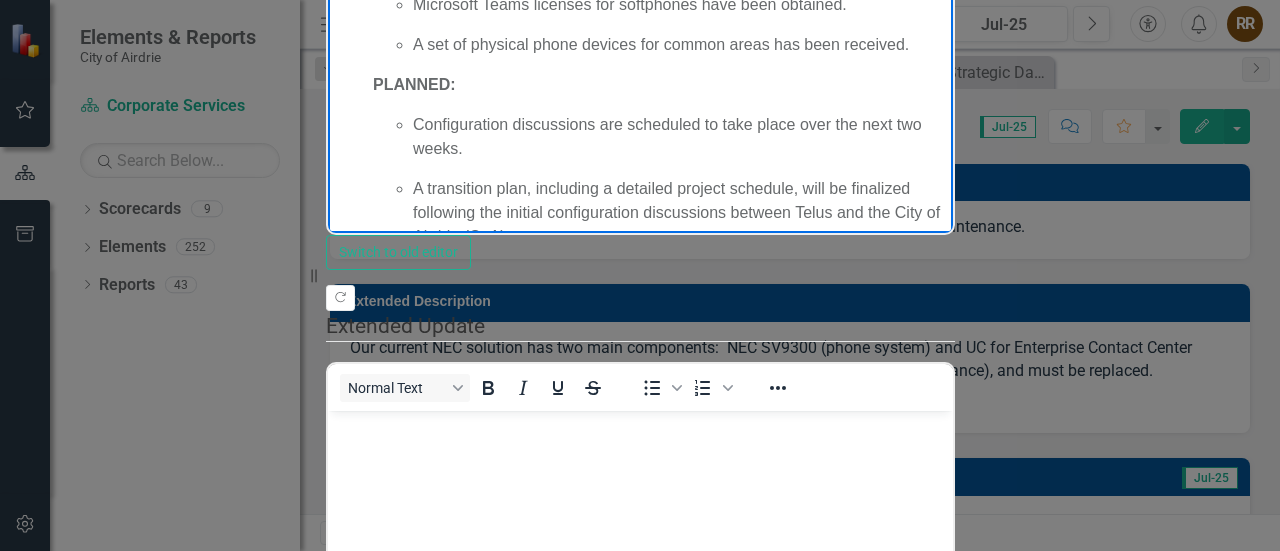scroll, scrollTop: 218, scrollLeft: 0, axis: vertical 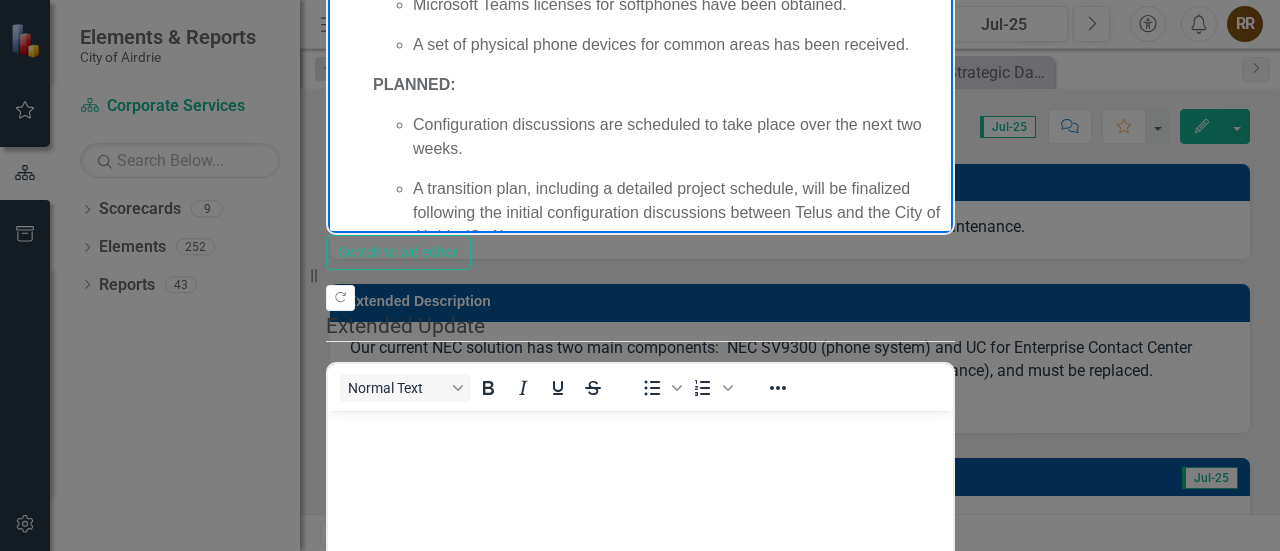 click on "The vendor for implementing the telephone system and call centre solution has been onboarded." at bounding box center (679, -46) 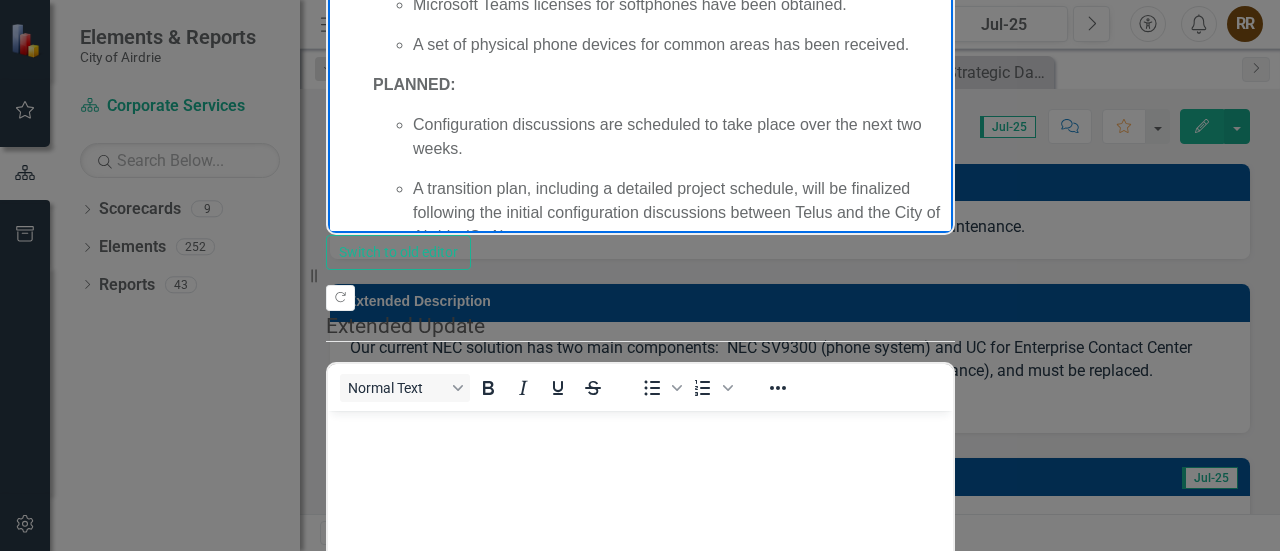 scroll, scrollTop: 287, scrollLeft: 0, axis: vertical 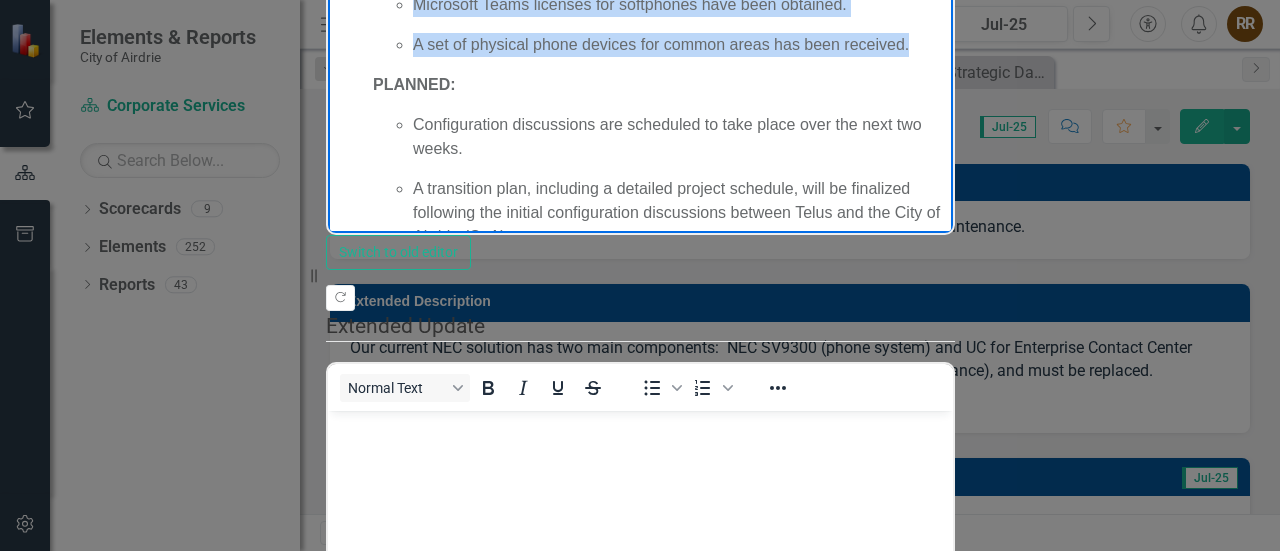 drag, startPoint x: 410, startPoint y: -62, endPoint x: 911, endPoint y: 36, distance: 510.49487 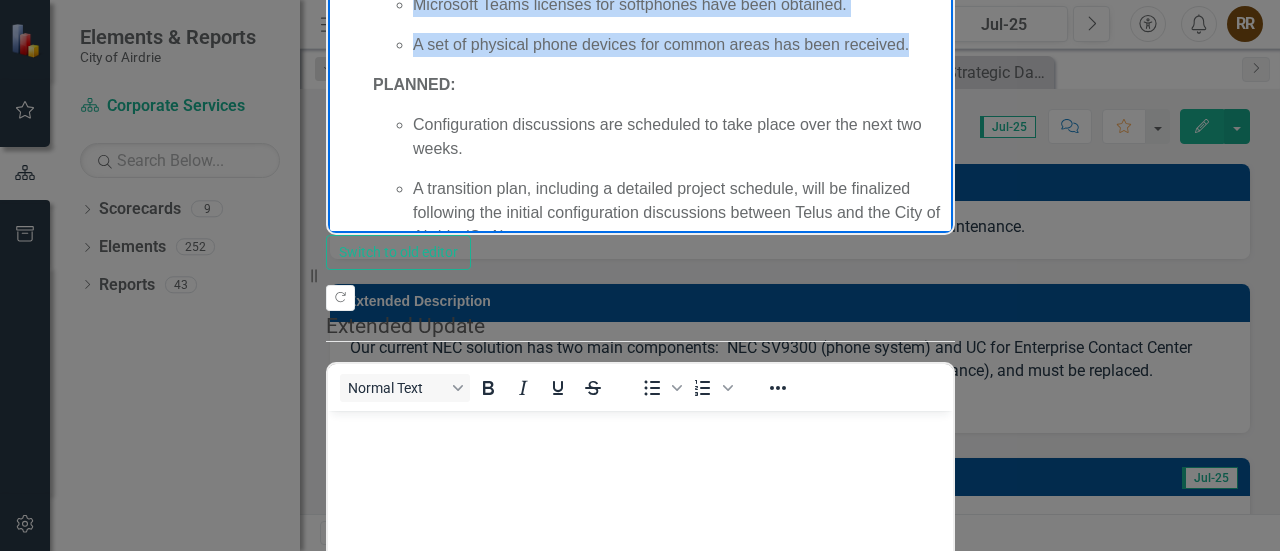 click on "Telus, the vendor for implementing the telephone system and call centre solution has been onboarded. Microsoft Teams licenses for softphones have been obtained. A set of physical phone devices for common areas has been received." at bounding box center (659, -6) 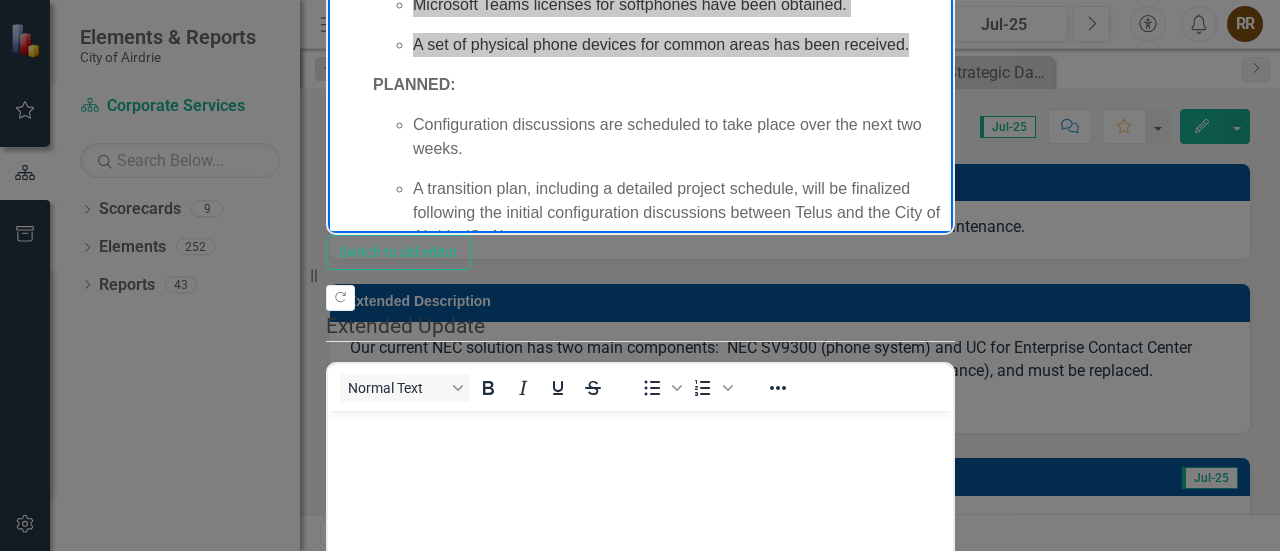 click 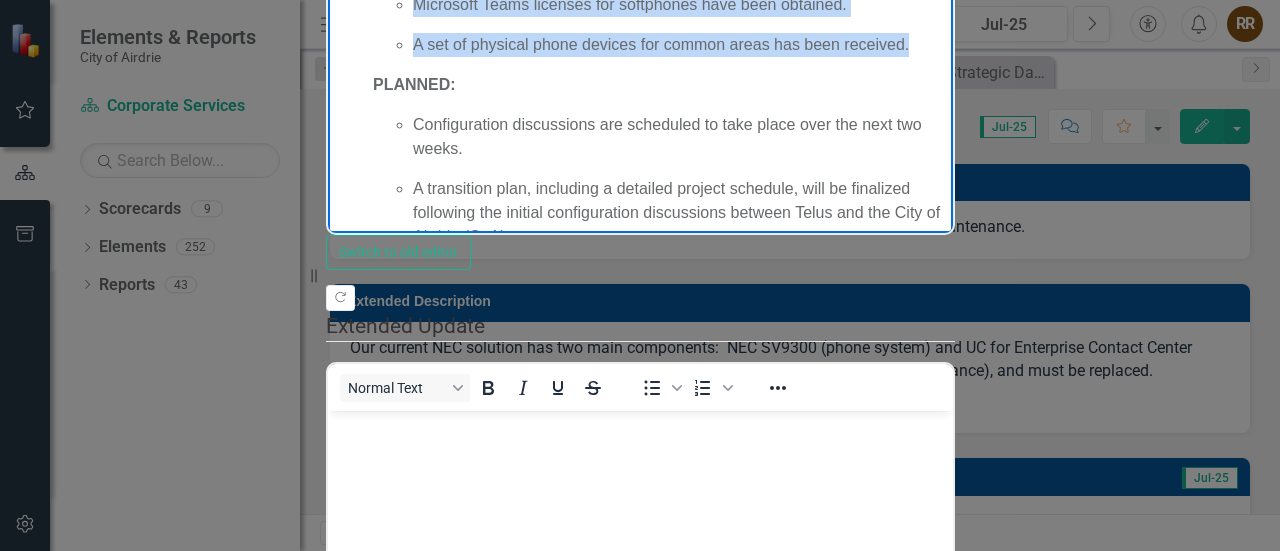 scroll, scrollTop: 278, scrollLeft: 0, axis: vertical 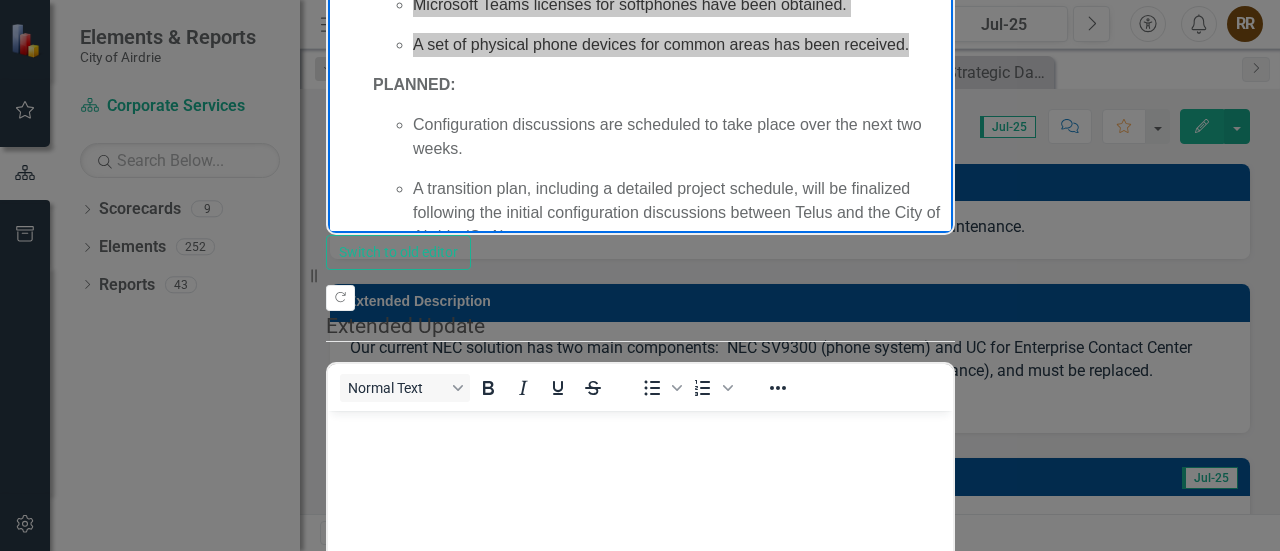 click 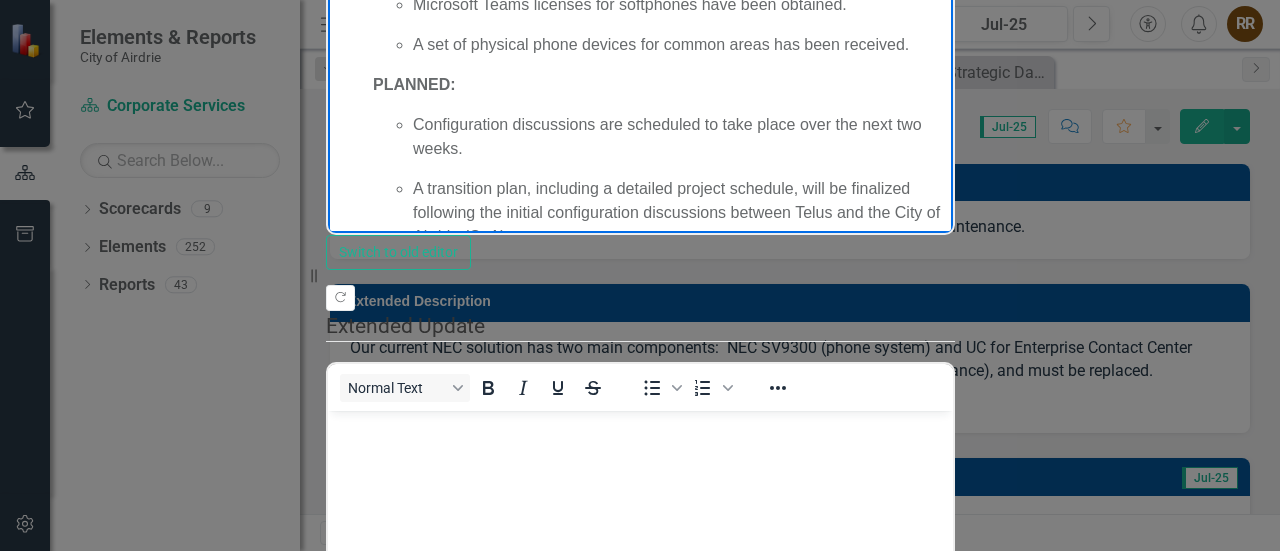 click 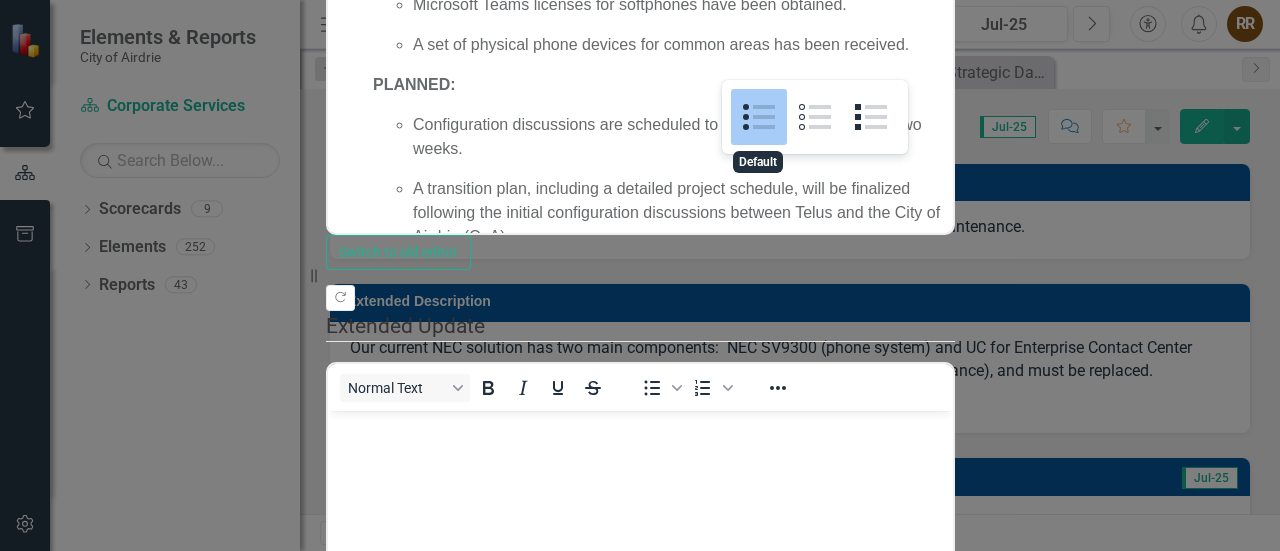 click at bounding box center (759, 117) 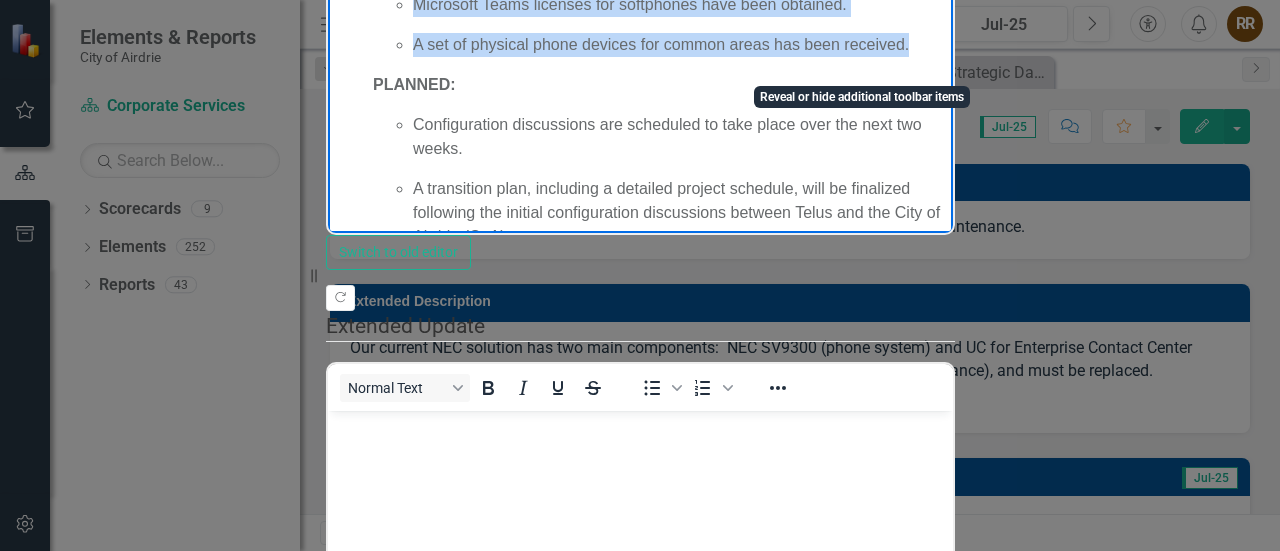 click 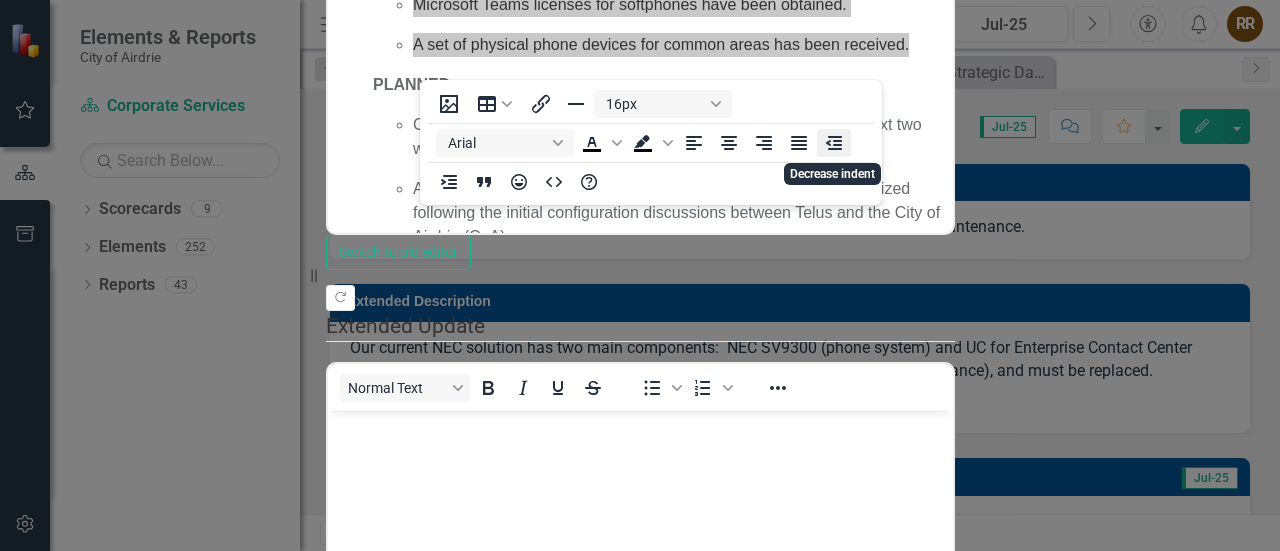 click 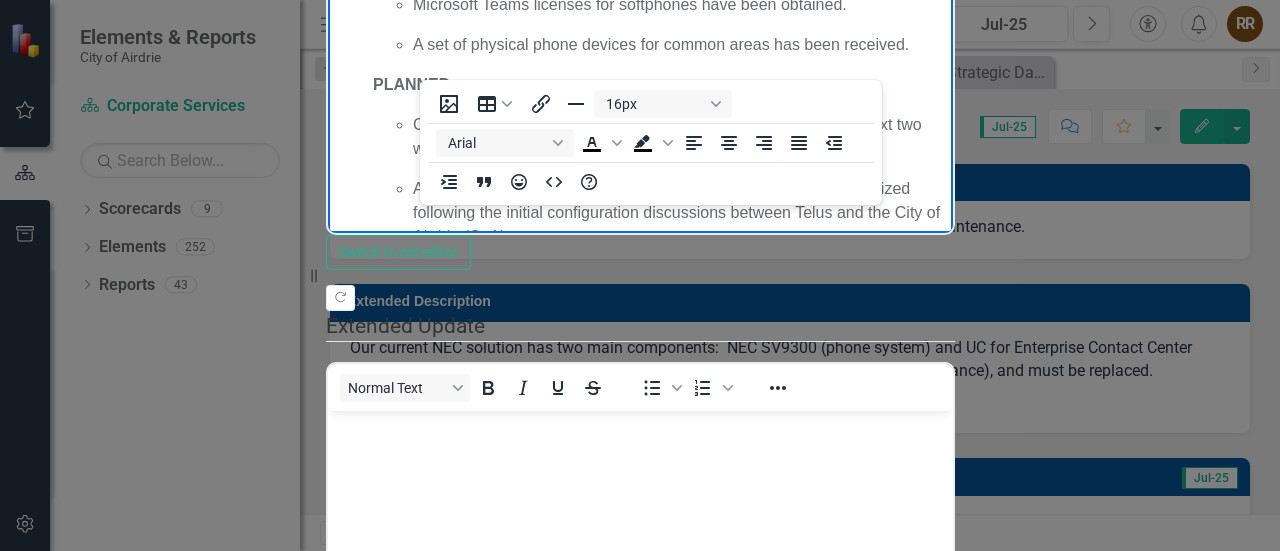 click on "Microsoft Teams licenses for softphones have been obtained." at bounding box center (679, 6) 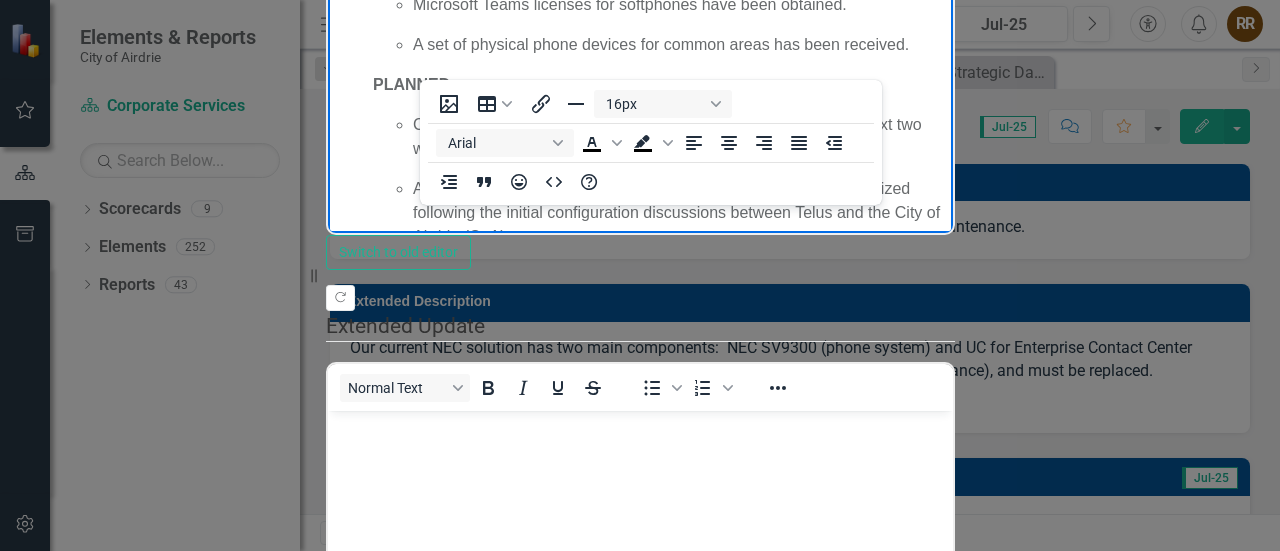 click on "16px Arial To open the popup, press Shift+Enter To open the popup, press Shift+Enter" at bounding box center [651, 142] 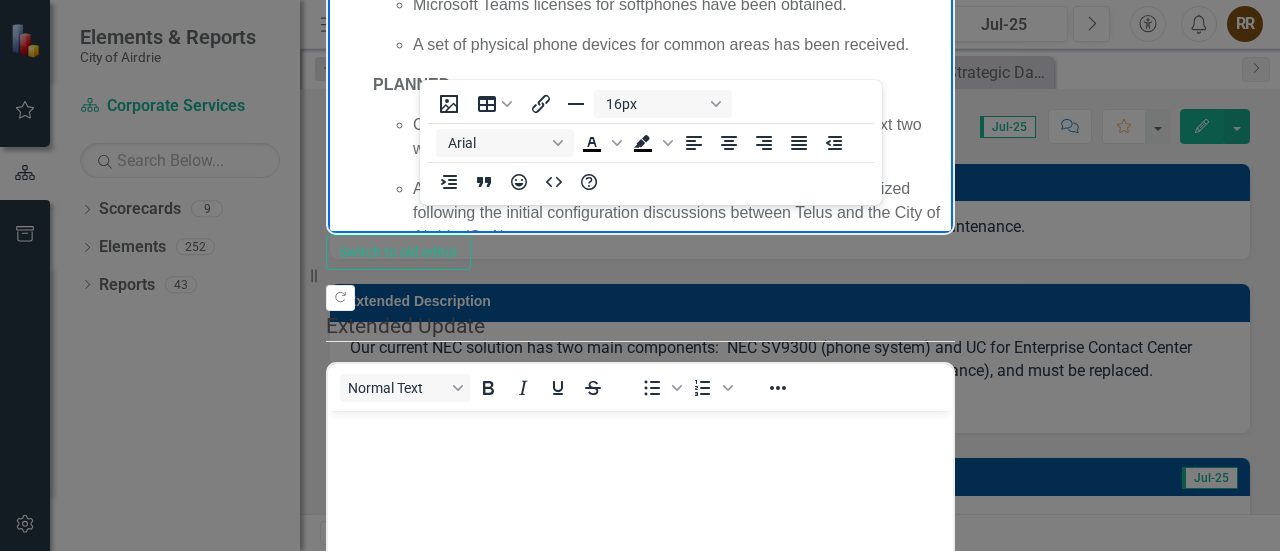 click on "COMPLETED: Telus, the vendor for implementing the telephone system and call centre solution has been onboarded. Microsoft Teams licenses for softphones have been obtained. A set of physical phone devices for common areas has been received. PLANNED: Configuration discussions are scheduled to take place over the next two weeks. A transition plan, including a detailed project schedule, will be finalized following the initial configuration discussions between Telus and the City of Airdrie (CoA)." at bounding box center [659, 70] 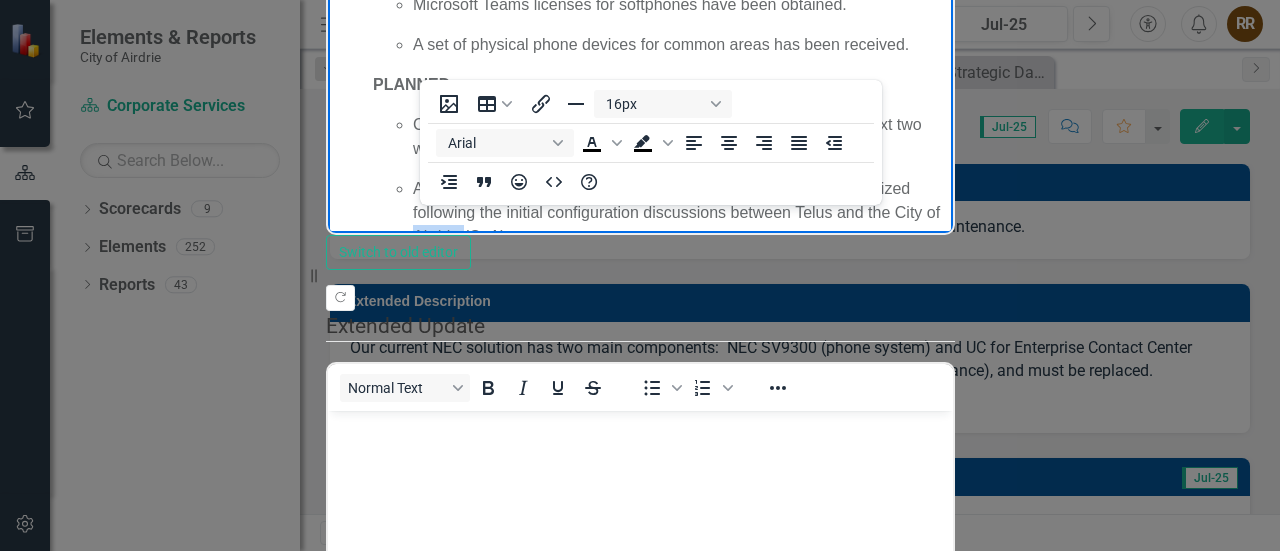 click on "COMPLETED: Telus, the vendor for implementing the telephone system and call centre solution has been onboarded. Microsoft Teams licenses for softphones have been obtained. A set of physical phone devices for common areas has been received. PLANNED: Configuration discussions are scheduled to take place over the next two weeks. A transition plan, including a detailed project schedule, will be finalized following the initial configuration discussions between Telus and the City of Airdrie (CoA)." at bounding box center [639, 78] 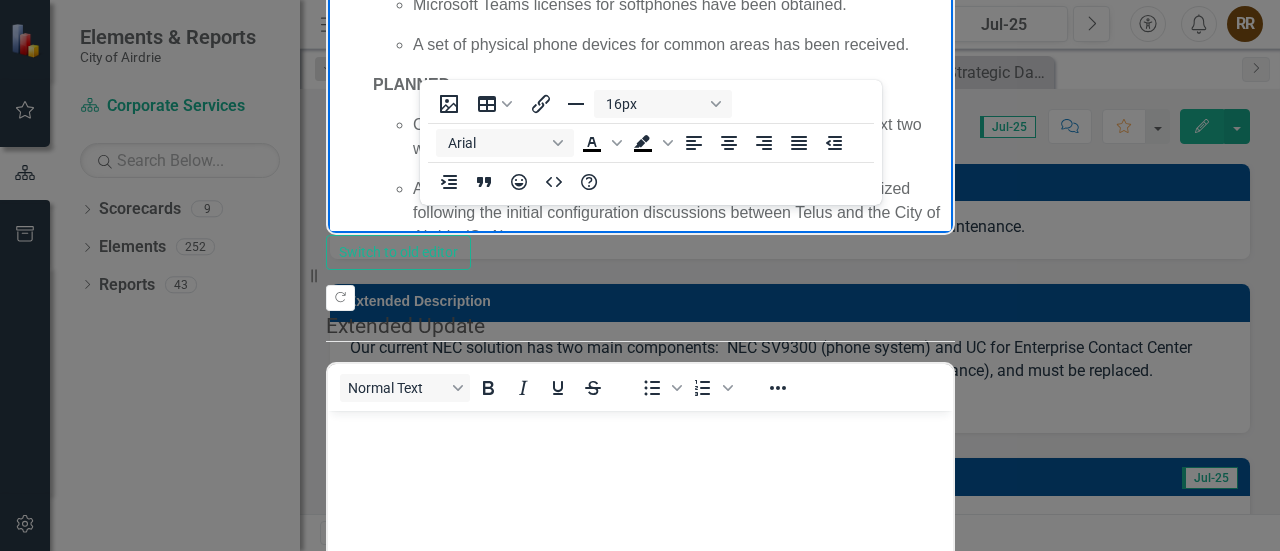 click on "COMPLETED: Telus, the vendor for implementing the telephone system and call centre solution has been onboarded. Microsoft Teams licenses for softphones have been obtained. A set of physical phone devices for common areas has been received. PLANNED: Configuration discussions are scheduled to take place over the next two weeks. A transition plan, including a detailed project schedule, will be finalized following the initial configuration discussions between Telus and the City of Airdrie (CoA)." at bounding box center [659, 70] 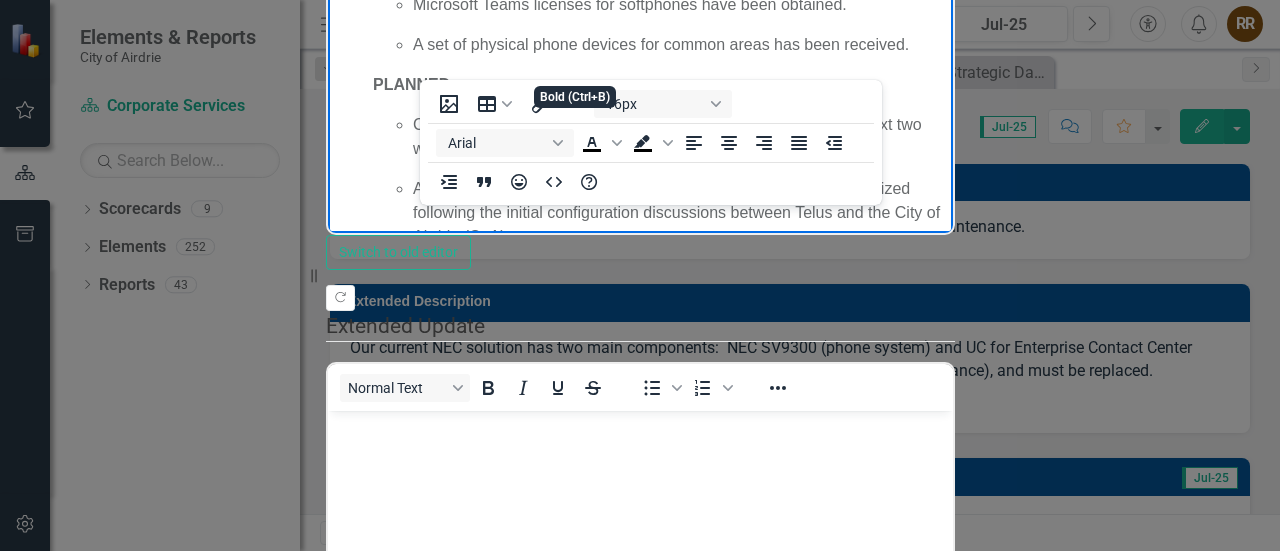 click 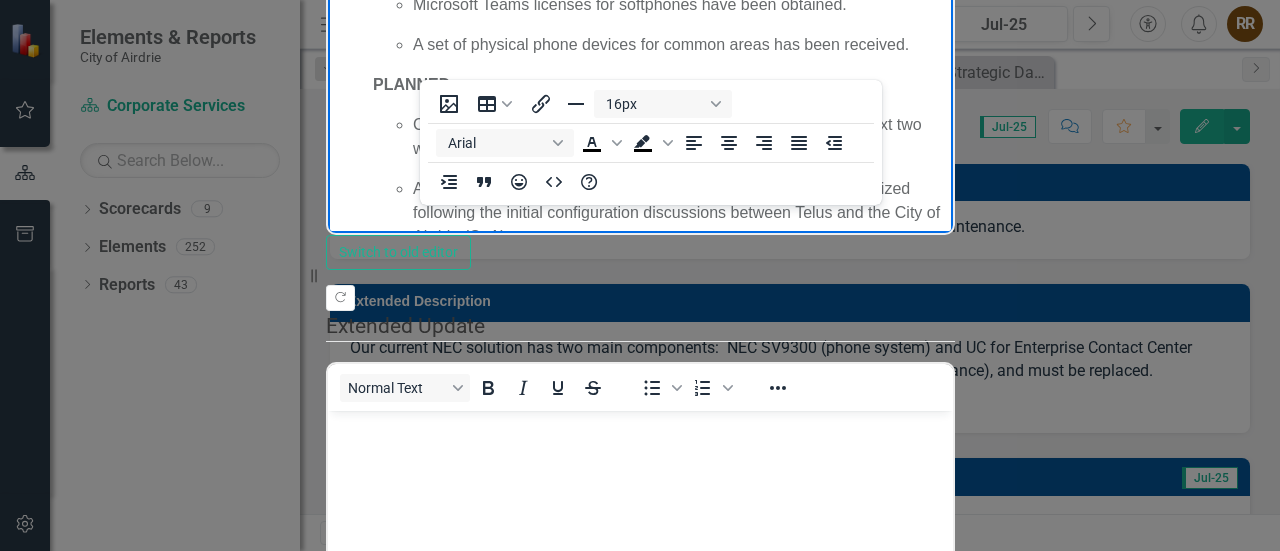 click on "Configuration discussions are scheduled to take place over the next two weeks." at bounding box center [679, 138] 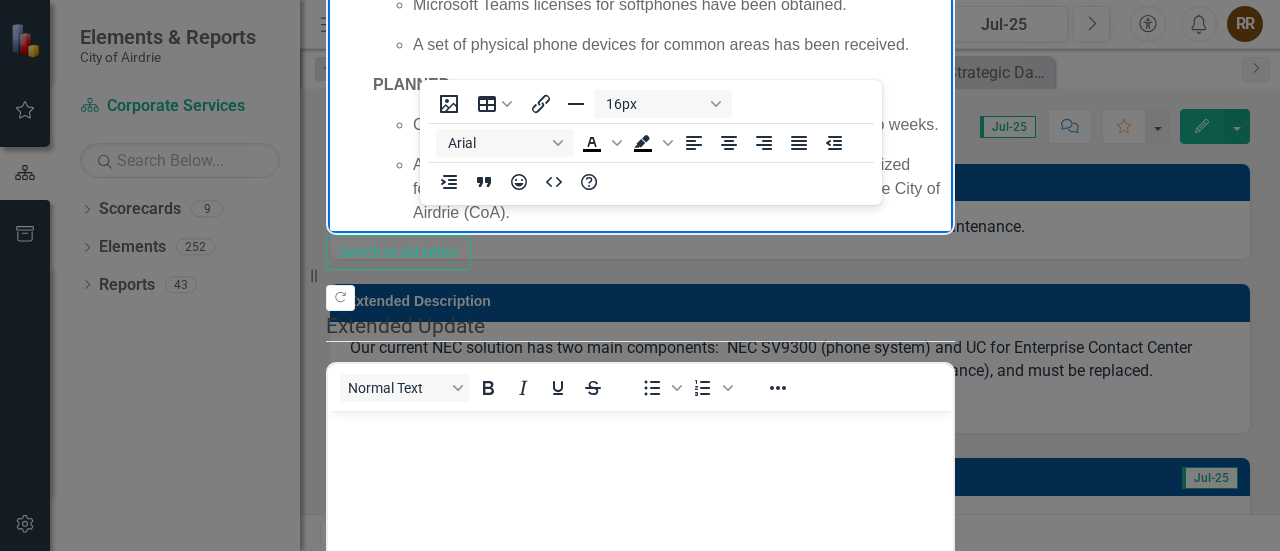 click on "Configuration discussions are scheduled to take `over the next two weeks." at bounding box center [679, 126] 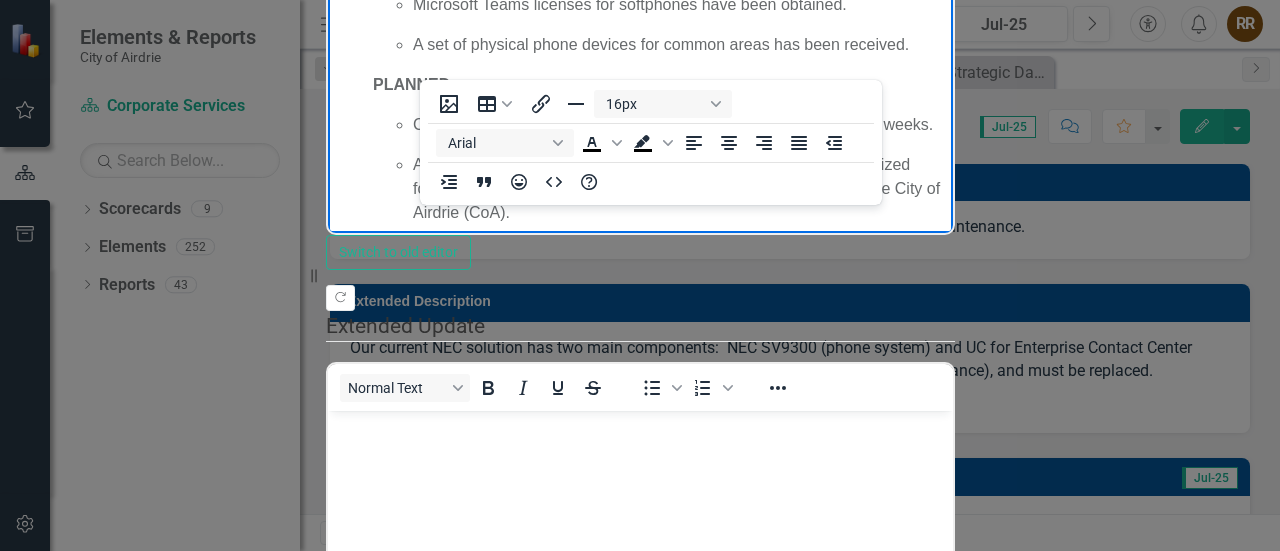 click on "COMPLETED: Telus, the vendor for implementing the telephone system and call centre solution has been onboarded. Microsoft Teams licenses for softphones have been obtained. A set of physical phone devices for common areas has been received. PLANNED: Configuration discussions are scheduled to take over the next two weeks. A transition plan, including a detailed project schedule, will be finalized following the initial configuration discussions between Telus and the City of Airdrie (CoA)." at bounding box center [659, 58] 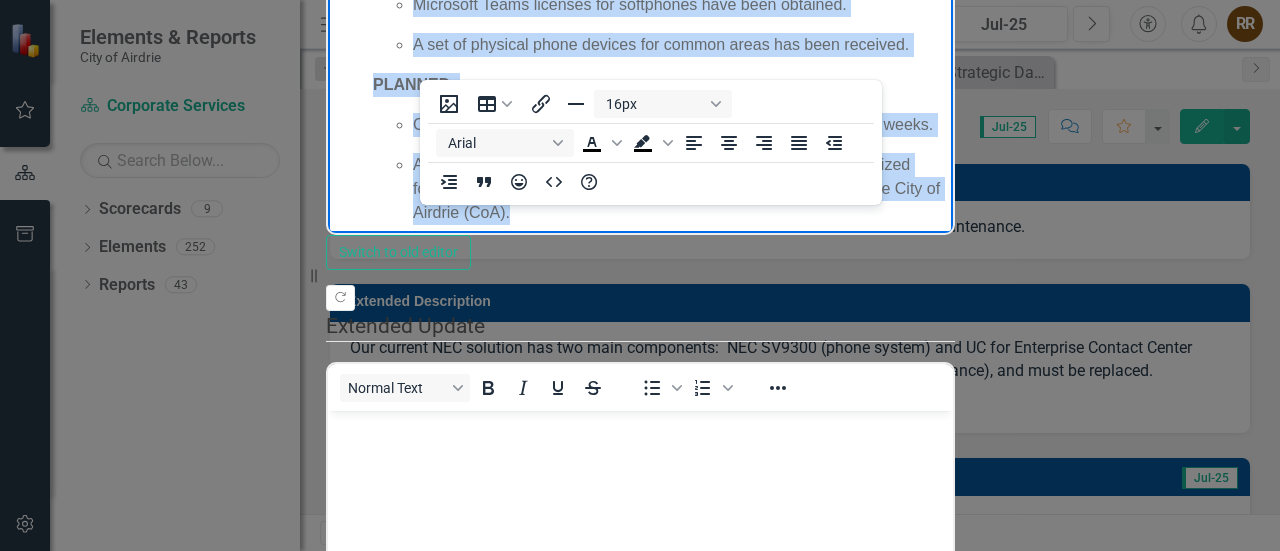 drag, startPoint x: 938, startPoint y: 198, endPoint x: 384, endPoint y: -84, distance: 621.643 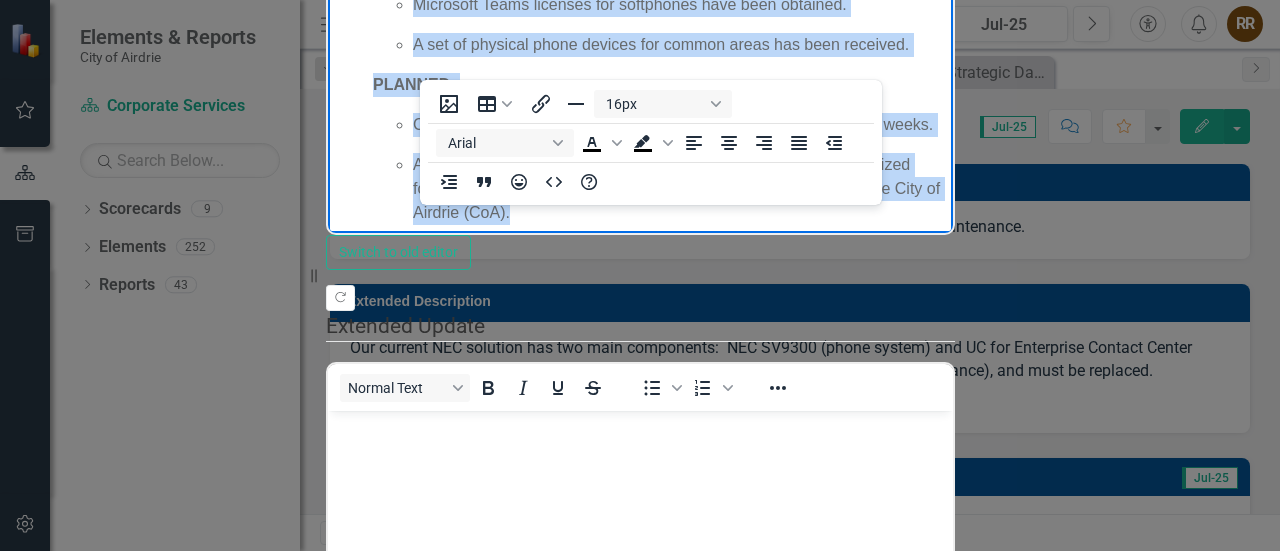 click on "COMPLETED: Telus, the vendor for implementing the telephone system and call centre solution has been onboarded. Microsoft Teams licenses for softphones have been obtained. A set of physical phone devices for common areas has been received. PLANNED: Configuration discussions are scheduled to take over the next two weeks. A transition plan, including a detailed project schedule, will be finalized following the initial configuration discussions between Telus and the City of Airdrie (CoA)." at bounding box center (659, 58) 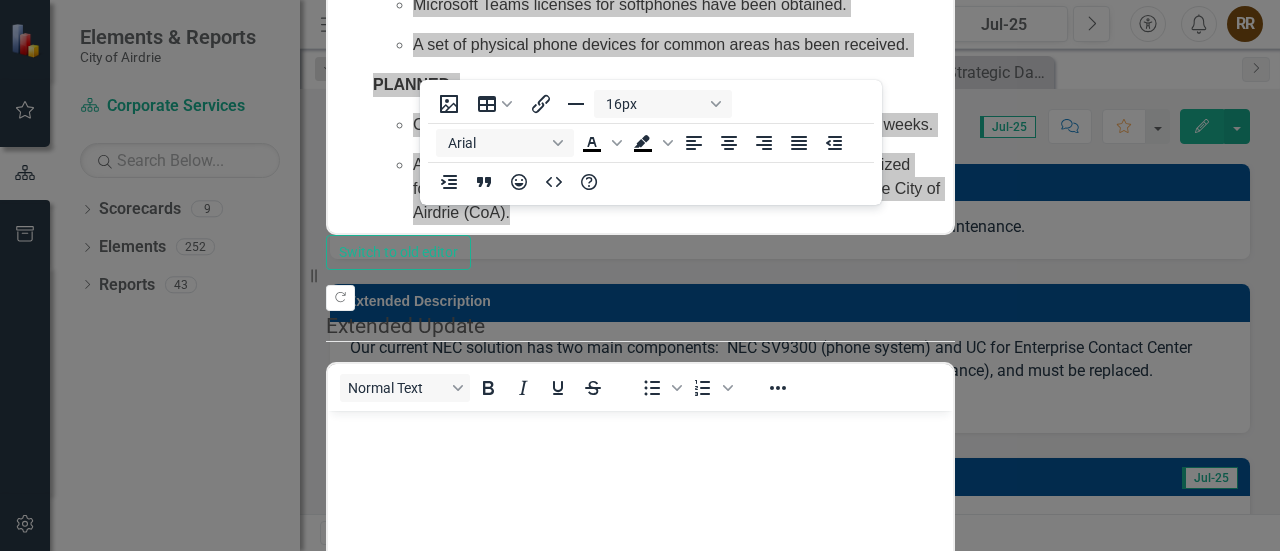 click on "16px Arial To open the popup, press Shift+Enter To open the popup, press Shift+Enter" at bounding box center (651, 142) 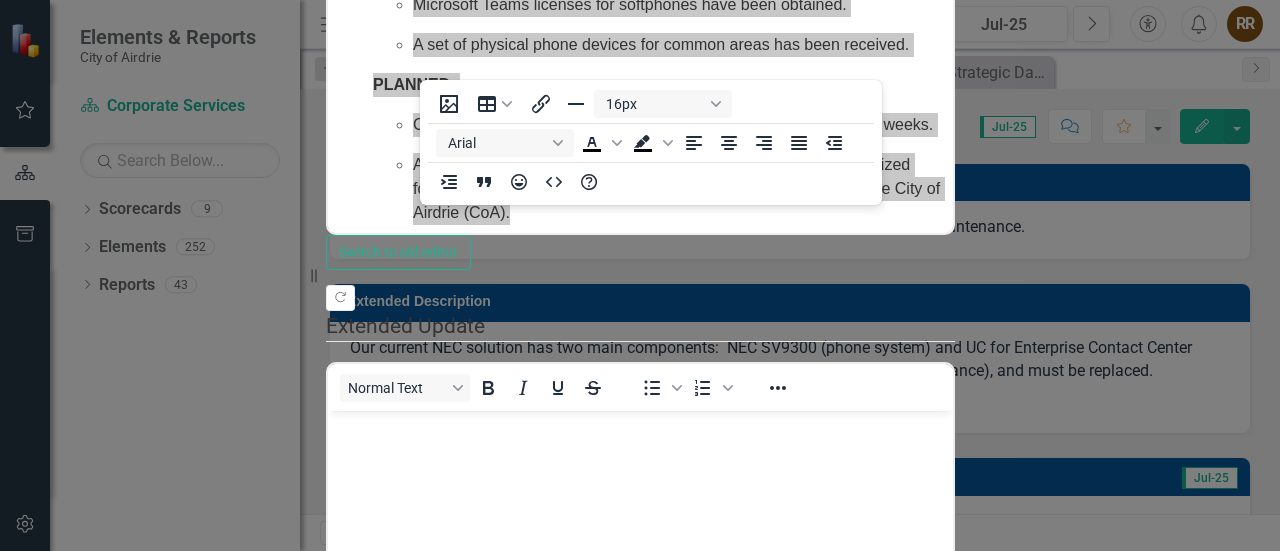 click on "Save" at bounding box center [432, 1127] 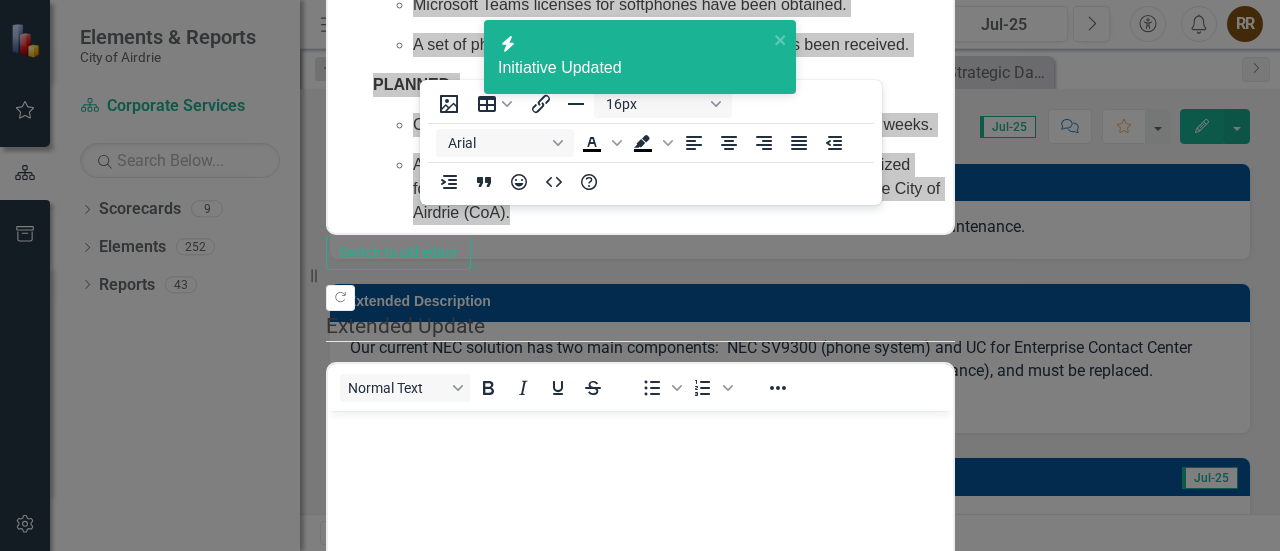 checkbox on "false" 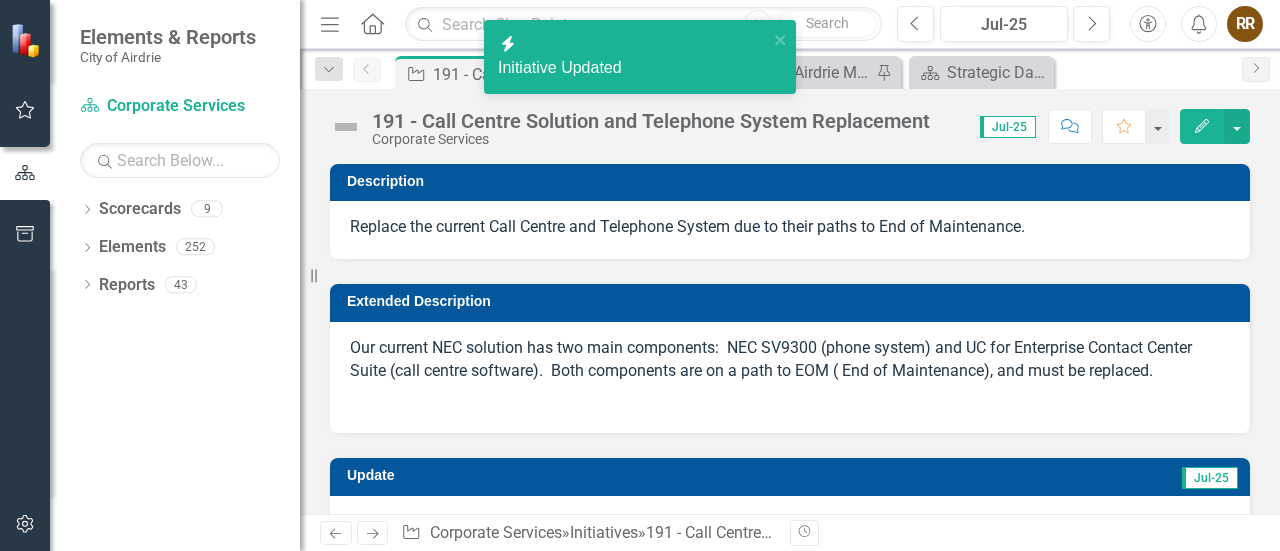 checkbox on "true" 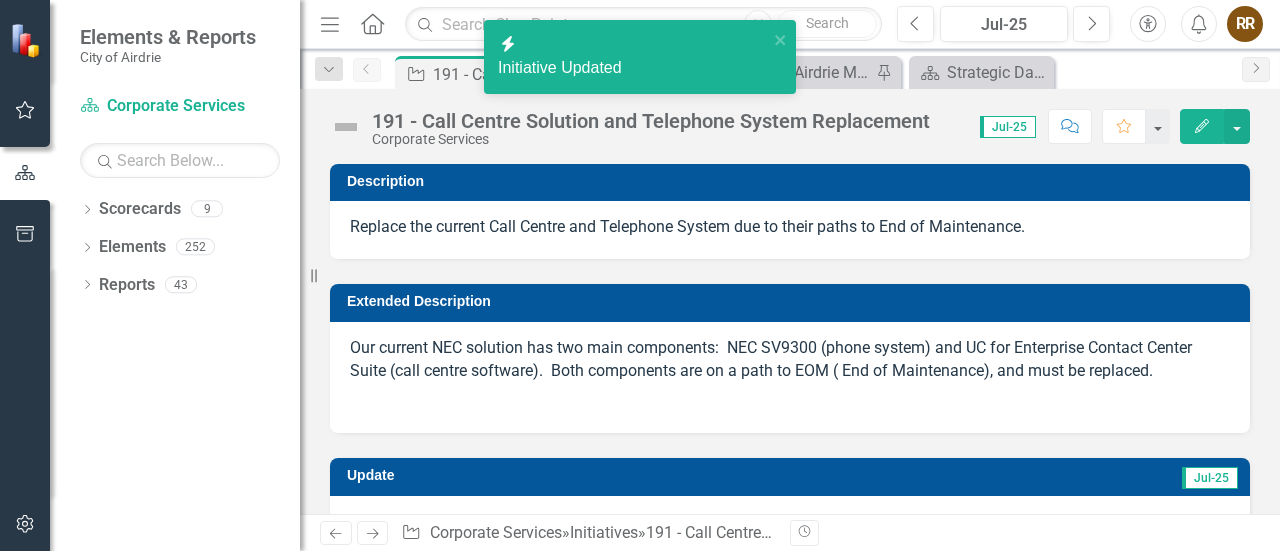 checkbox on "true" 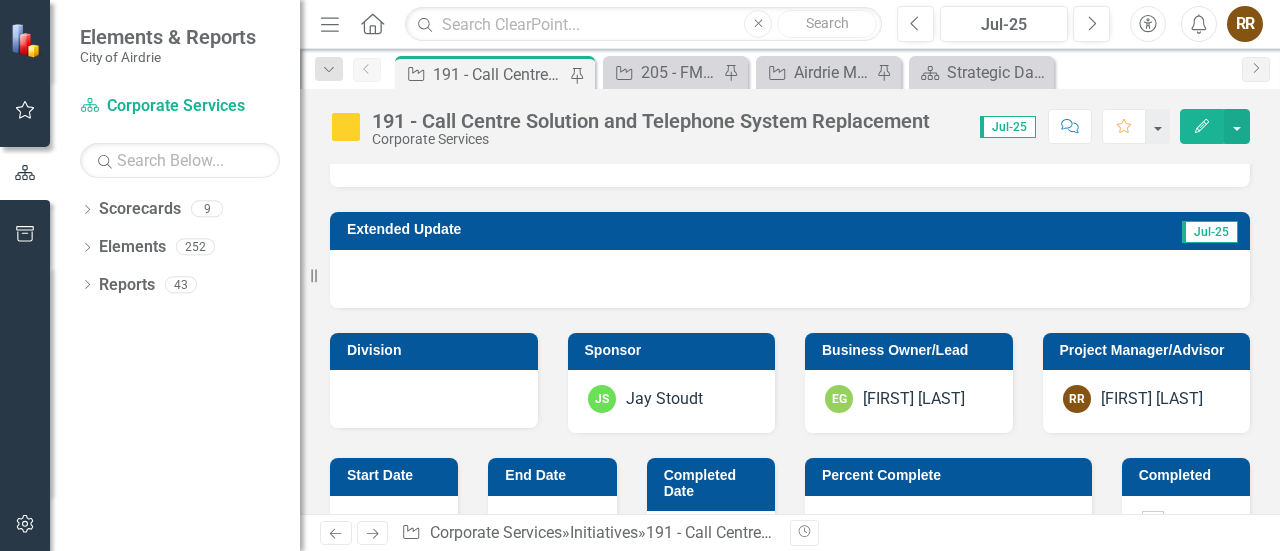 scroll, scrollTop: 555, scrollLeft: 0, axis: vertical 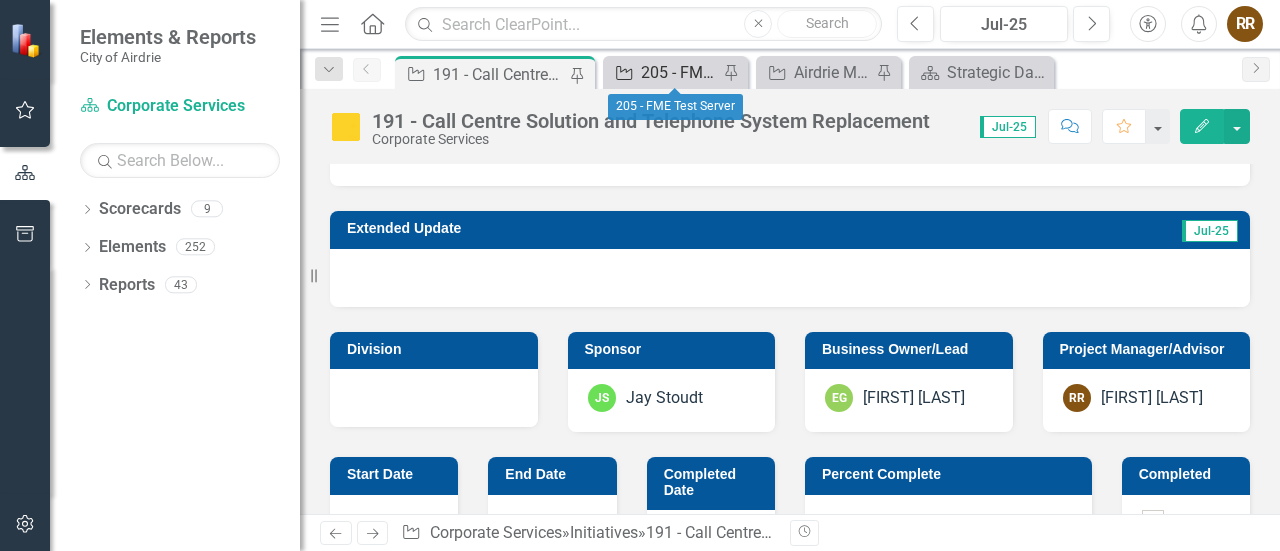 click on "205 - FME Test Server" at bounding box center (679, 72) 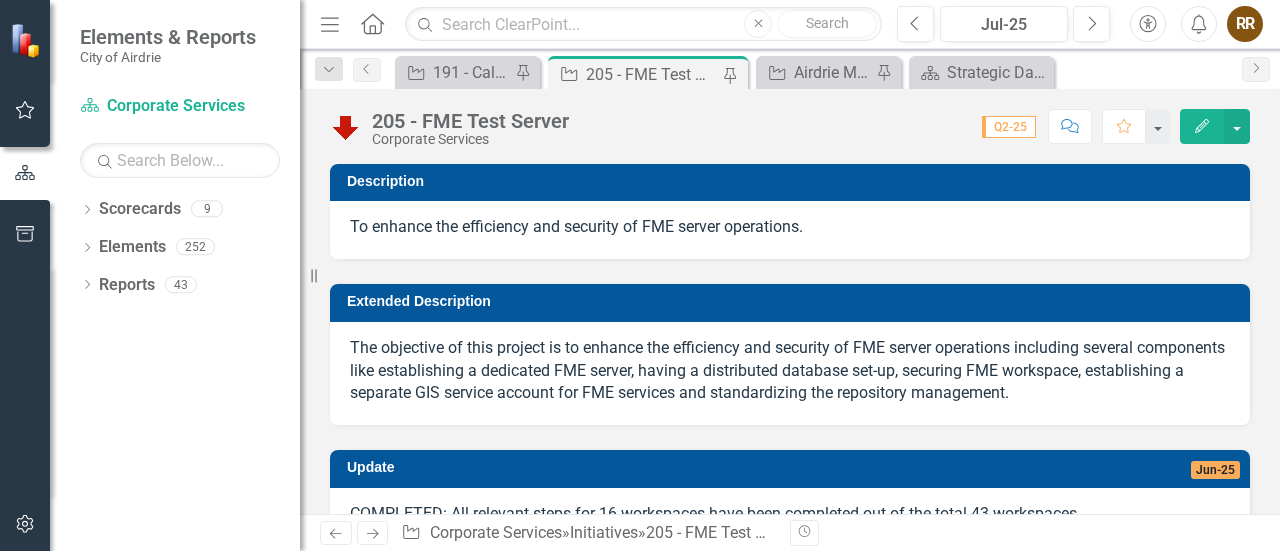 scroll, scrollTop: 218, scrollLeft: 0, axis: vertical 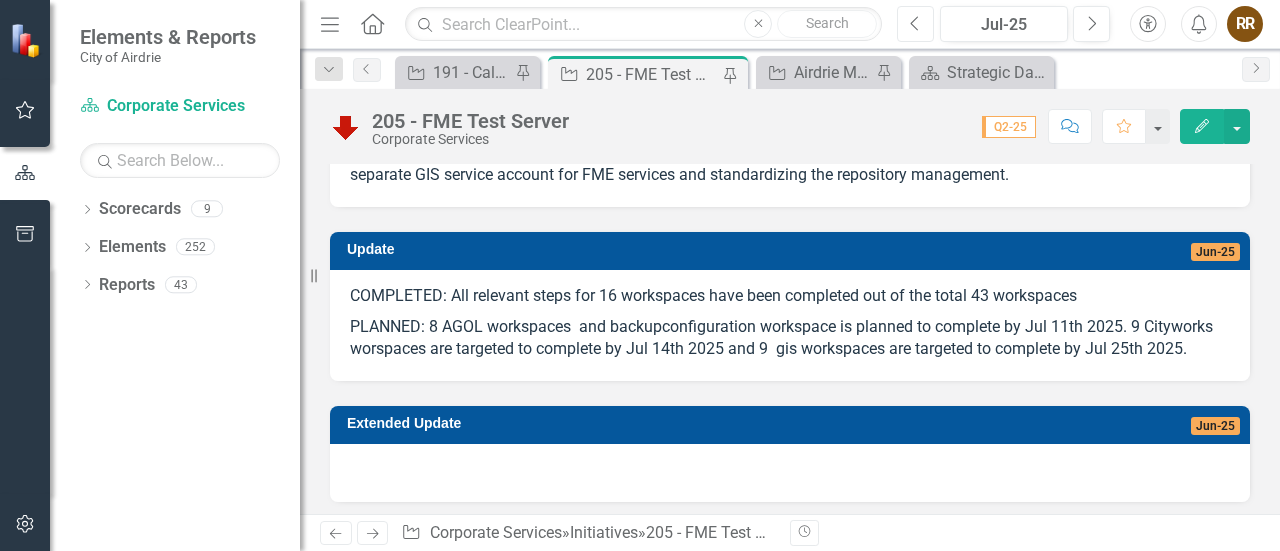 click on "Previous" 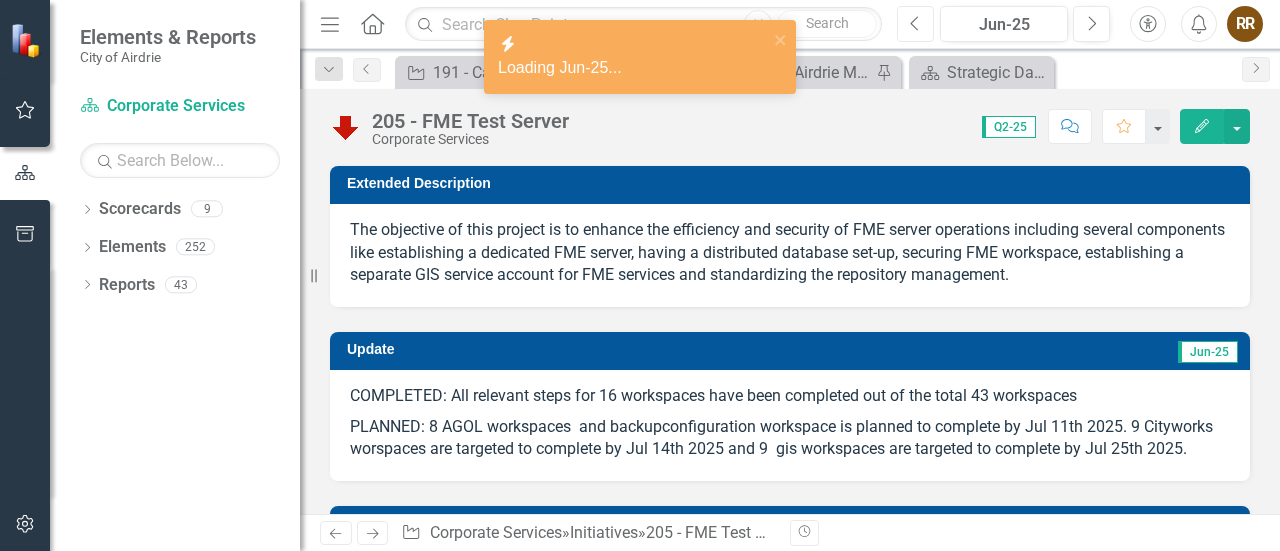 scroll, scrollTop: 162, scrollLeft: 0, axis: vertical 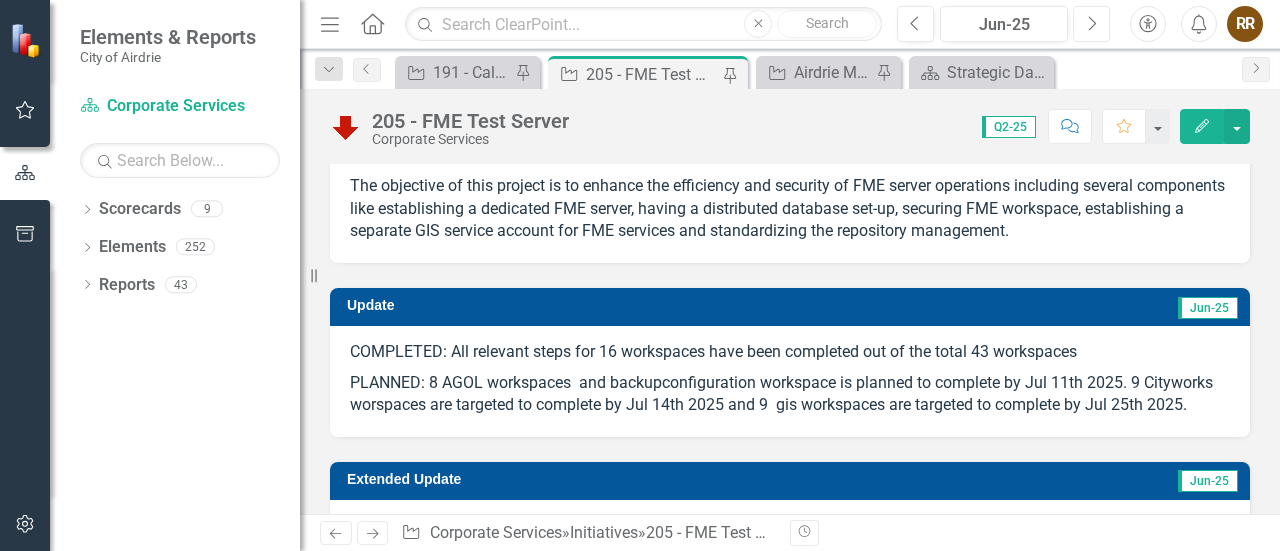 click on "Next" at bounding box center (1091, 24) 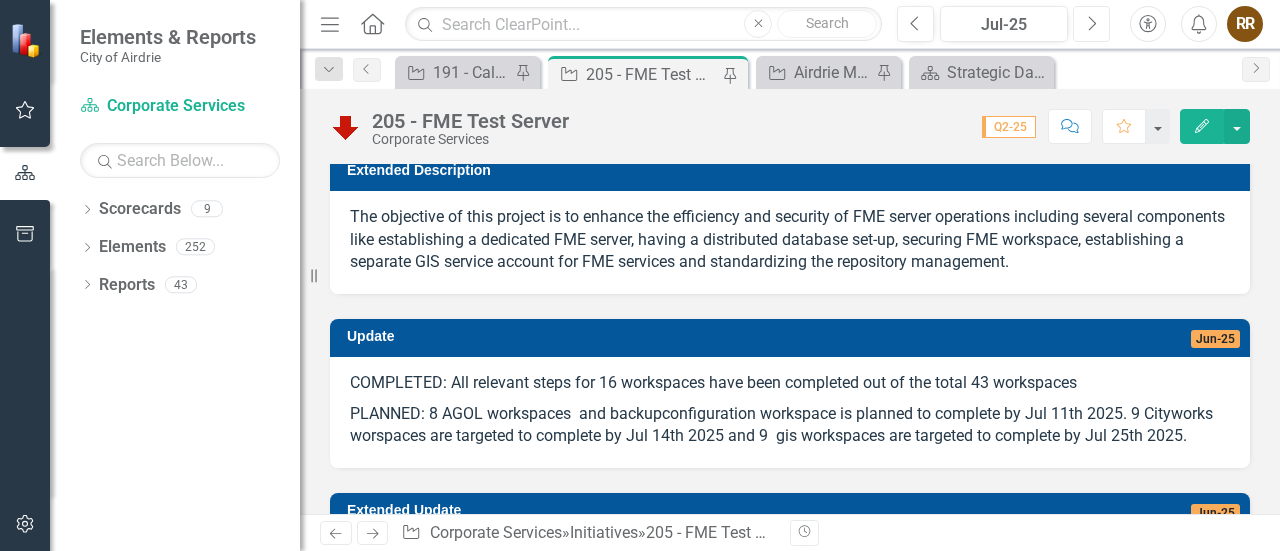 scroll, scrollTop: 142, scrollLeft: 0, axis: vertical 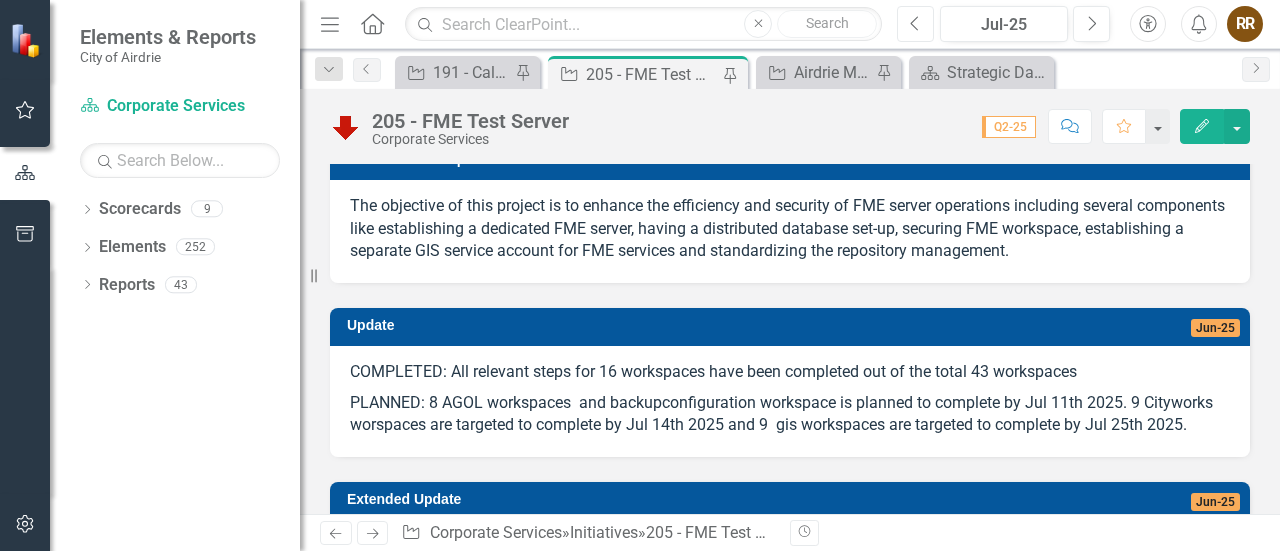 click on "Previous" 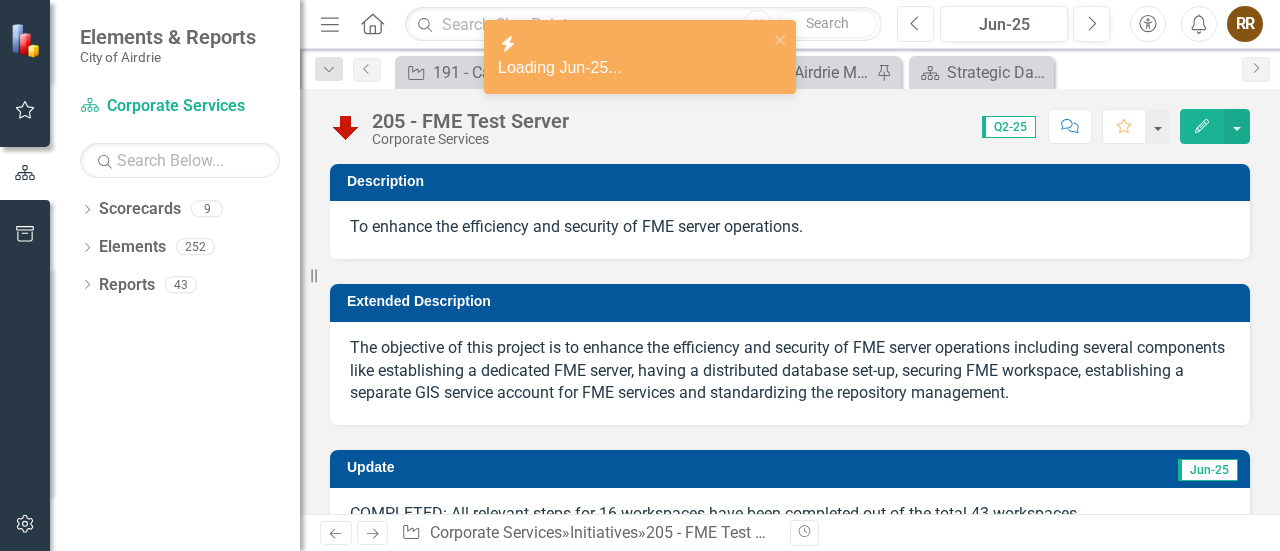 scroll, scrollTop: 0, scrollLeft: 0, axis: both 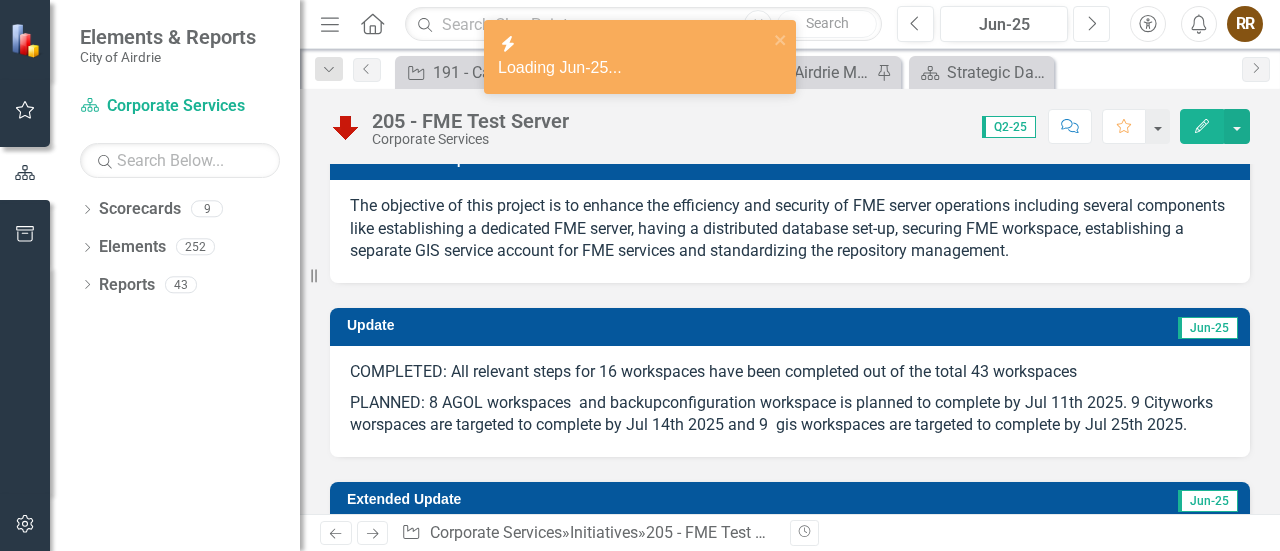 click on "Next" 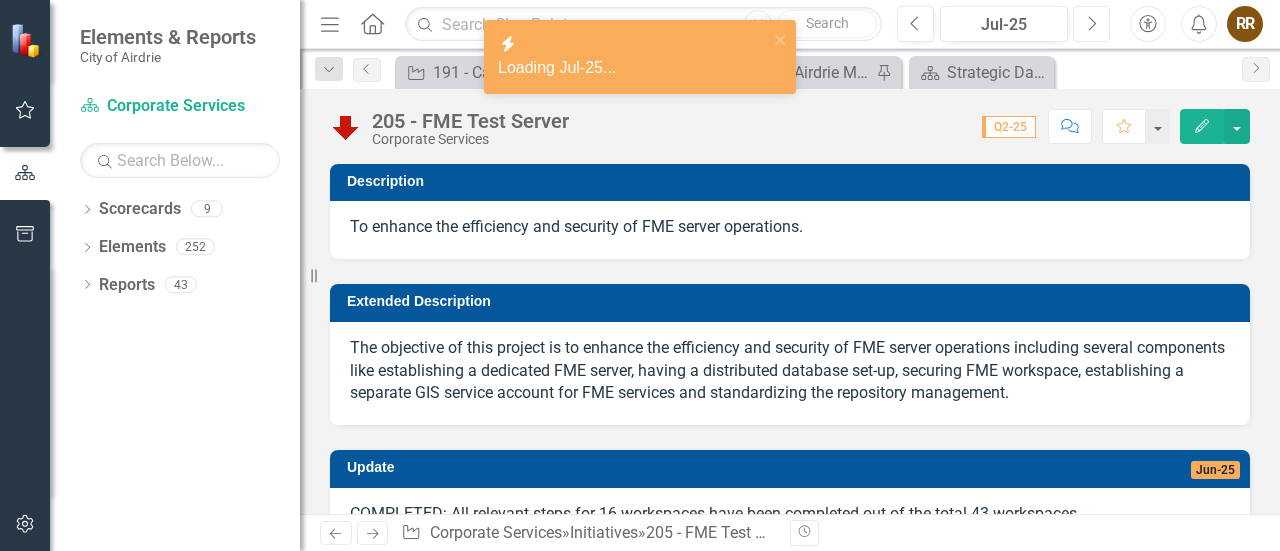 scroll, scrollTop: 0, scrollLeft: 0, axis: both 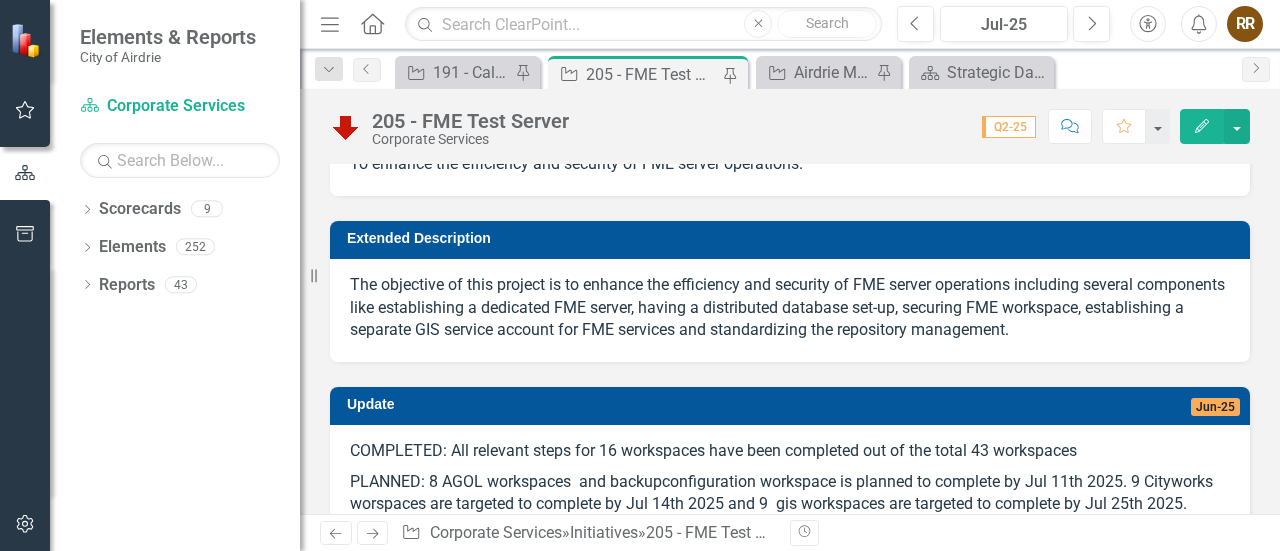 click 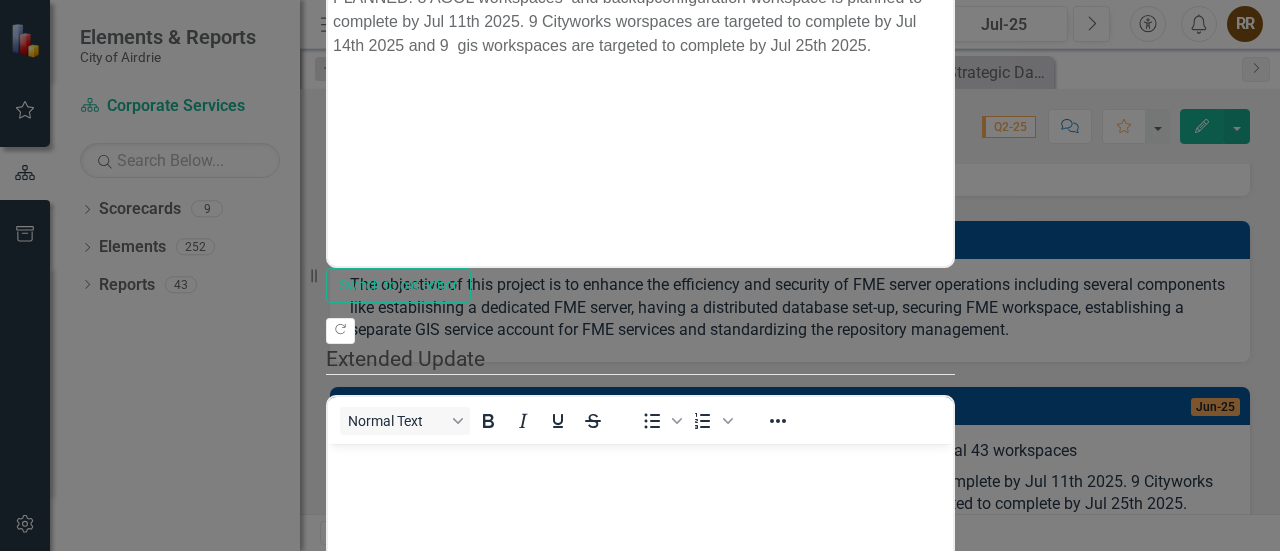 scroll, scrollTop: 0, scrollLeft: 0, axis: both 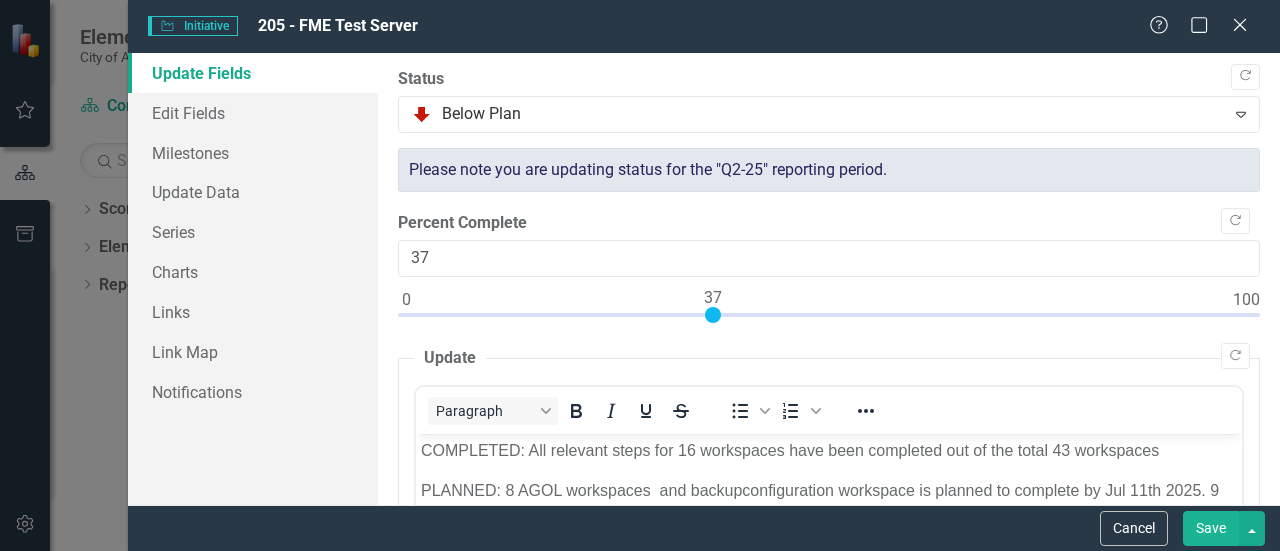 click at bounding box center (713, 315) 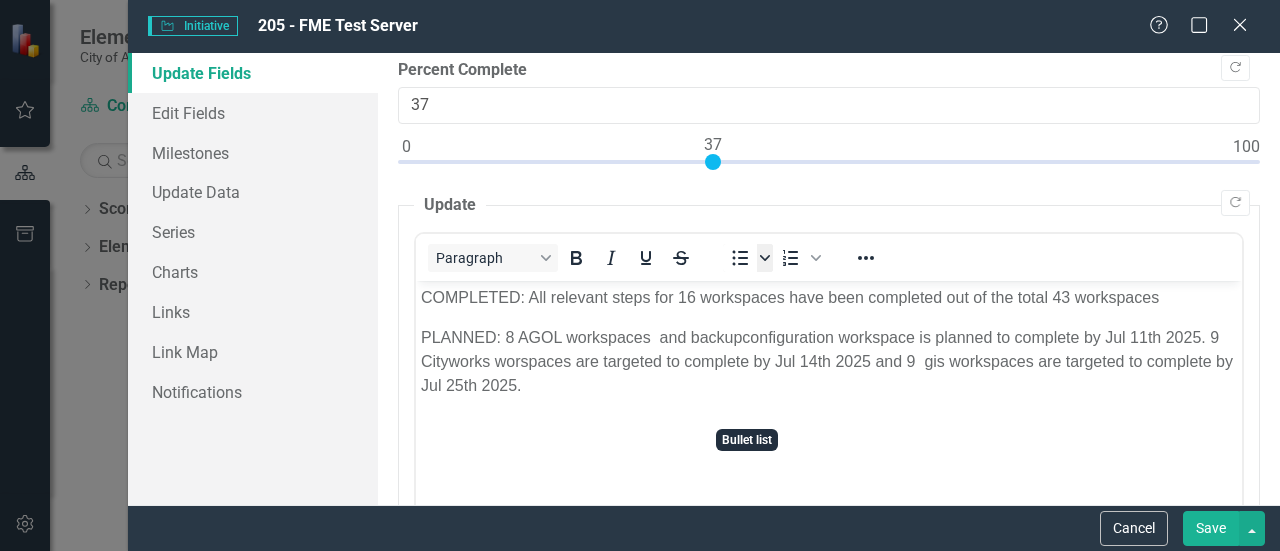 scroll, scrollTop: 154, scrollLeft: 0, axis: vertical 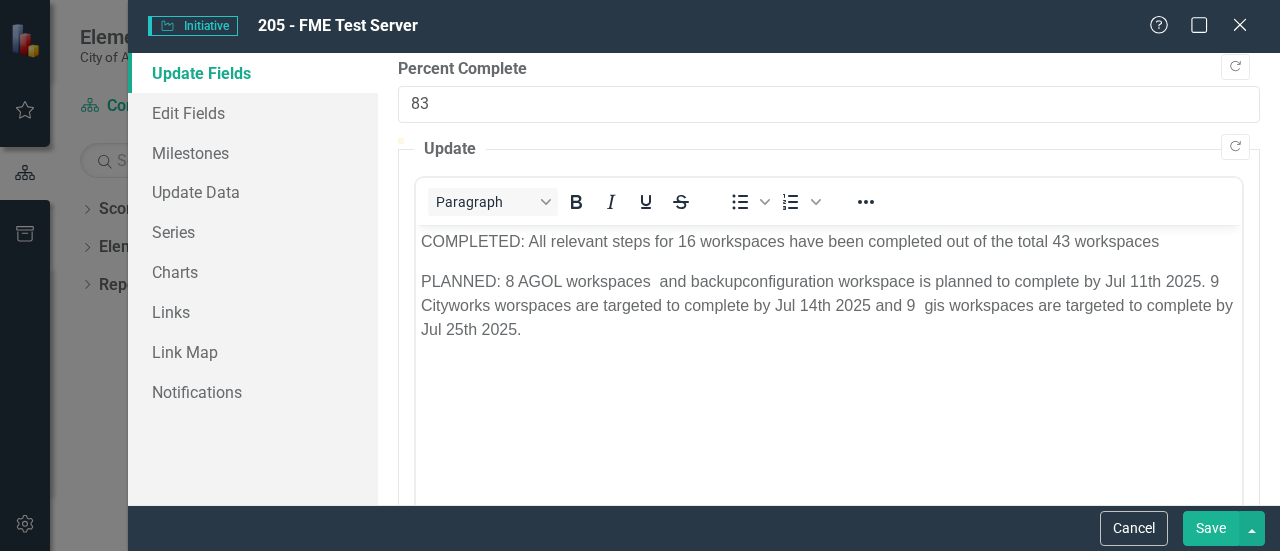 type on "82" 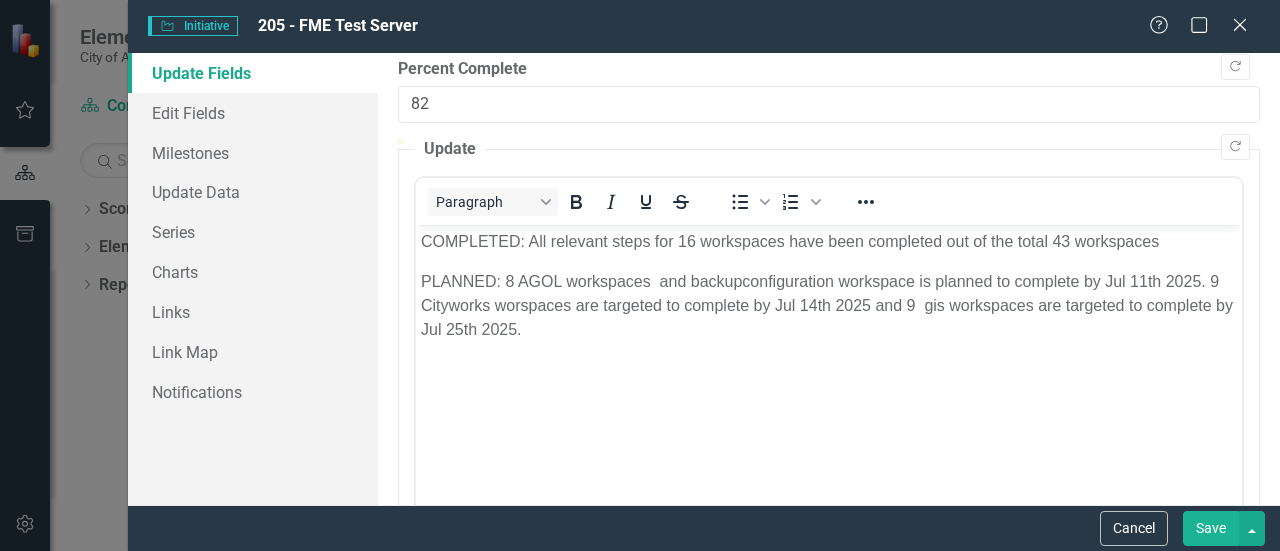 drag, startPoint x: 714, startPoint y: 159, endPoint x: 1090, endPoint y: 187, distance: 377.0411 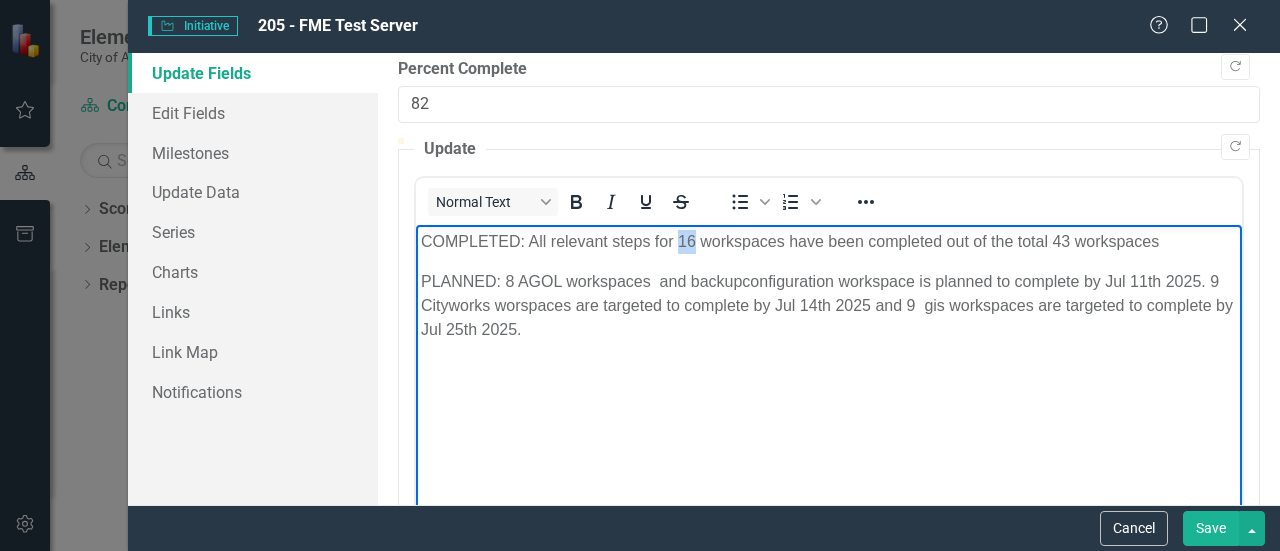 drag, startPoint x: 677, startPoint y: 240, endPoint x: 698, endPoint y: 239, distance: 21.023796 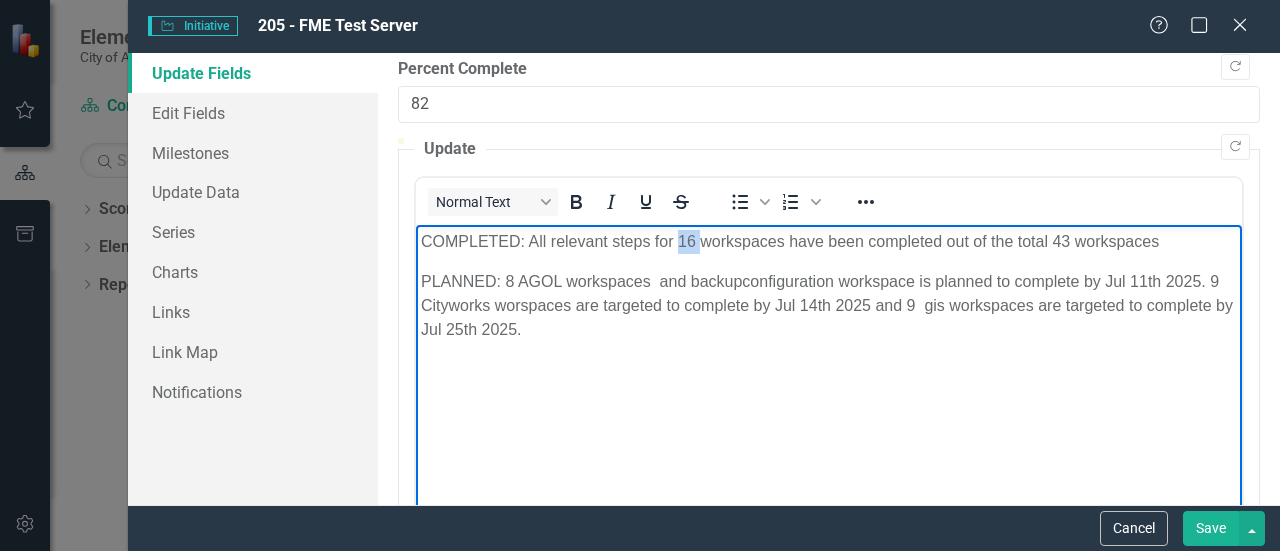 type 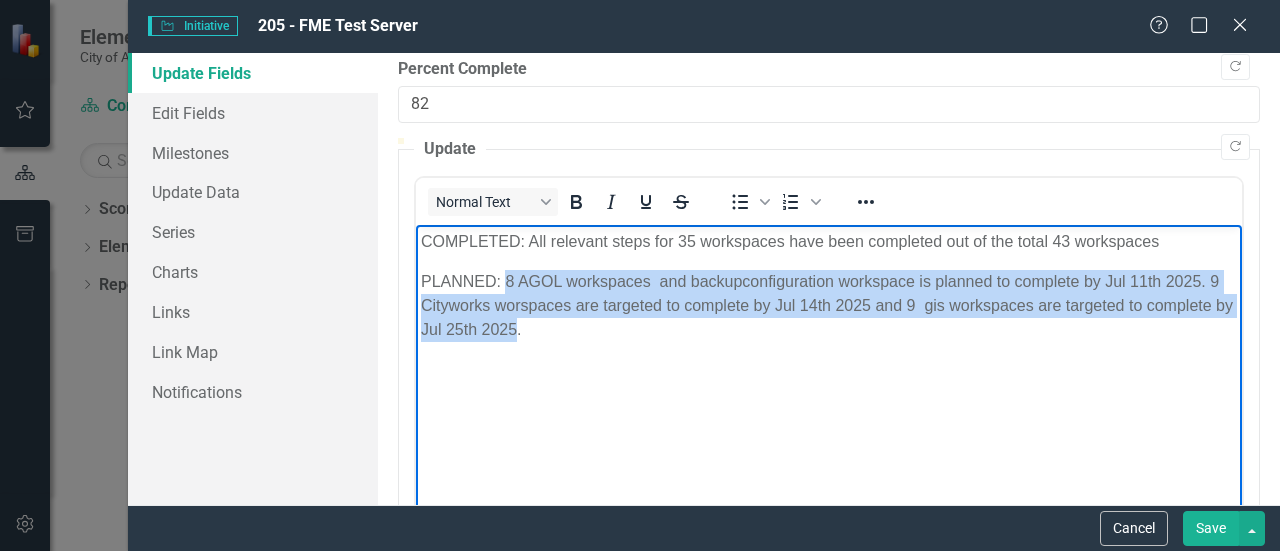 drag, startPoint x: 505, startPoint y: 284, endPoint x: 538, endPoint y: 328, distance: 55 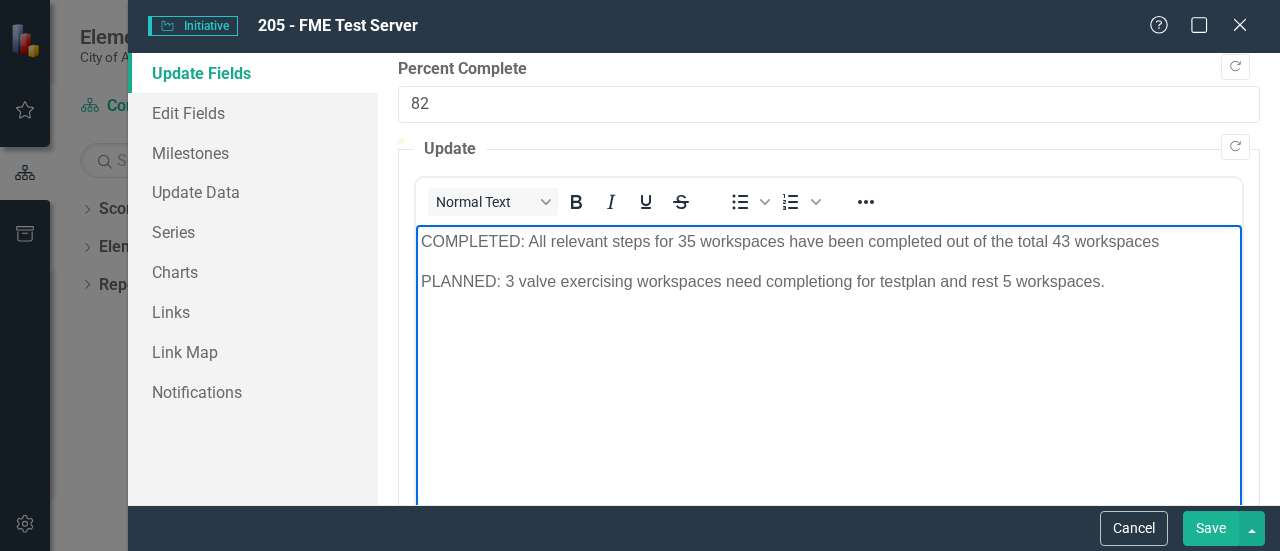 click on "PLANNED: 3 valve exercising workspaces need completiong for testplan and rest 5 workspaces." at bounding box center [829, 281] 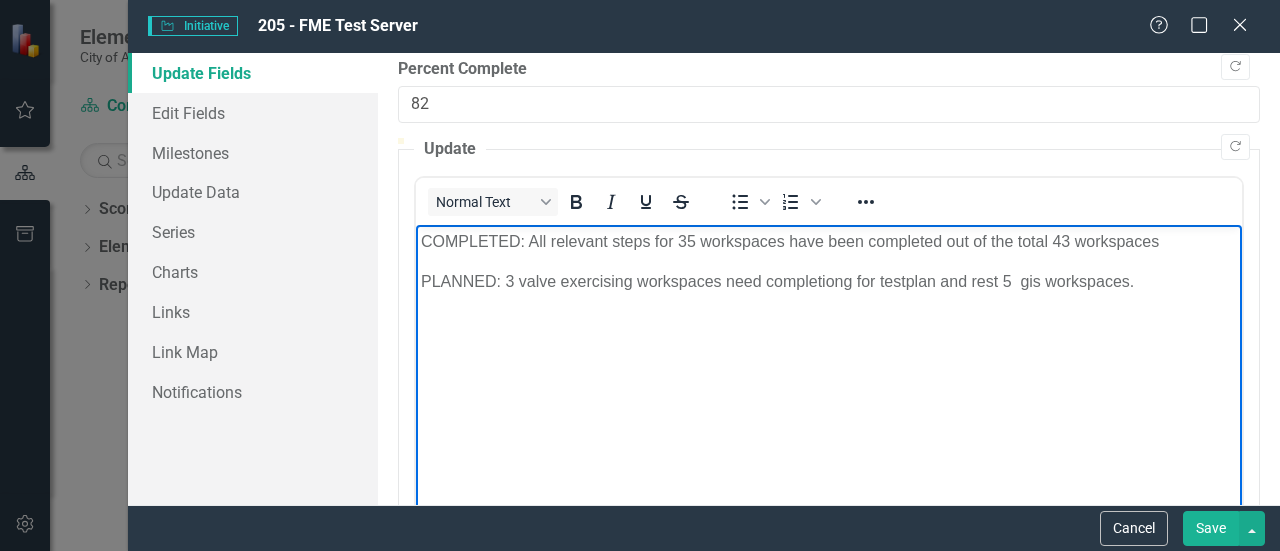 click on "PLANNED: 3 valve exercising workspaces need completiong for testplan and rest 5  gis workspaces." at bounding box center [829, 281] 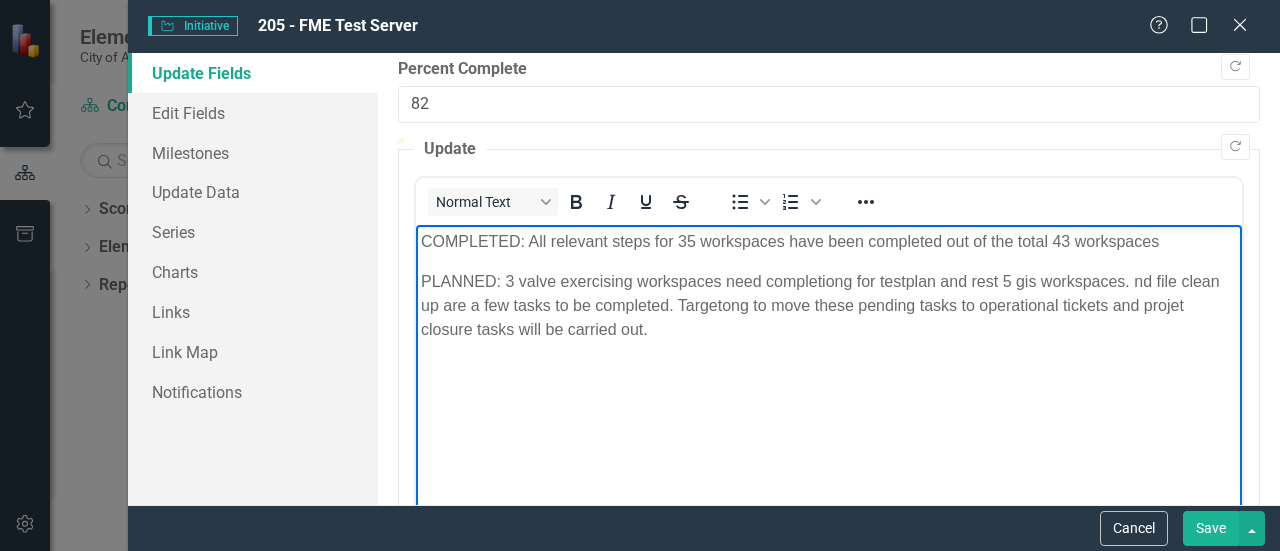drag, startPoint x: 780, startPoint y: 330, endPoint x: 411, endPoint y: 227, distance: 383.10574 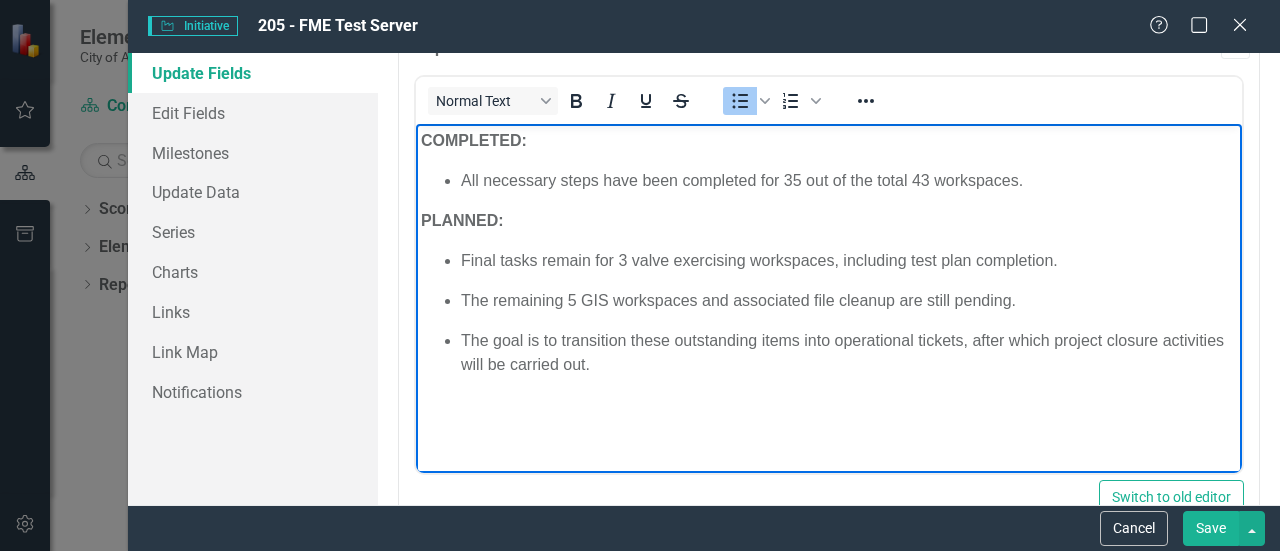 scroll, scrollTop: 273, scrollLeft: 0, axis: vertical 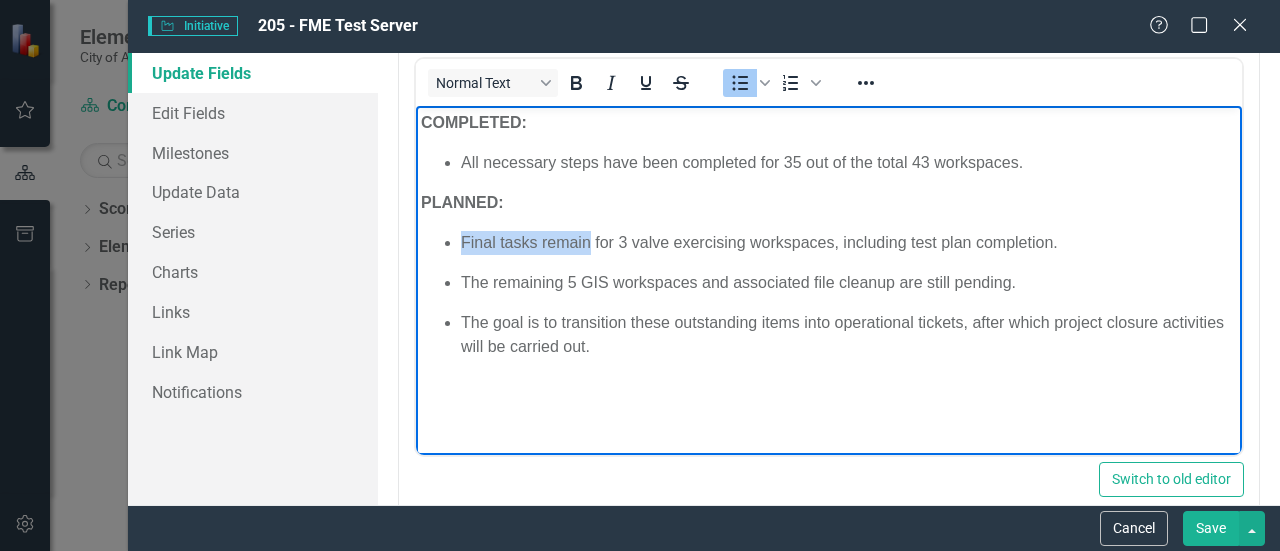 drag, startPoint x: 591, startPoint y: 243, endPoint x: 457, endPoint y: 234, distance: 134.3019 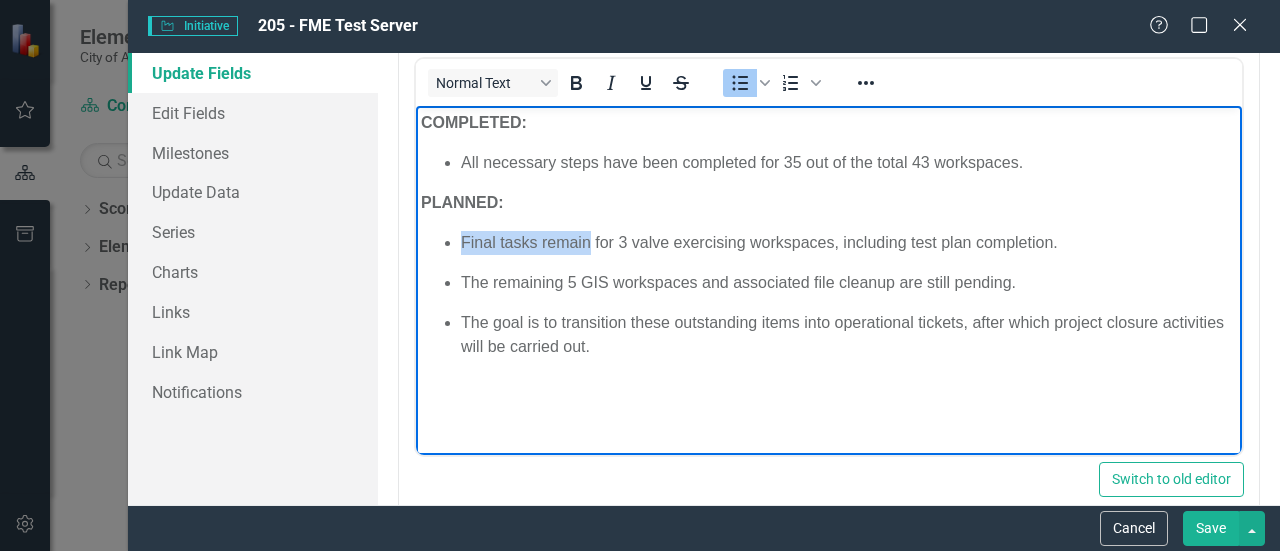 click on "Final tasks remain for 3 valve exercising workspaces, including test plan completion. The remaining 5 GIS workspaces and associated file cleanup are still pending. The goal is to transition these outstanding items into operational tickets, after which project closure activities will be carried out." at bounding box center (829, 294) 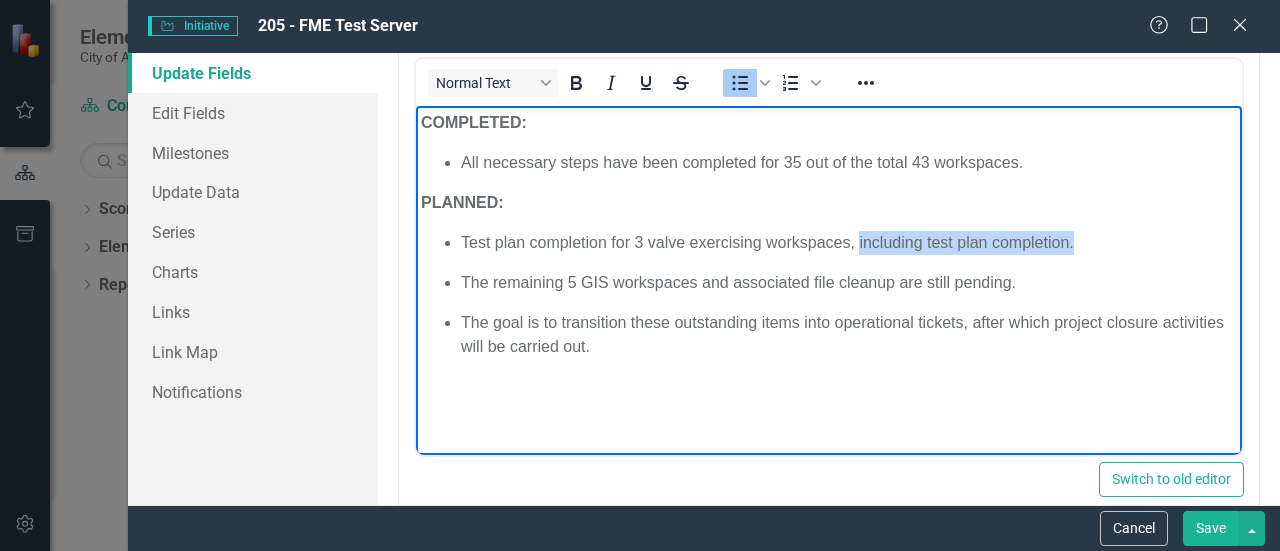 drag, startPoint x: 1088, startPoint y: 243, endPoint x: 859, endPoint y: 239, distance: 229.03493 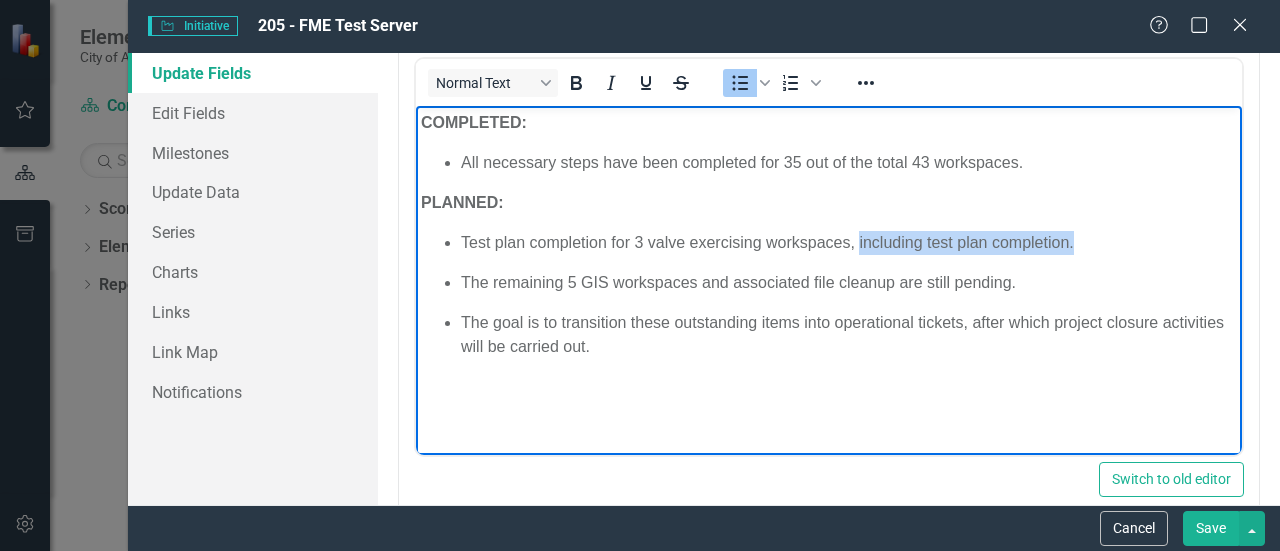 click on "Test plan completion for 3 valve exercising workspaces, including test plan completion." at bounding box center [849, 242] 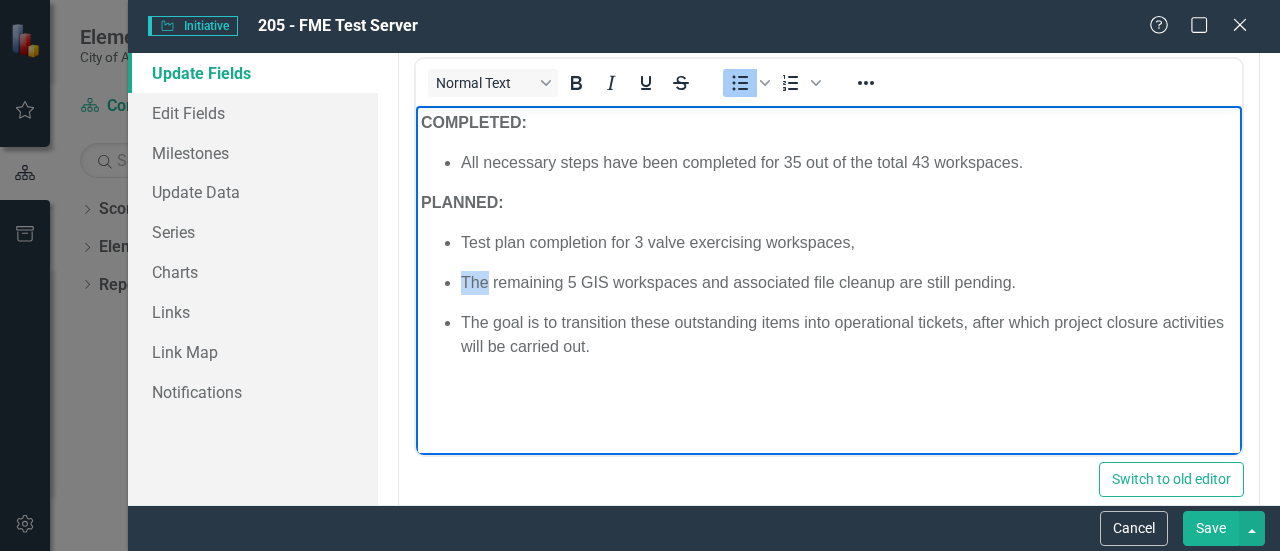 drag, startPoint x: 489, startPoint y: 280, endPoint x: 453, endPoint y: 276, distance: 36.221542 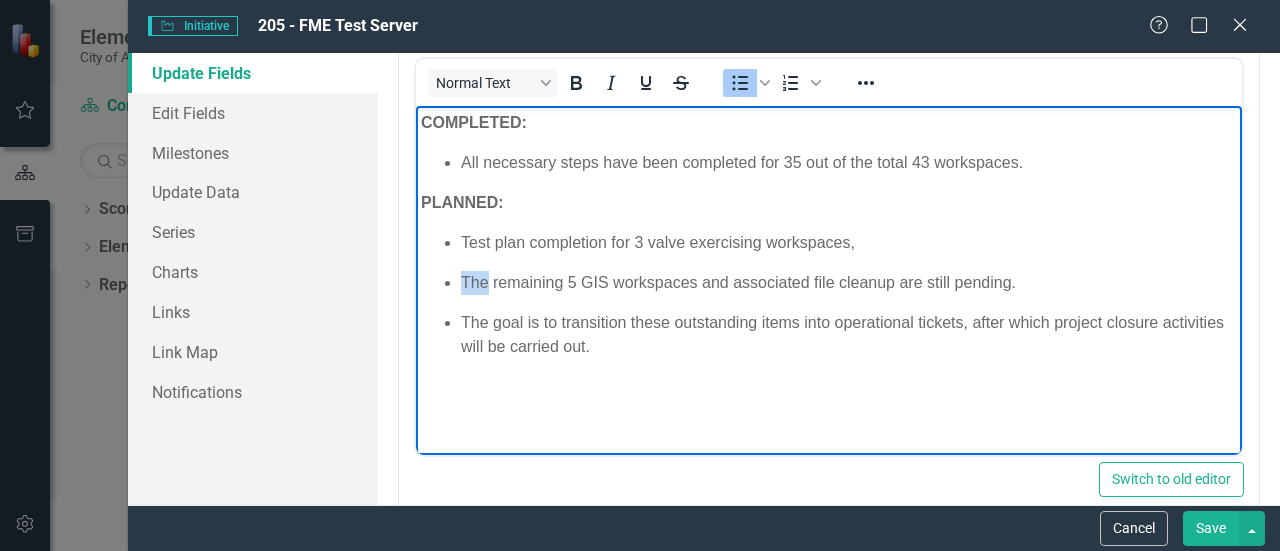 click on "Test plan completion for 3 valve exercising workspaces, The remaining 5 GIS workspaces and associated file cleanup are still pending. The goal is to transition these outstanding items into operational tickets, after which project closure activities will be carried out." at bounding box center [829, 294] 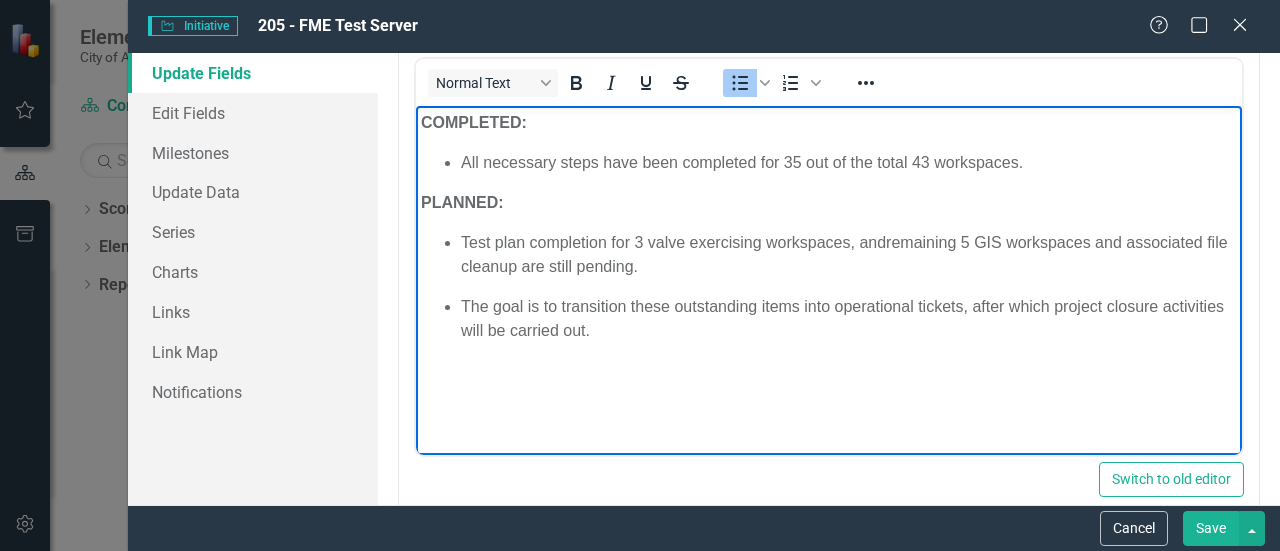 drag, startPoint x: 675, startPoint y: 266, endPoint x: 573, endPoint y: 272, distance: 102.176315 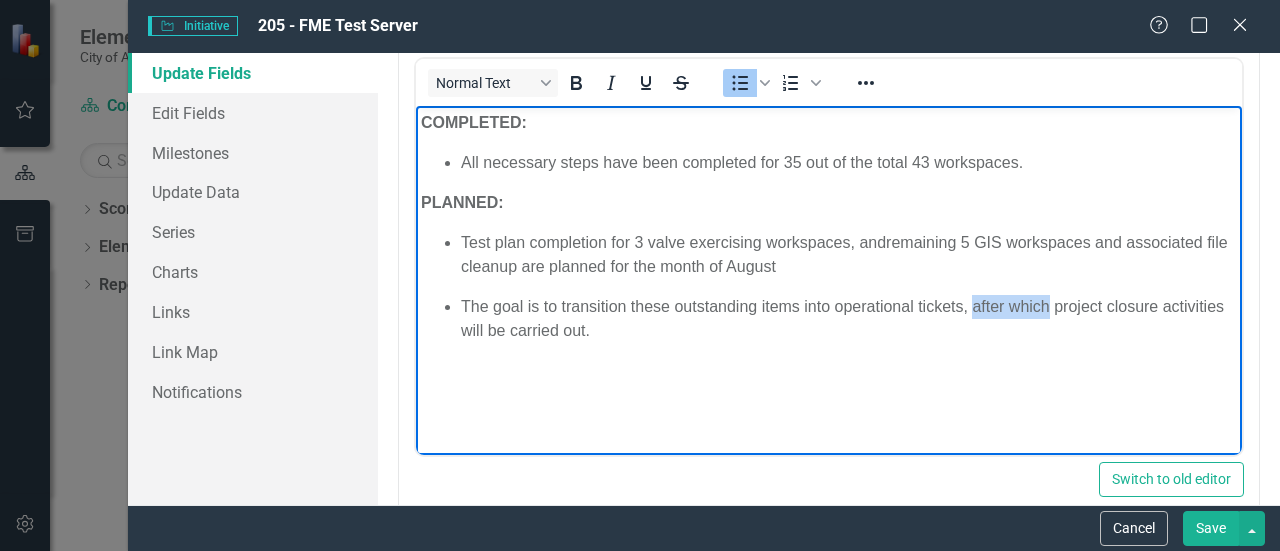 drag, startPoint x: 971, startPoint y: 305, endPoint x: 1049, endPoint y: 310, distance: 78.160095 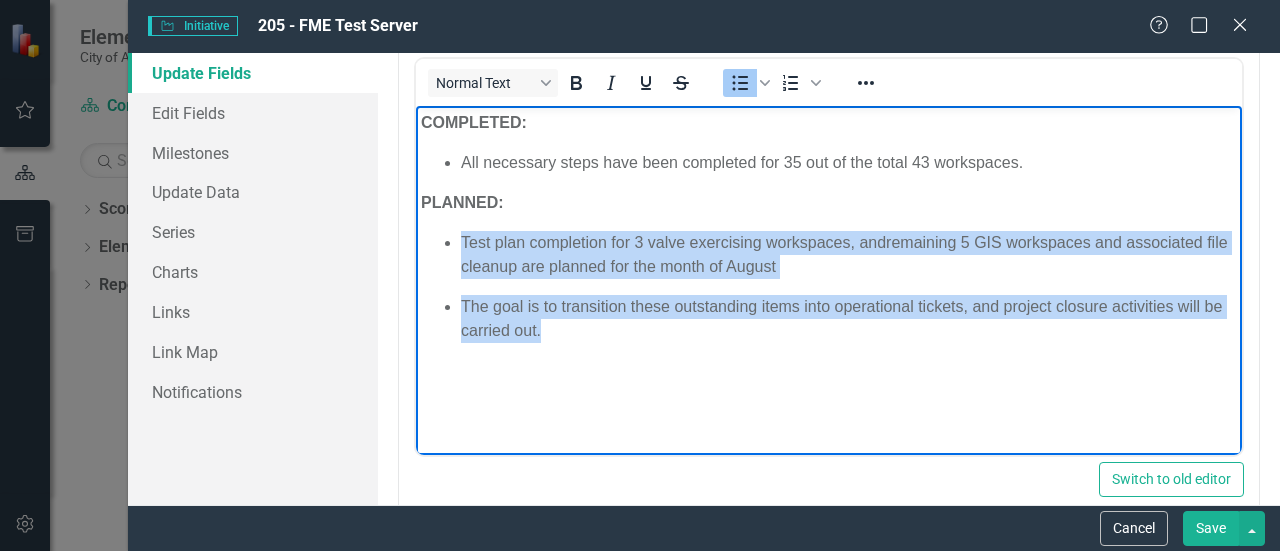drag, startPoint x: 609, startPoint y: 326, endPoint x: 440, endPoint y: 244, distance: 187.84302 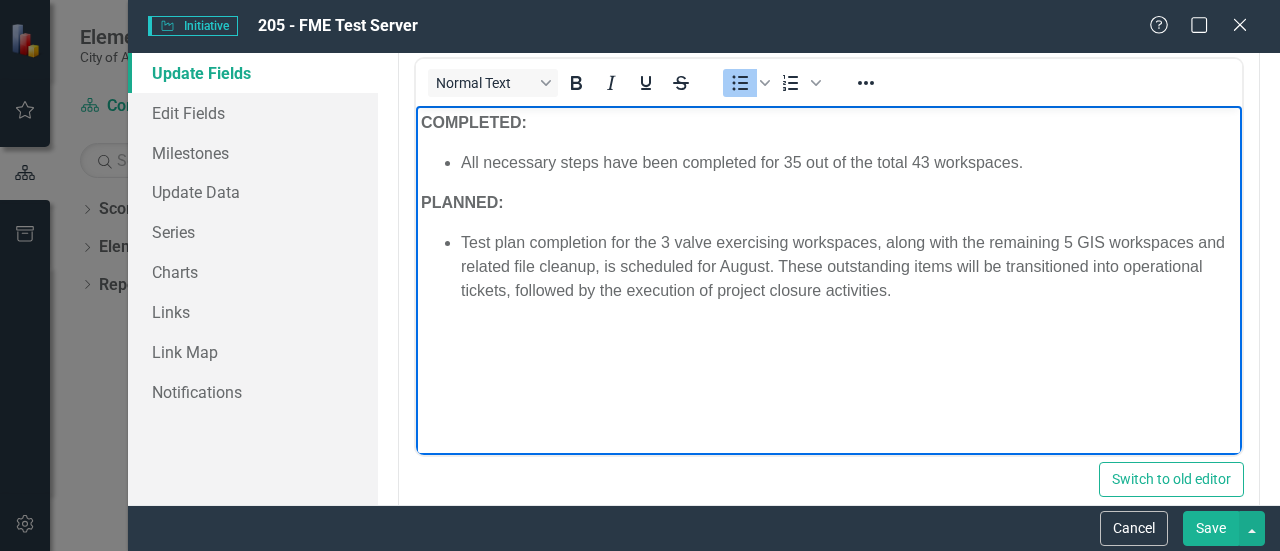 click on "Test plan completion for the 3 valve exercising workspaces, along with the remaining 5 GIS workspaces and related file cleanup, is scheduled for August. These outstanding items will be transitioned into operational tickets, followed by the execution of project closure activities." at bounding box center [849, 266] 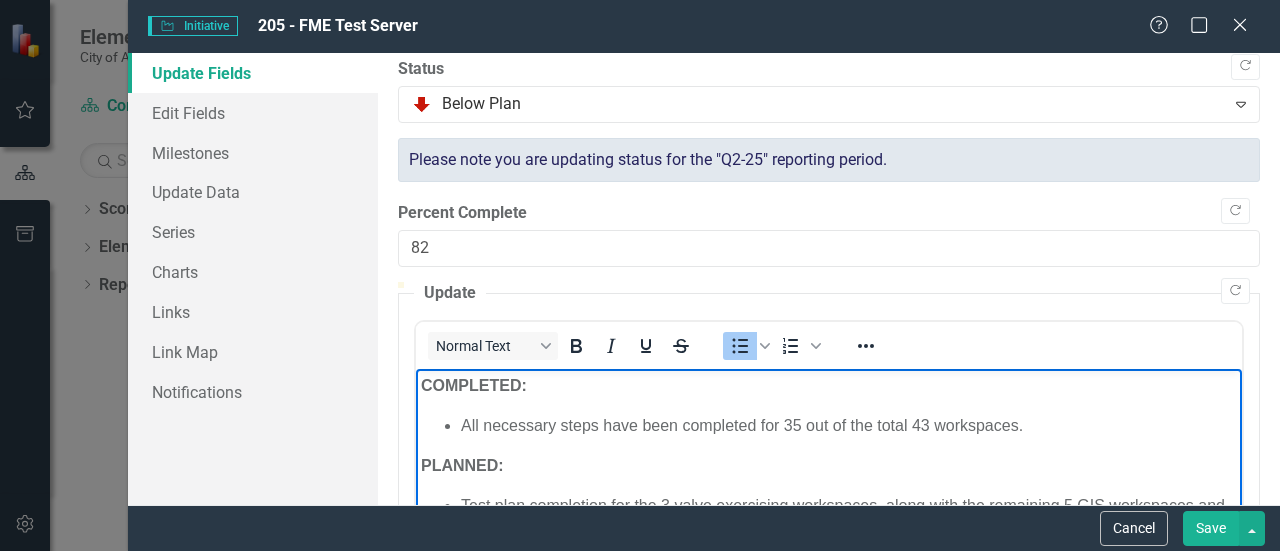 scroll, scrollTop: 9, scrollLeft: 0, axis: vertical 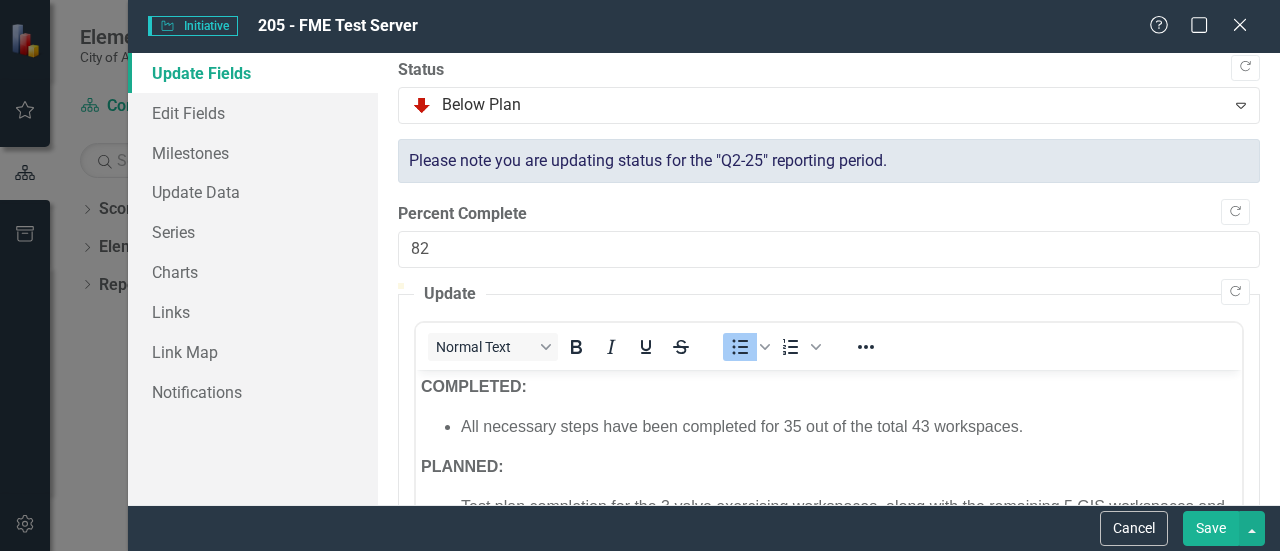 click on "Save" at bounding box center [1211, 528] 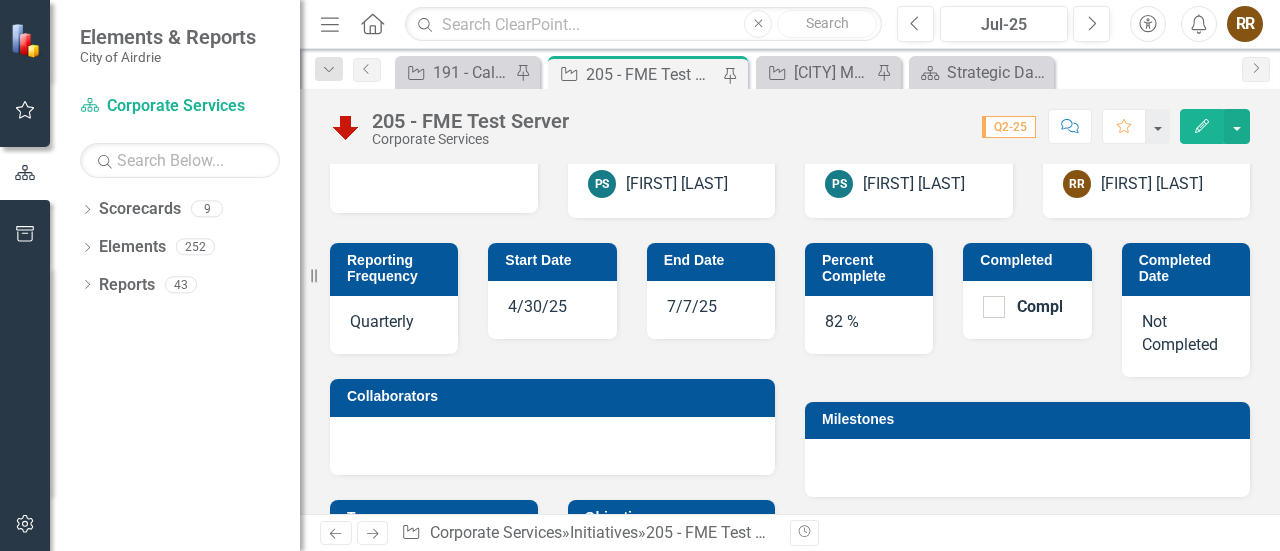 scroll, scrollTop: 736, scrollLeft: 0, axis: vertical 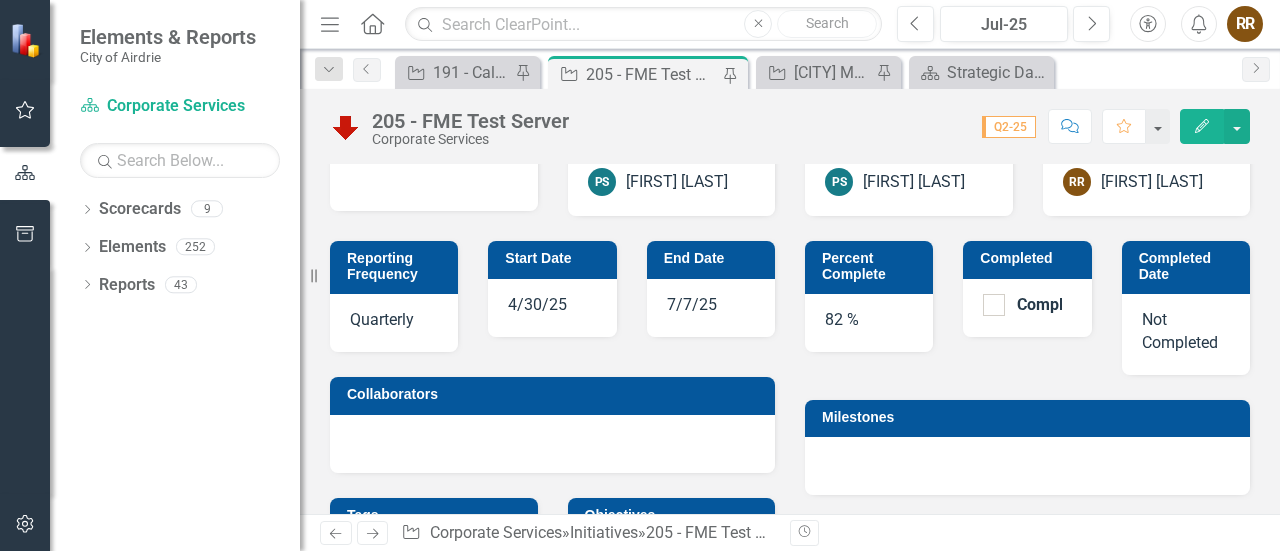 click on "Edit" at bounding box center (1202, 126) 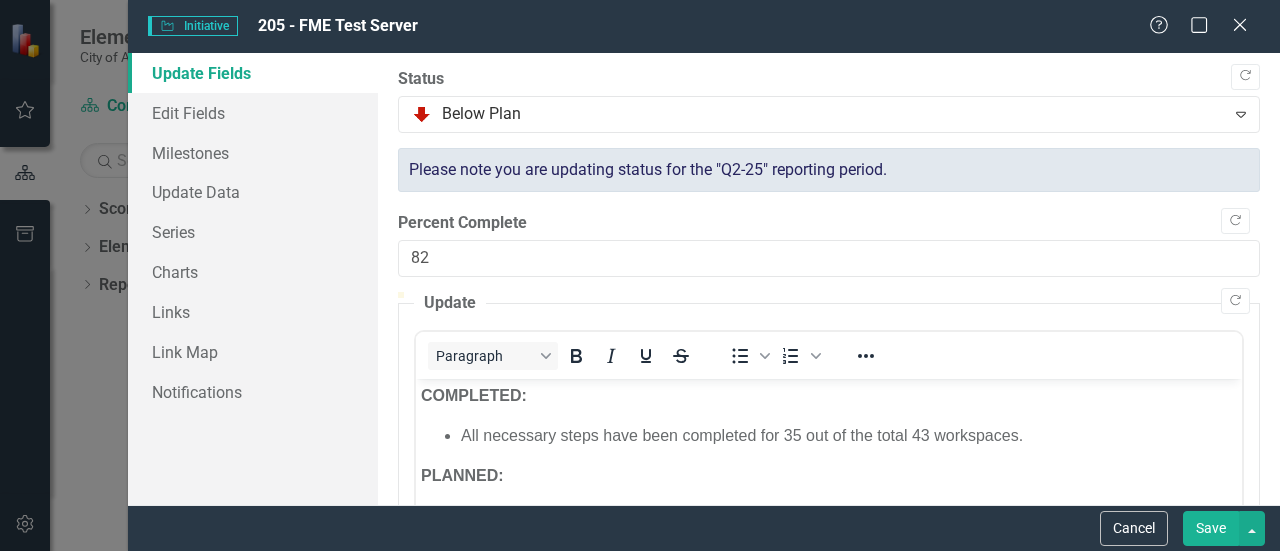 scroll, scrollTop: 0, scrollLeft: 0, axis: both 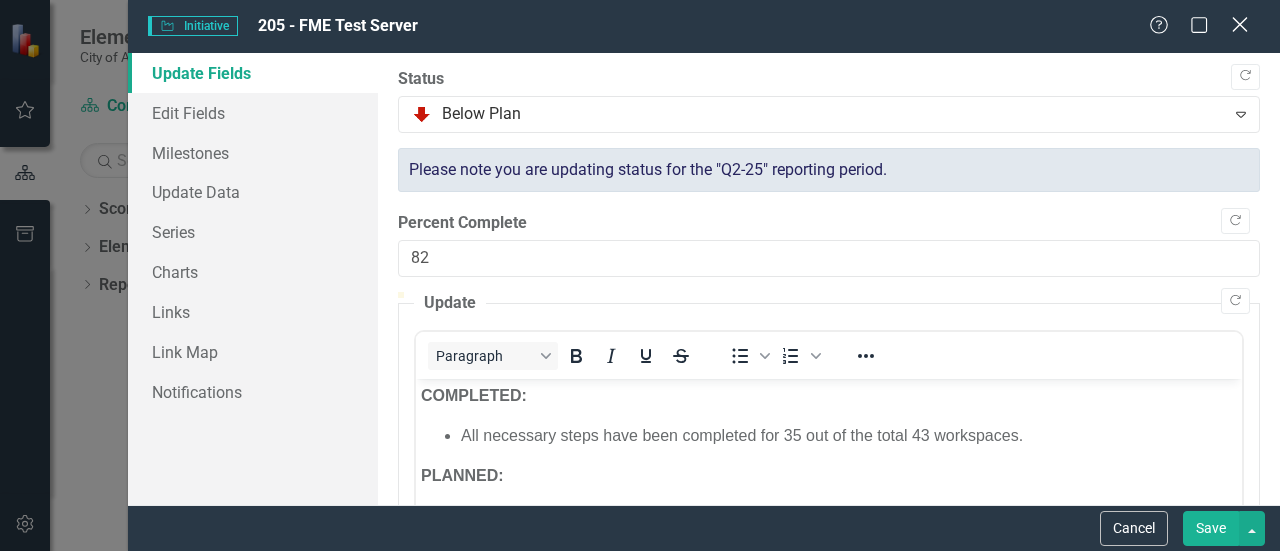 click on "Close" 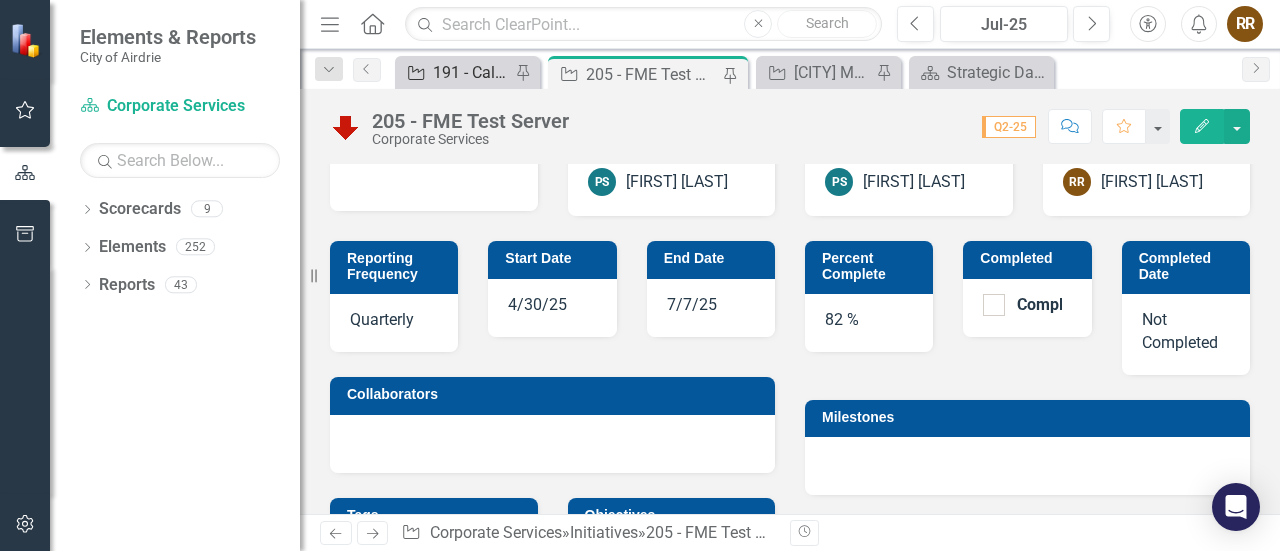 click on "191 - Call Centre Solution and Telephone System Replacement" at bounding box center [471, 72] 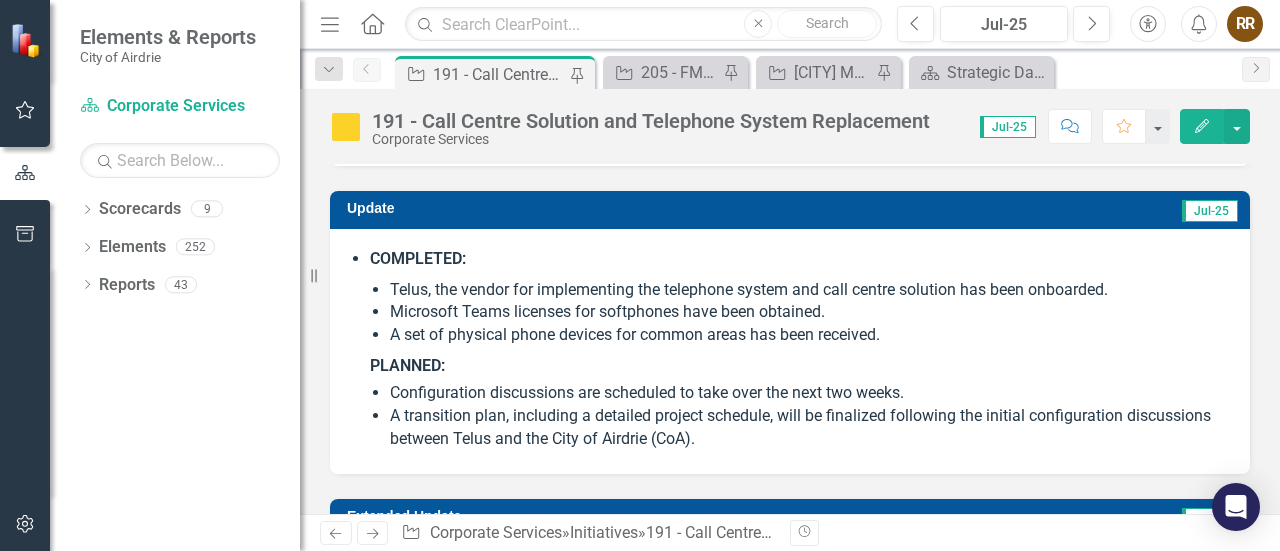 scroll, scrollTop: 266, scrollLeft: 0, axis: vertical 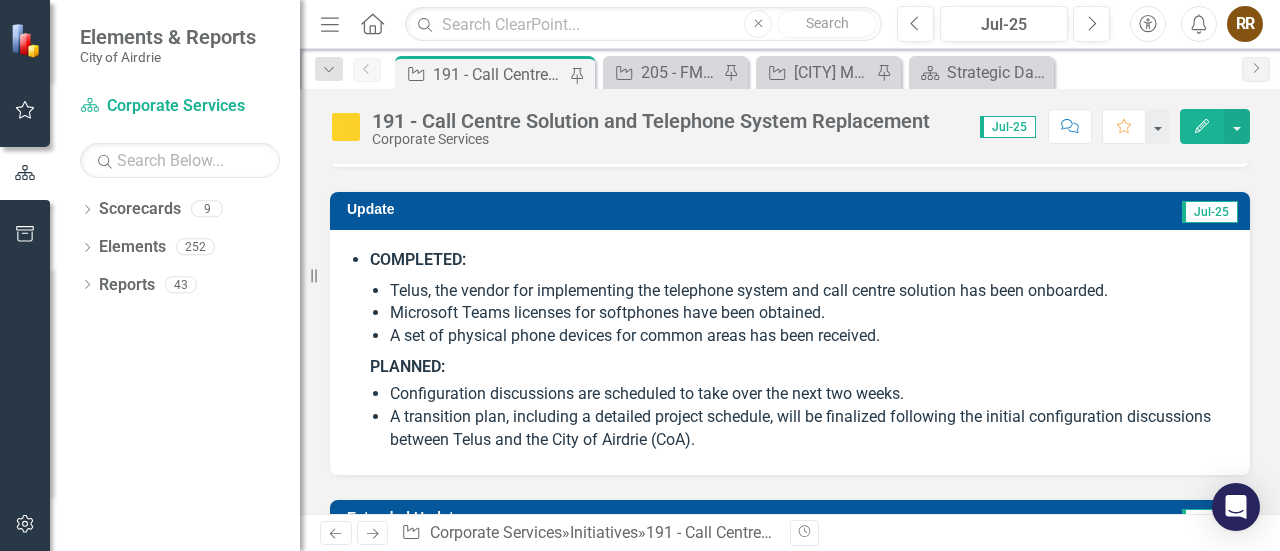 click 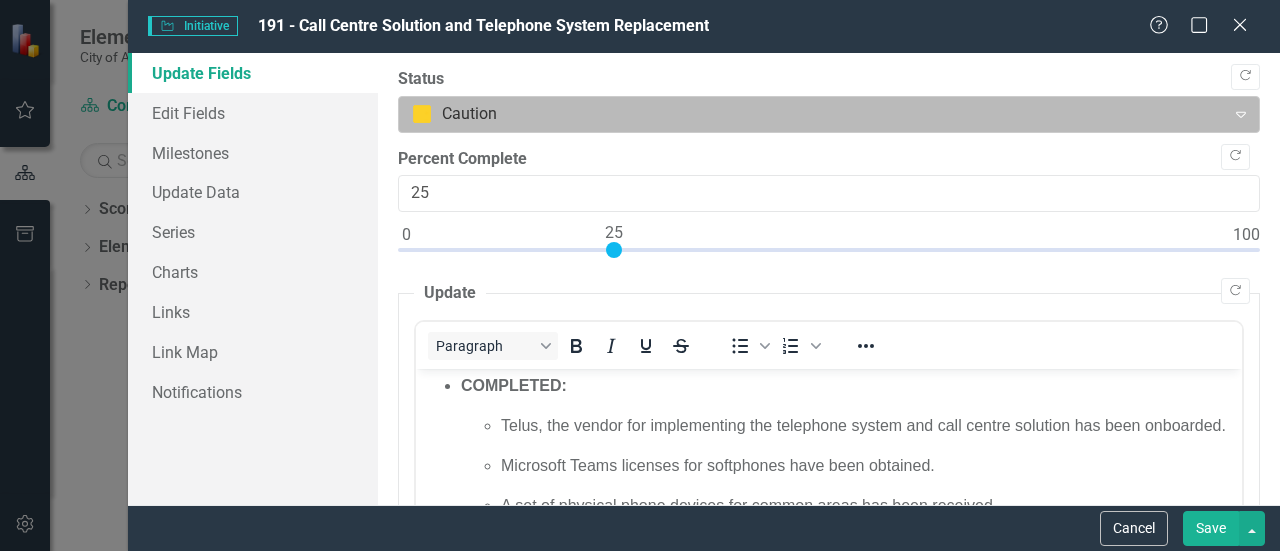 scroll, scrollTop: 0, scrollLeft: 0, axis: both 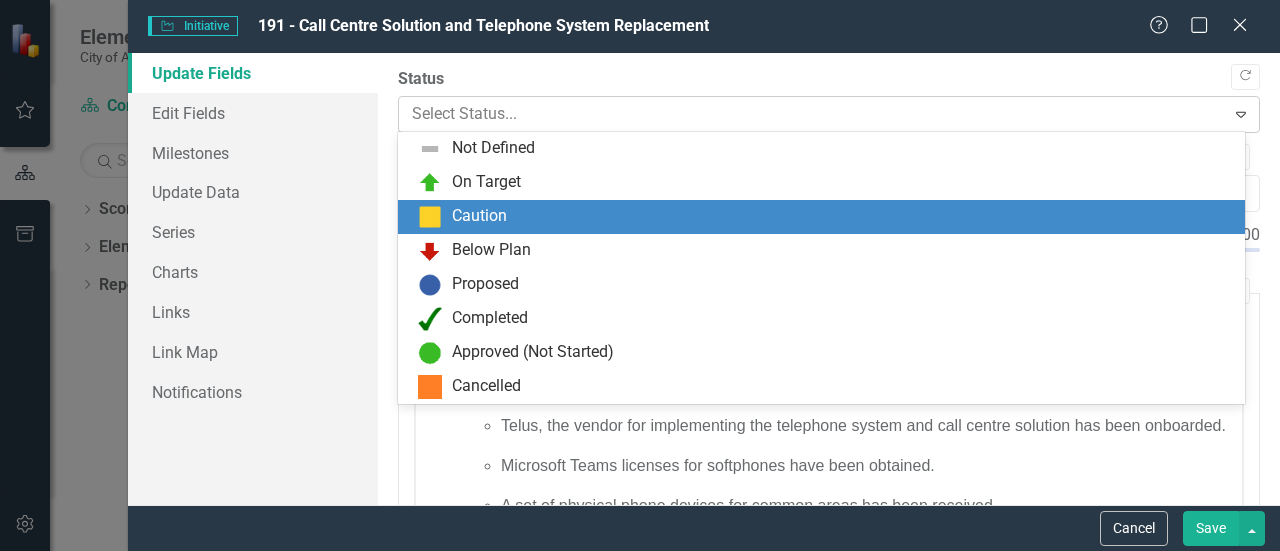 click on "Expand" 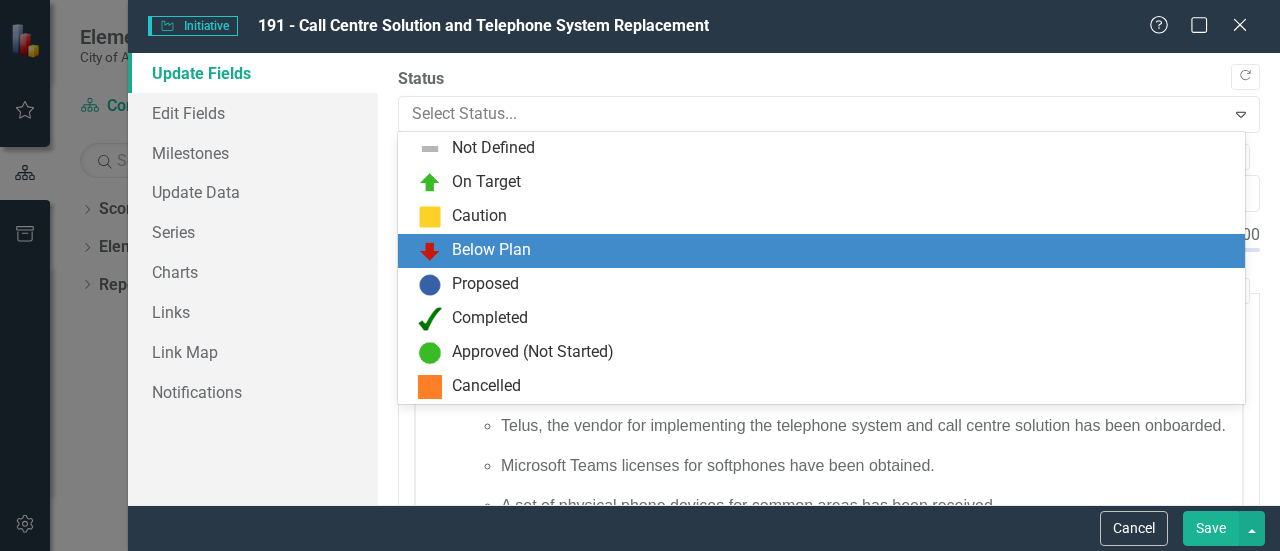 click on "Below Plan" at bounding box center (825, 251) 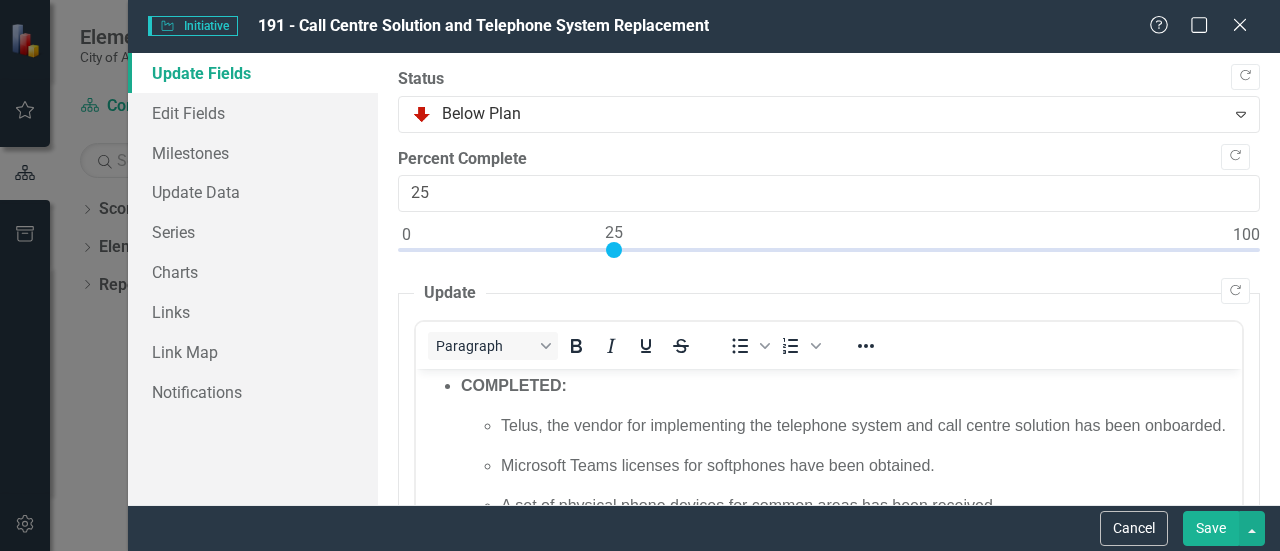 click on "Save" at bounding box center [1211, 528] 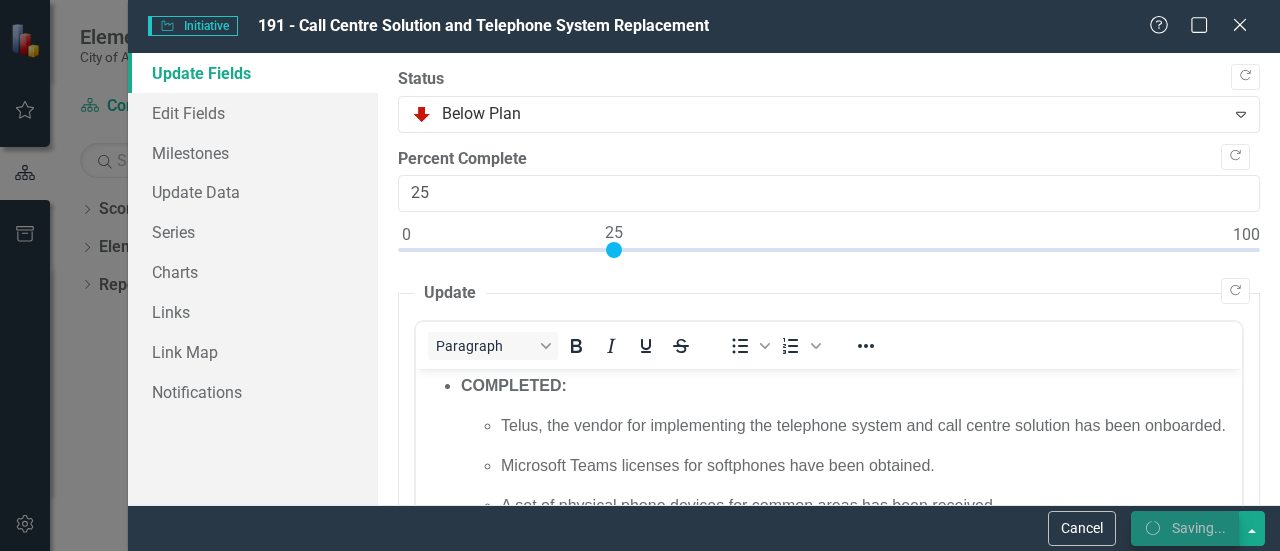 checkbox on "false" 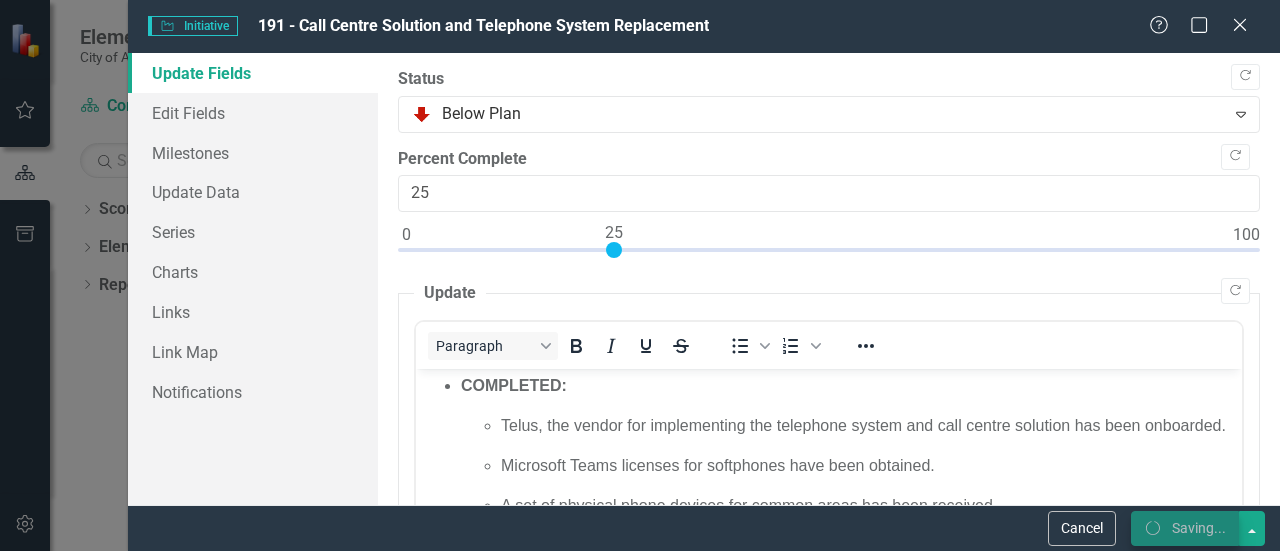 checkbox on "false" 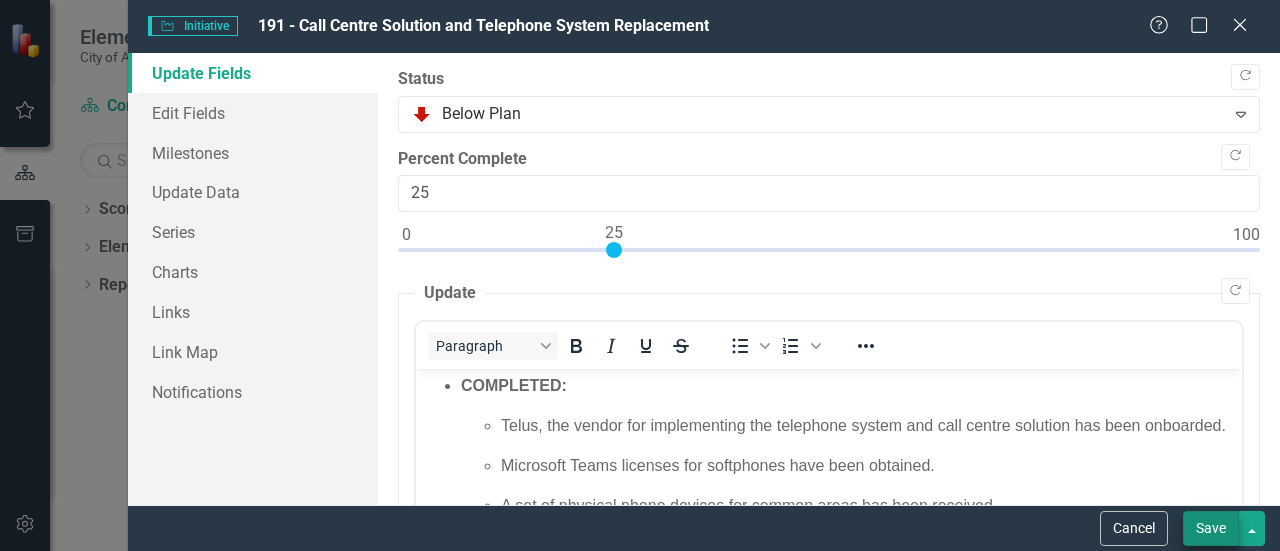 checkbox on "true" 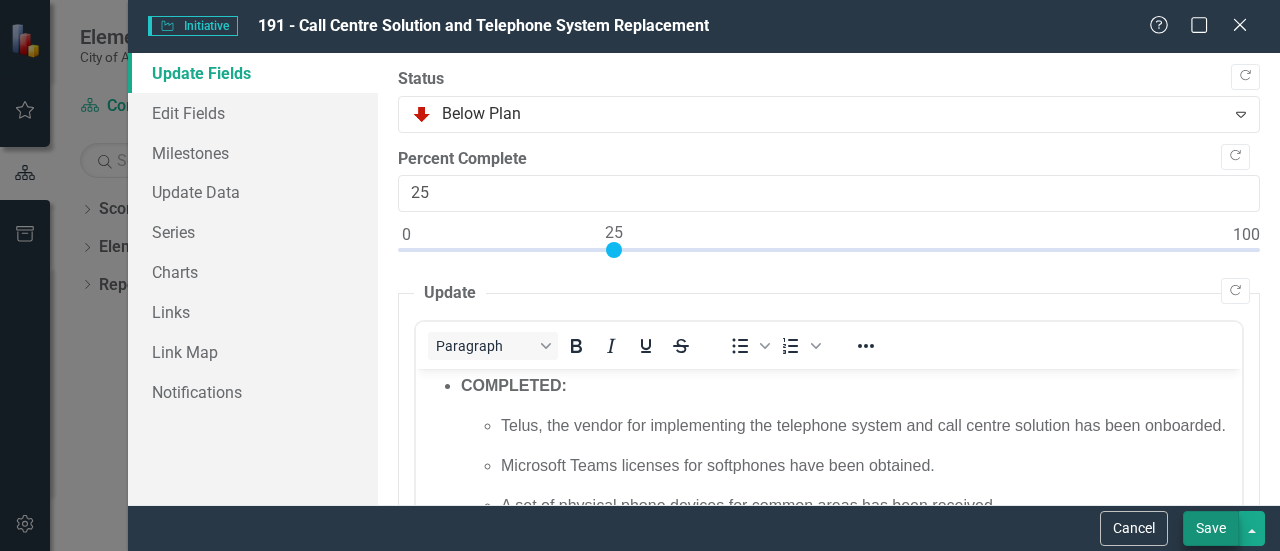 checkbox on "true" 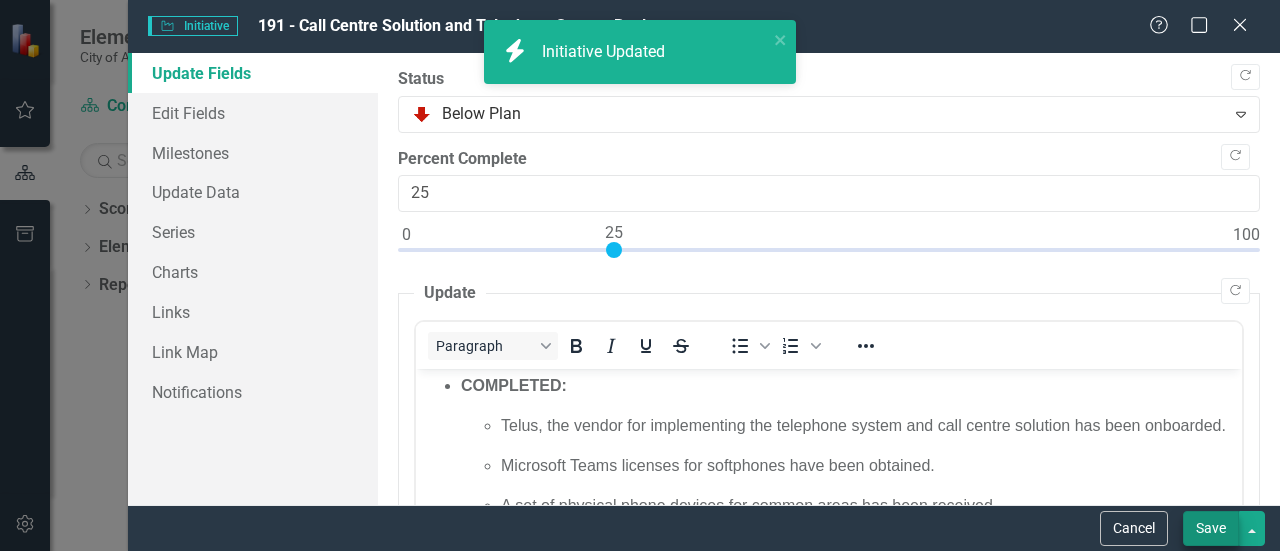 checkbox on "false" 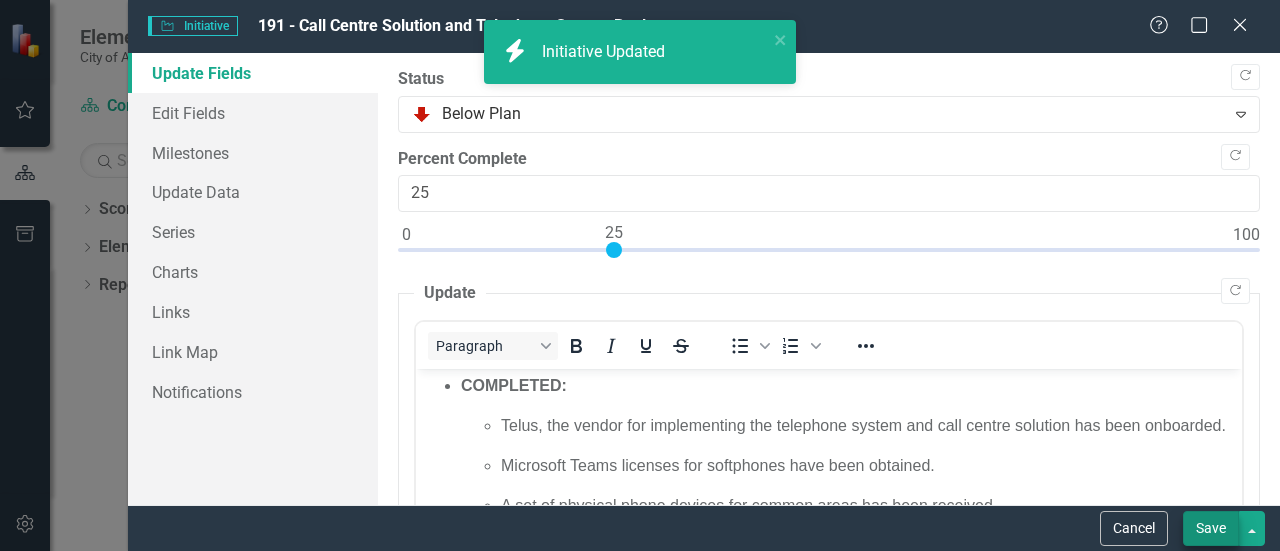 checkbox on "false" 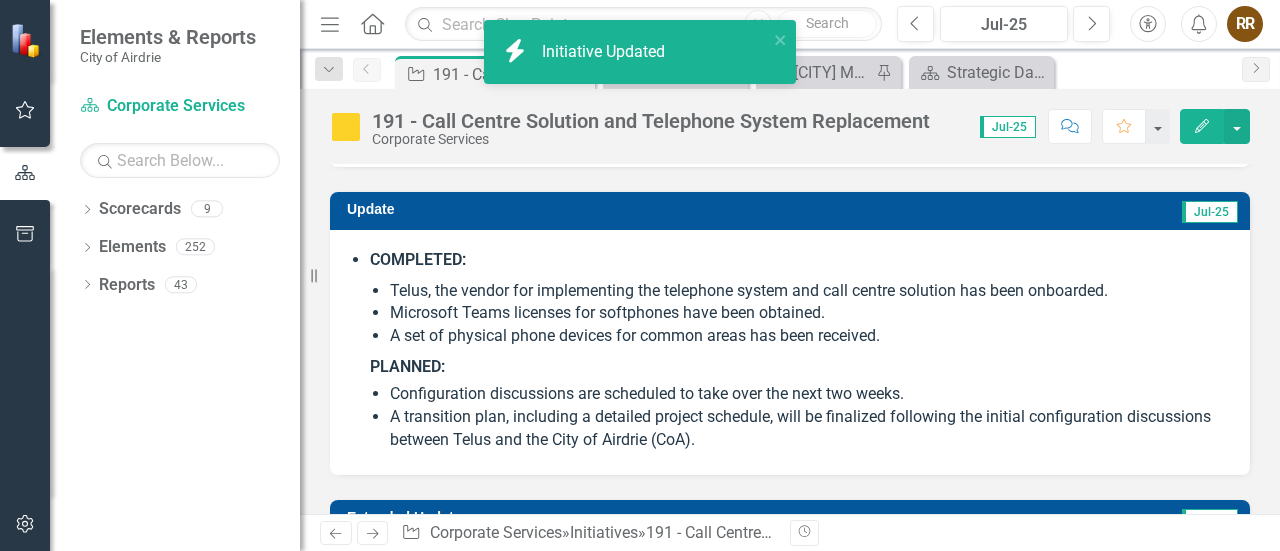 checkbox on "true" 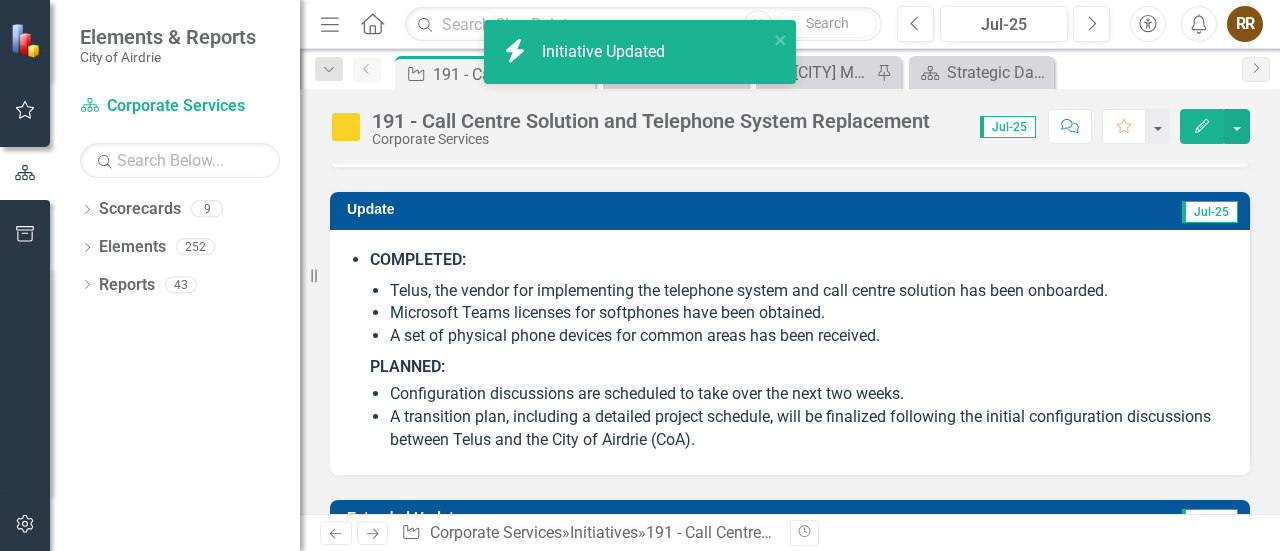 checkbox on "true" 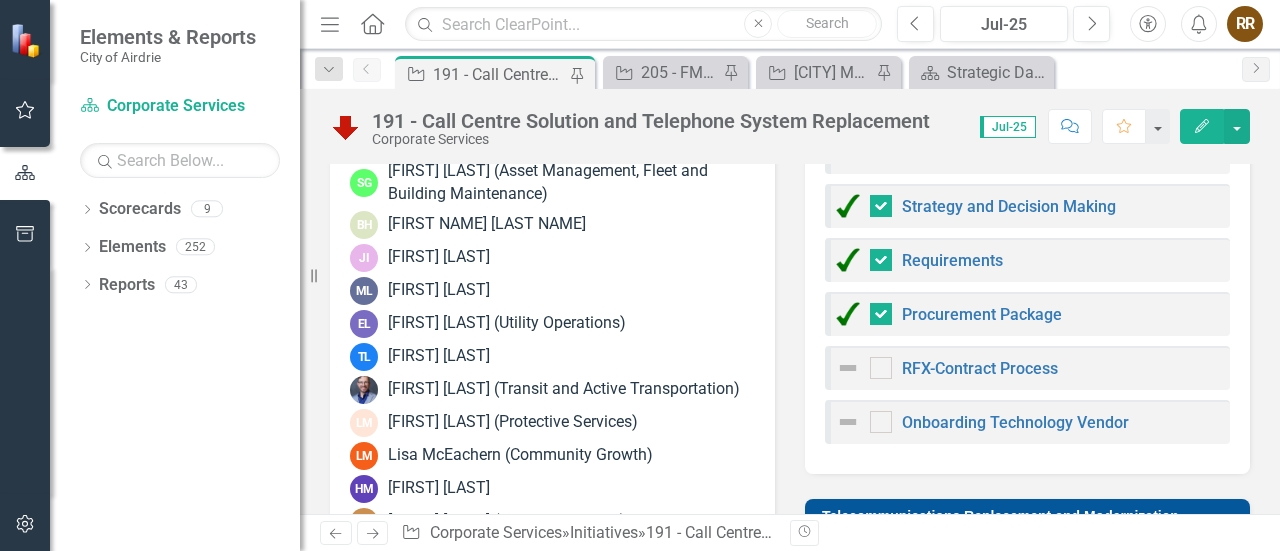 scroll, scrollTop: 1333, scrollLeft: 0, axis: vertical 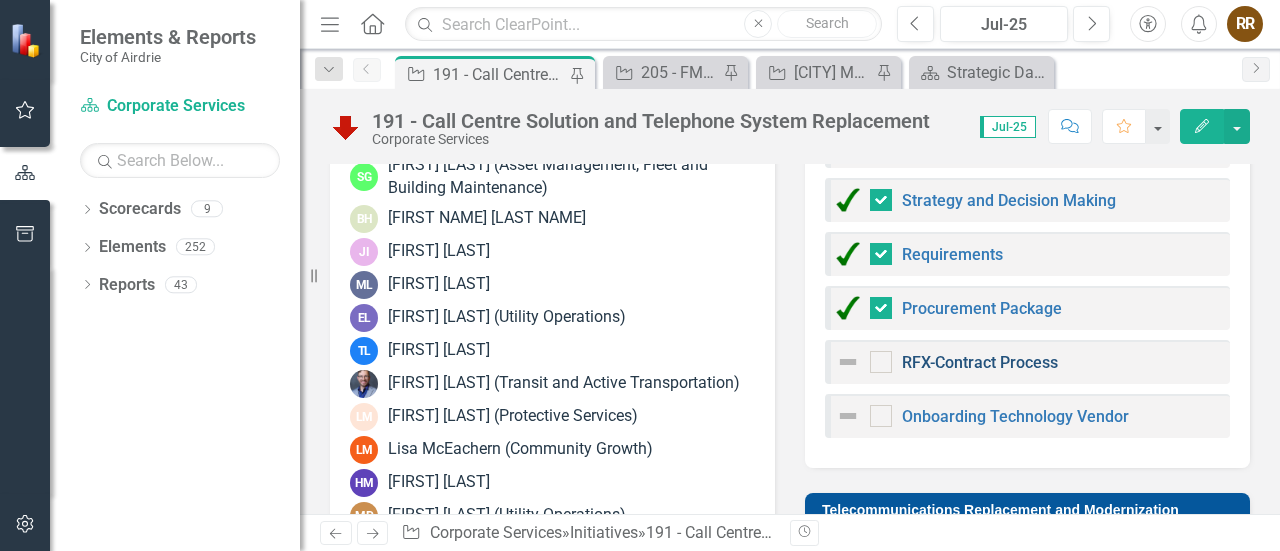 click on "RFX-Contract Process" at bounding box center [980, 362] 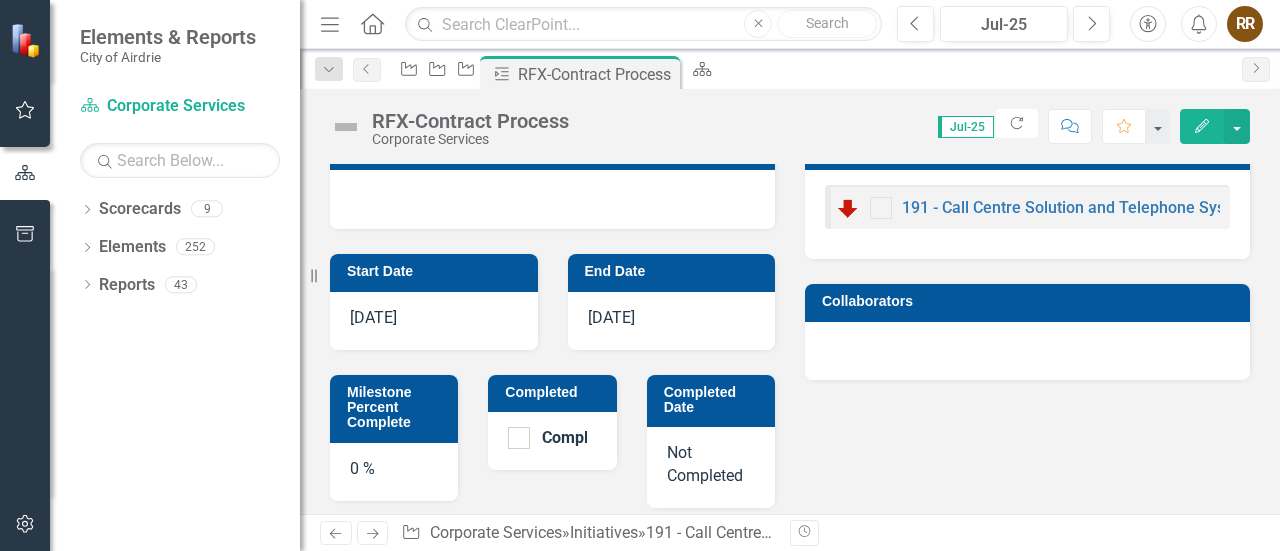 scroll, scrollTop: 284, scrollLeft: 0, axis: vertical 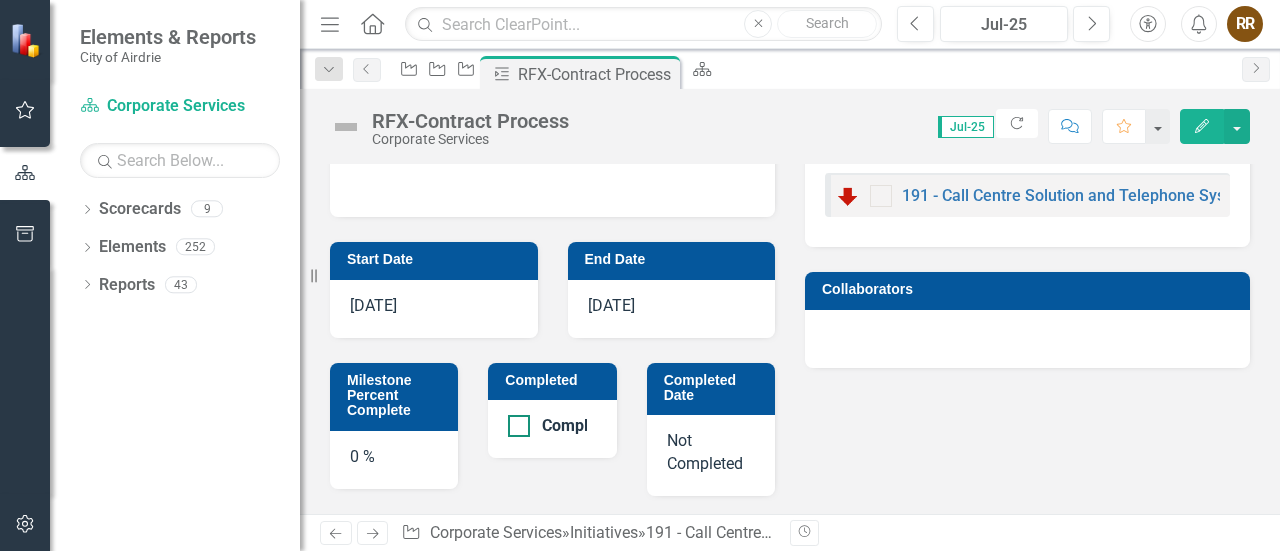 click at bounding box center (519, 426) 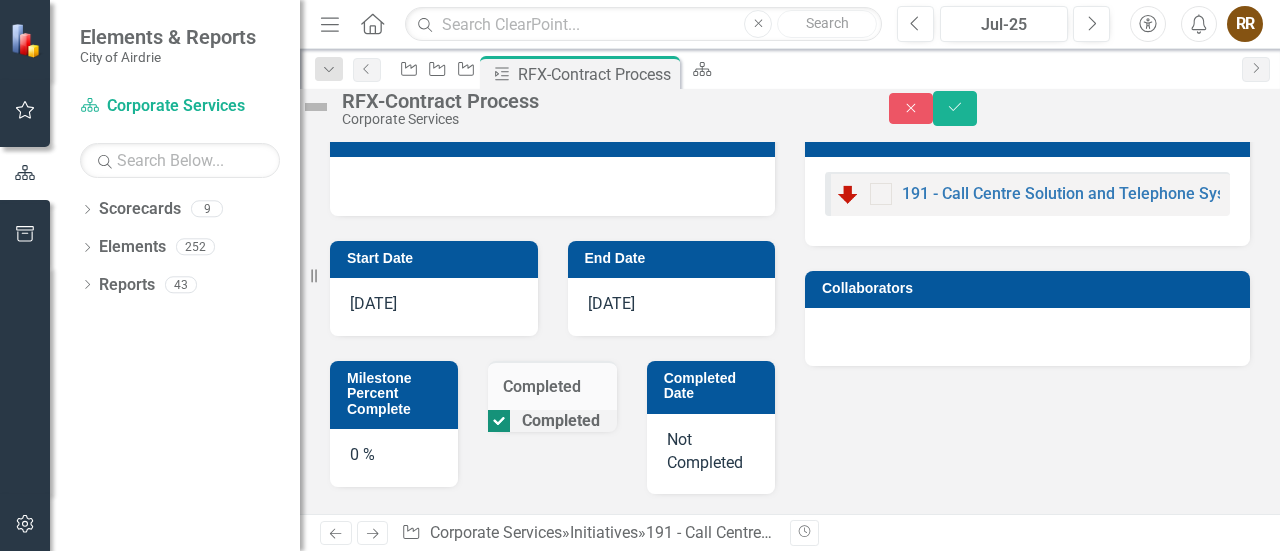 scroll, scrollTop: 278, scrollLeft: 0, axis: vertical 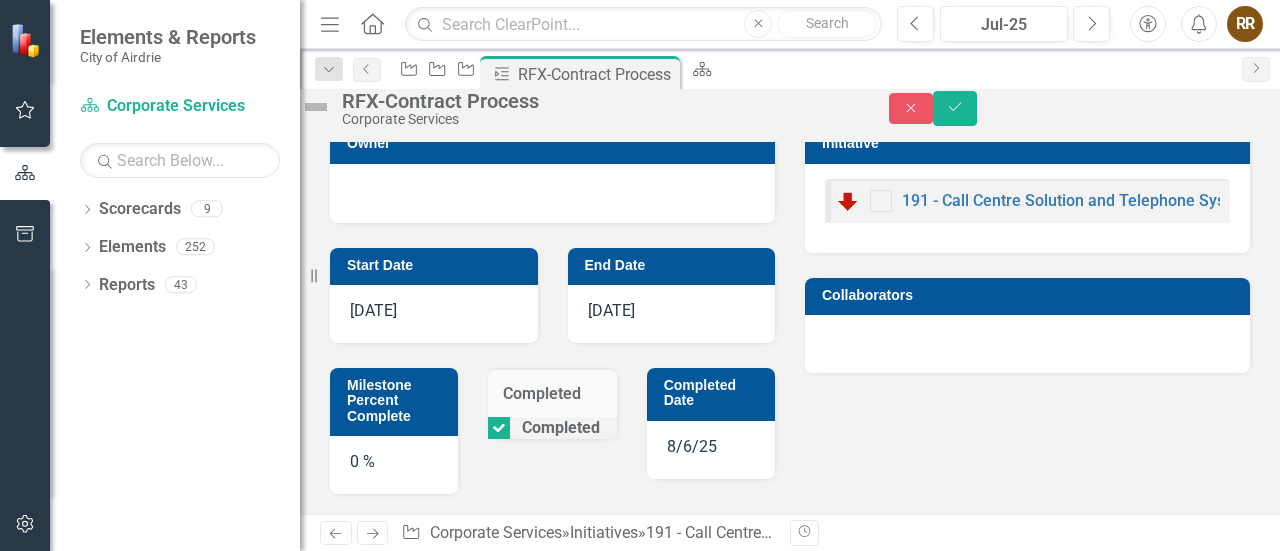 click on "[DATE]" at bounding box center [672, 314] 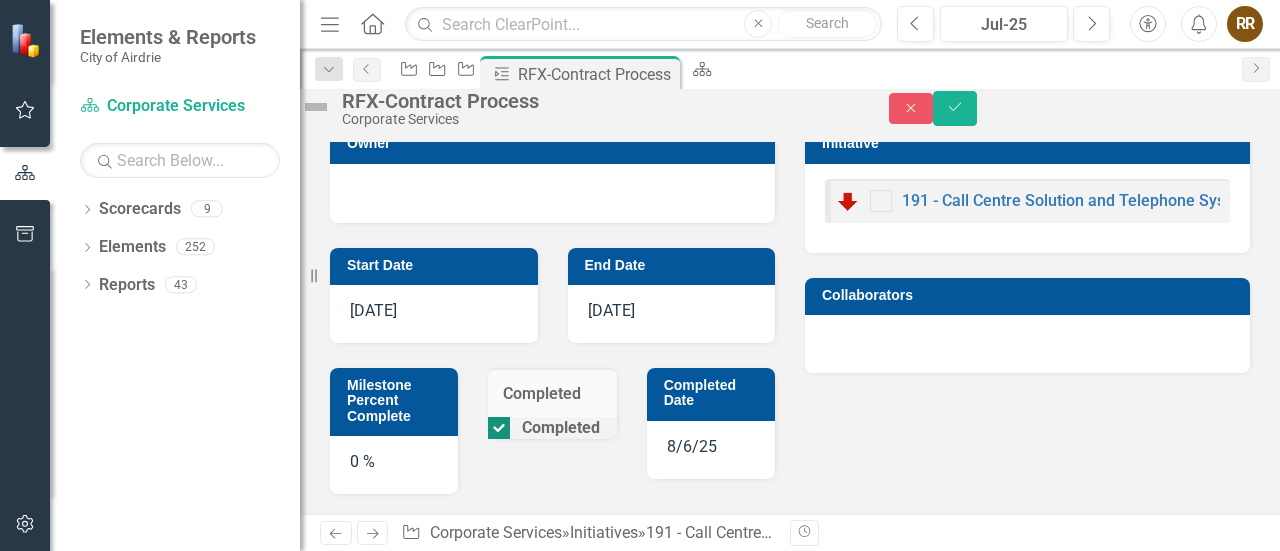click at bounding box center [499, 428] 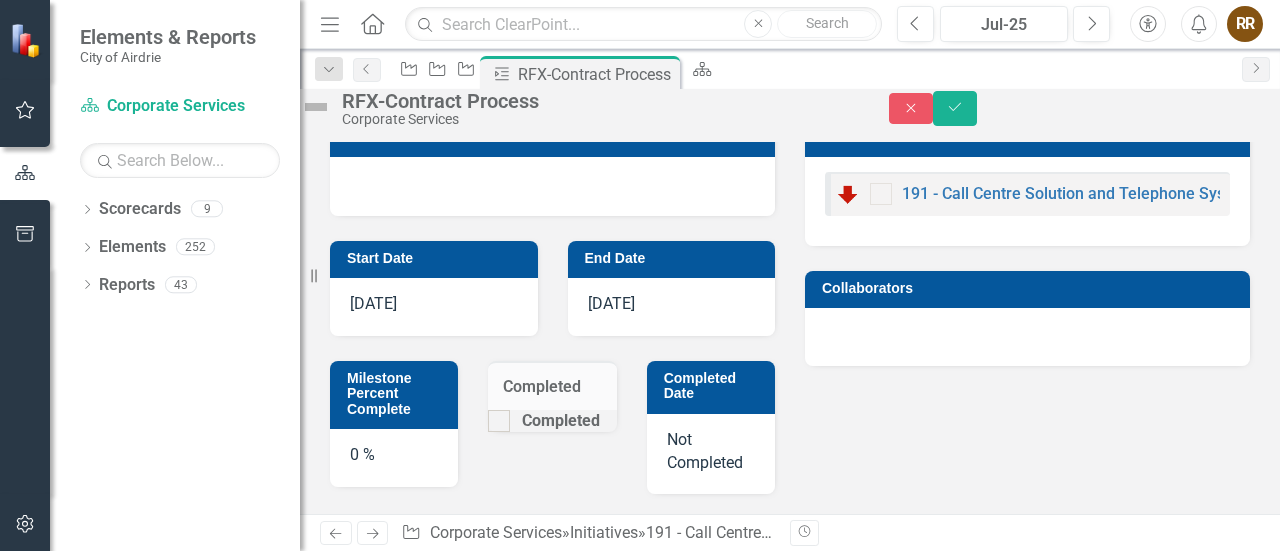 click on "[DATE]" at bounding box center [672, 307] 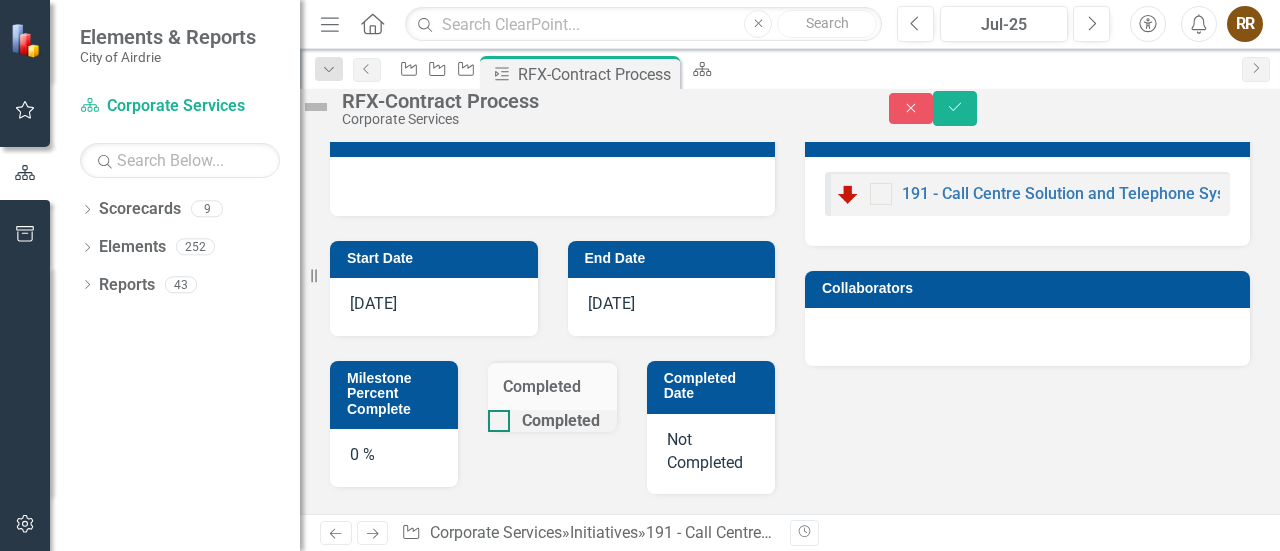 click at bounding box center (499, 421) 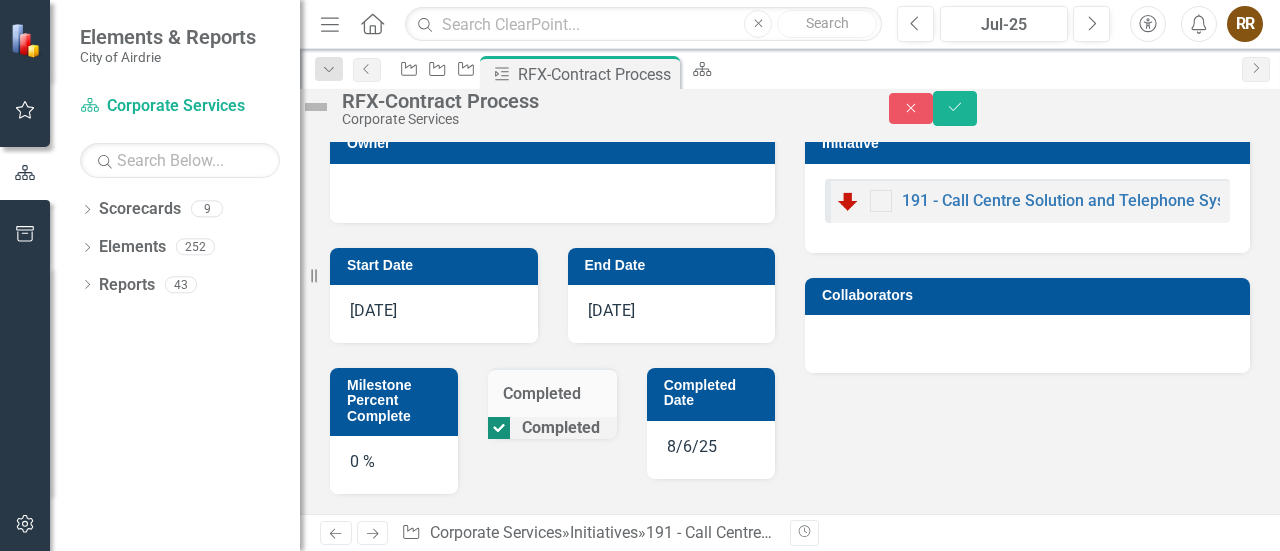 click on "Completed" at bounding box center [494, 423] 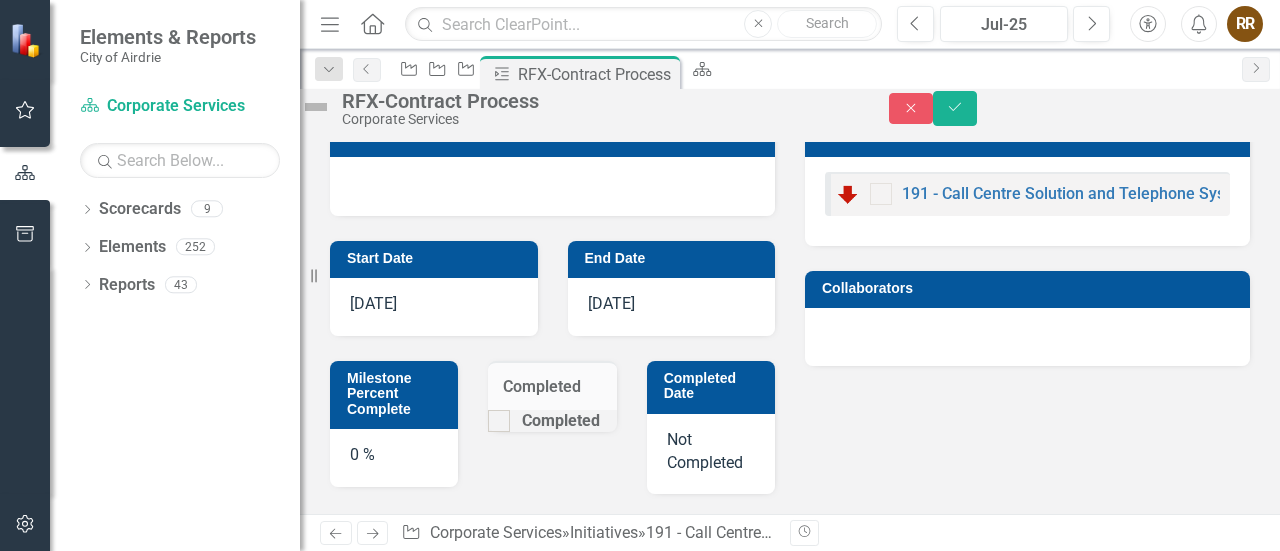 click on "Not Completed" at bounding box center (711, 454) 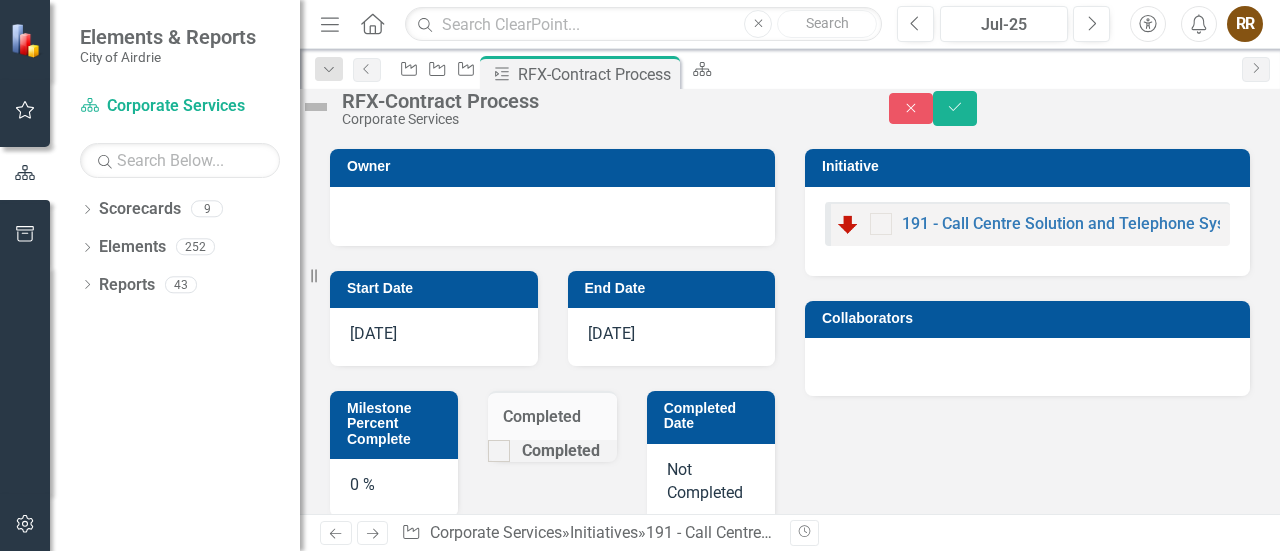 scroll, scrollTop: 244, scrollLeft: 0, axis: vertical 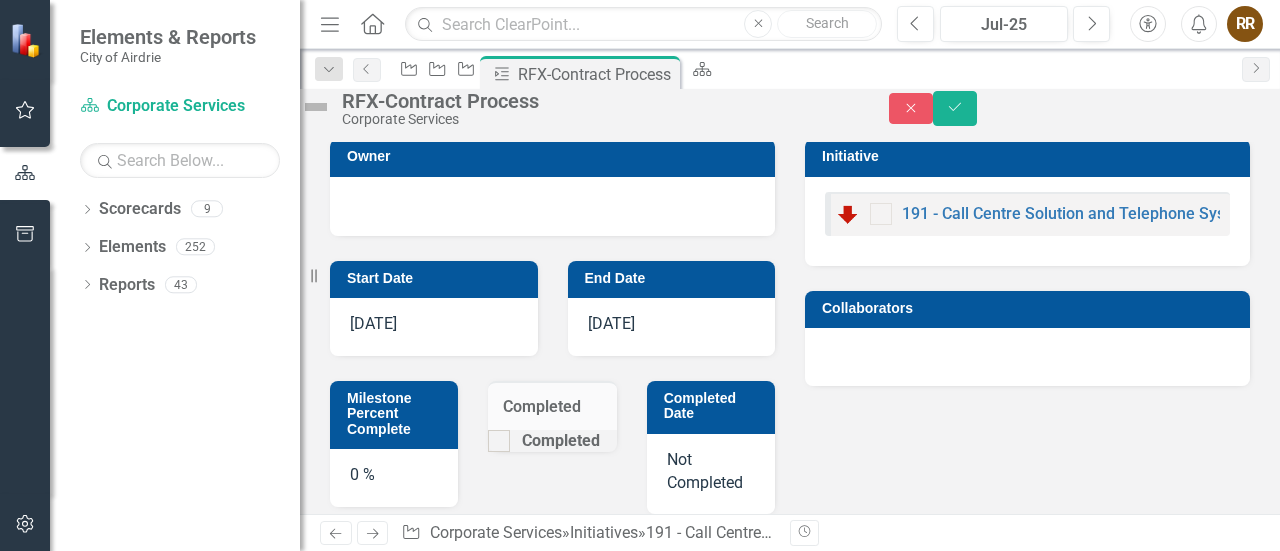 click on "[DATE]" at bounding box center (611, 323) 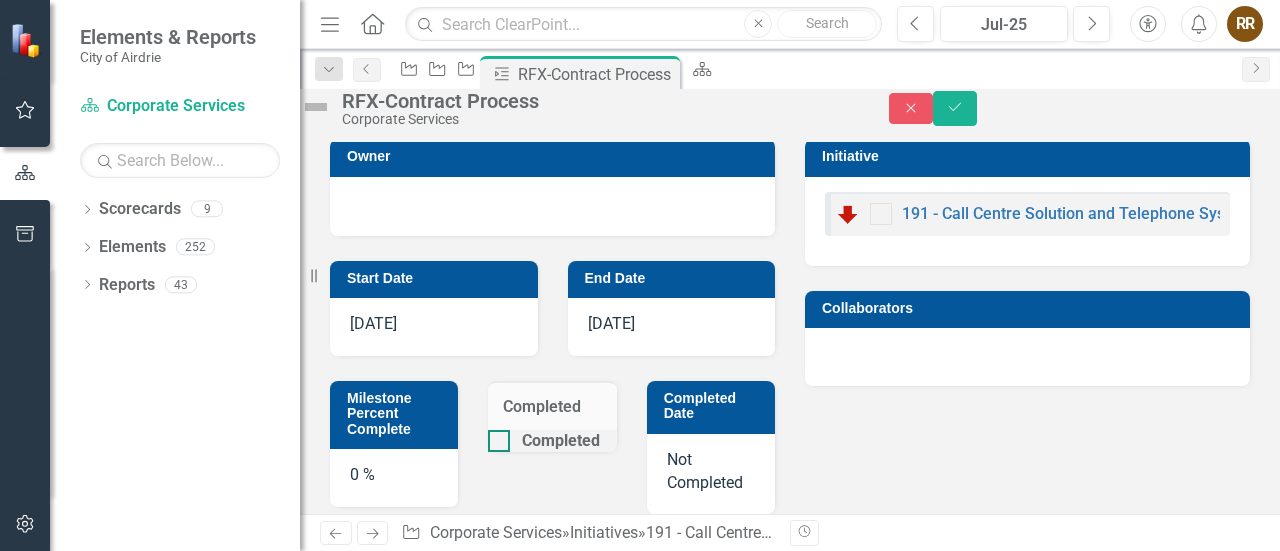 click on "Completed" at bounding box center [561, 441] 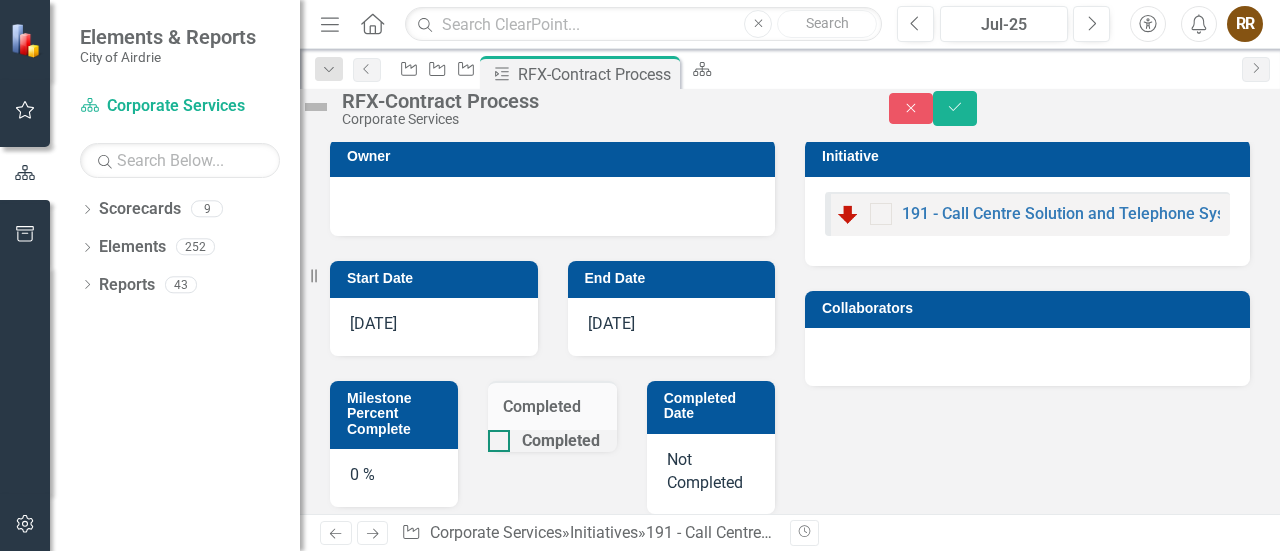 click on "Completed" at bounding box center [494, 436] 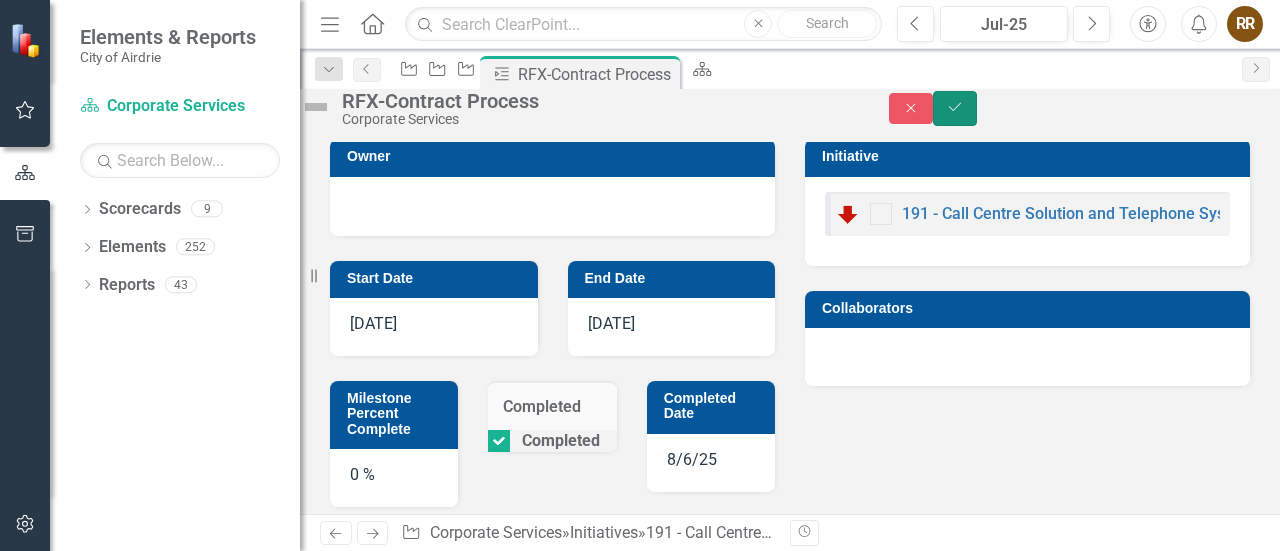 click 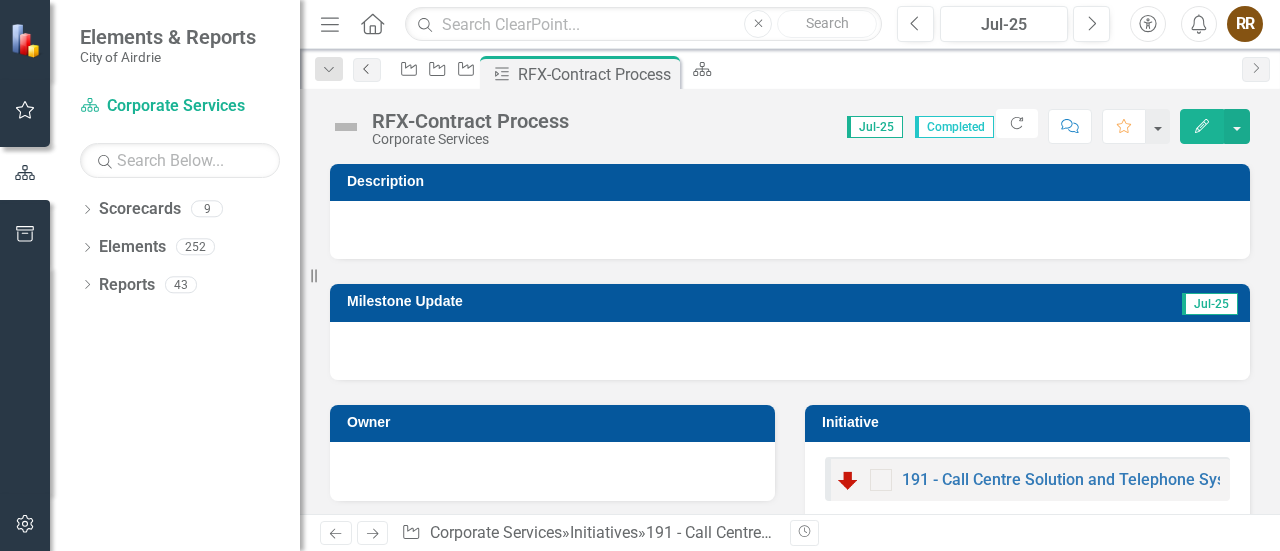 click on "Previous" at bounding box center [367, 70] 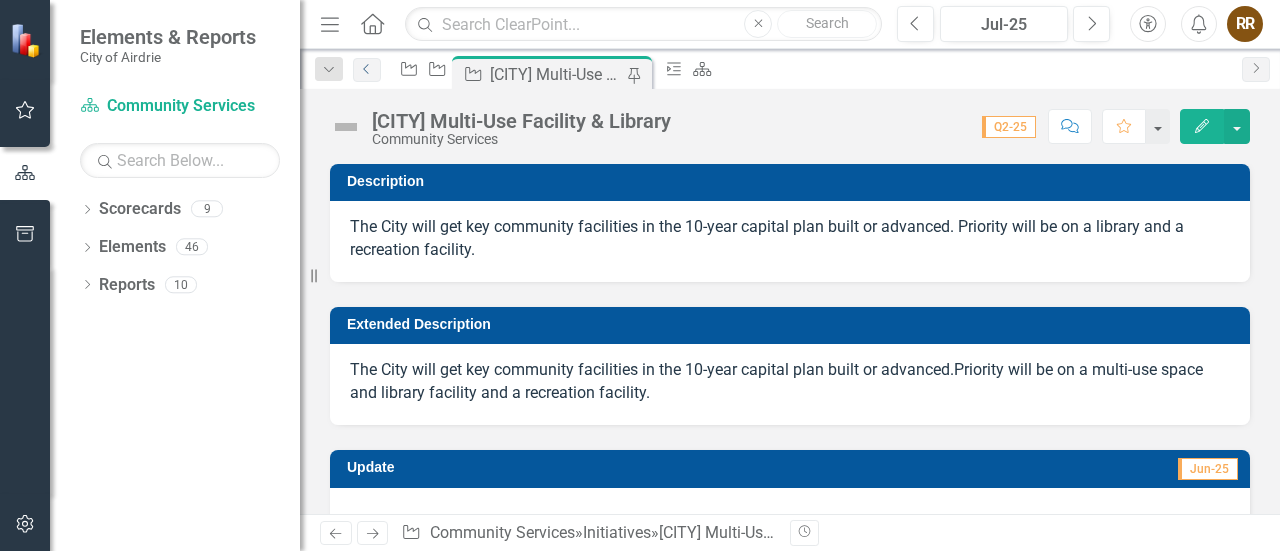 checkbox on "true" 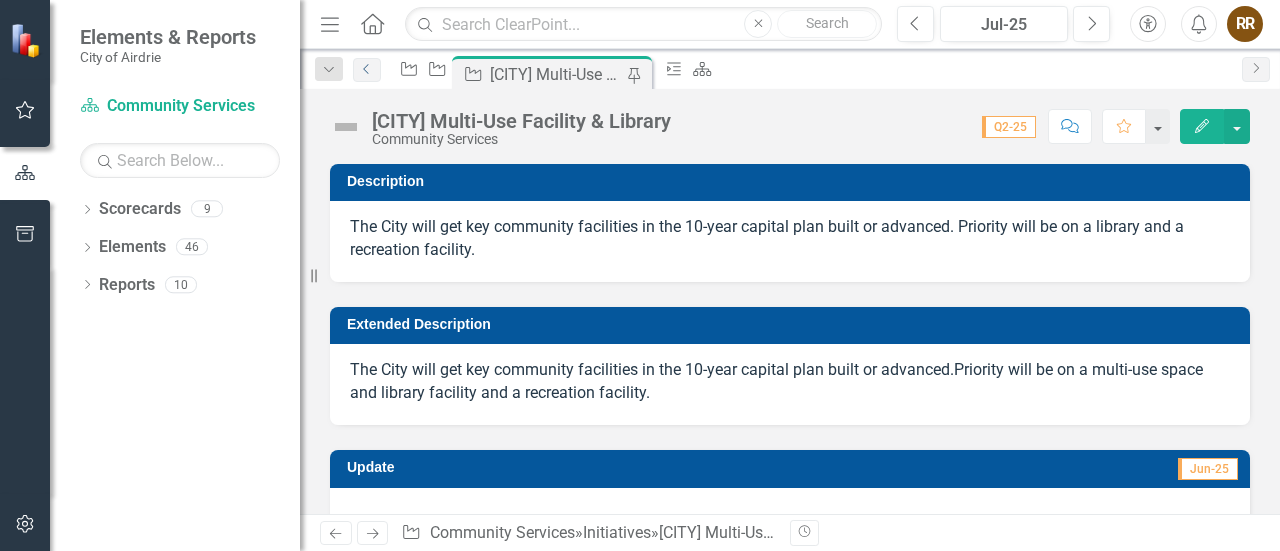 checkbox on "true" 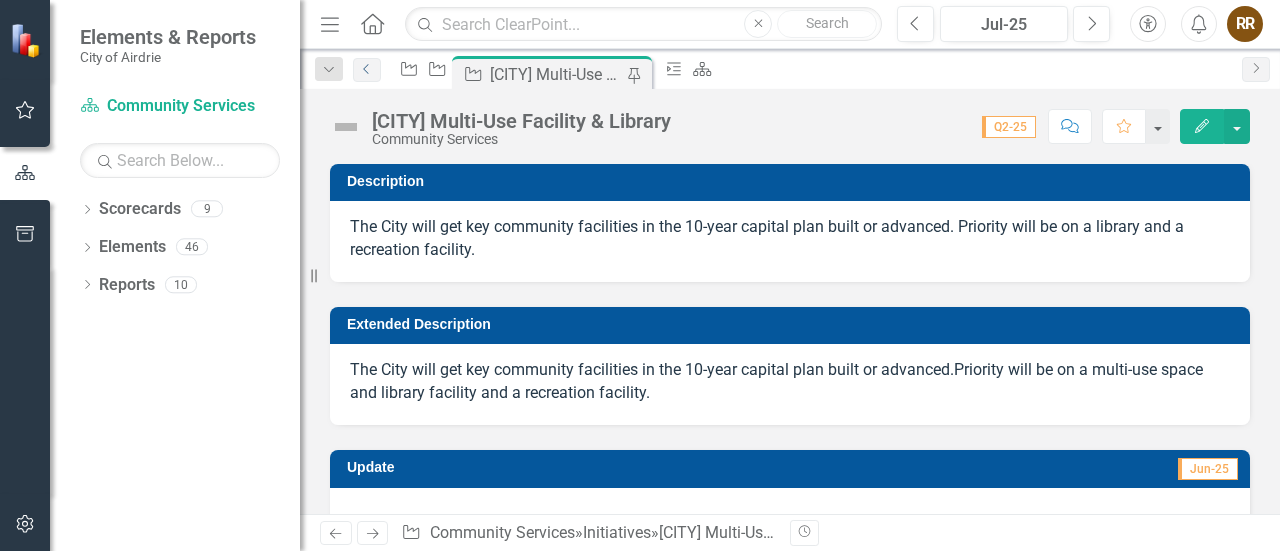 checkbox on "true" 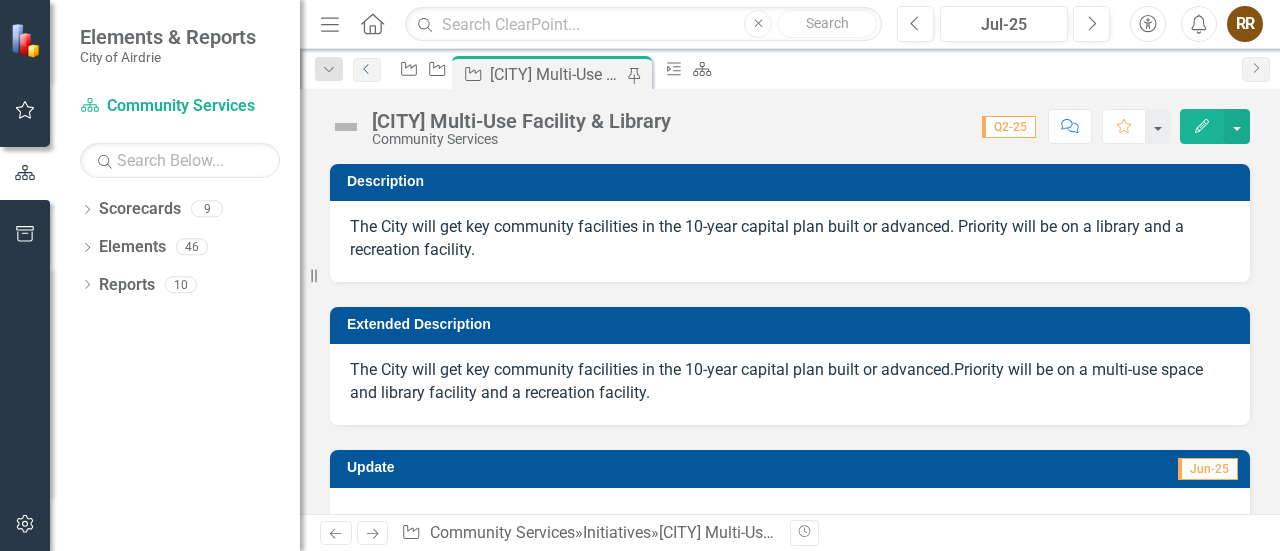 checkbox on "true" 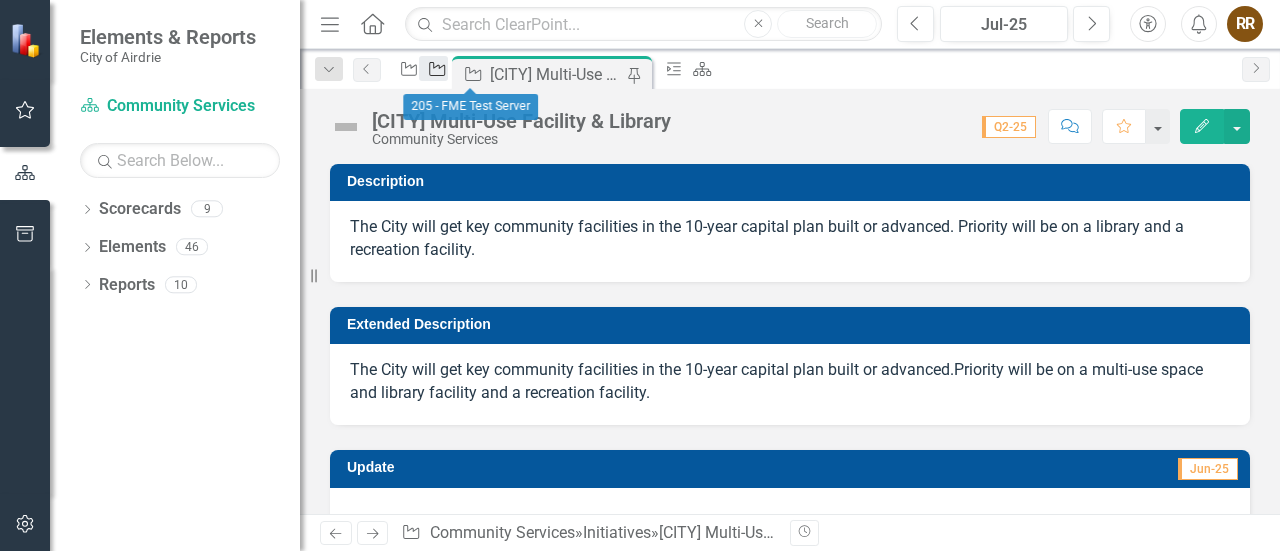 click on "Initiative" at bounding box center [433, 68] 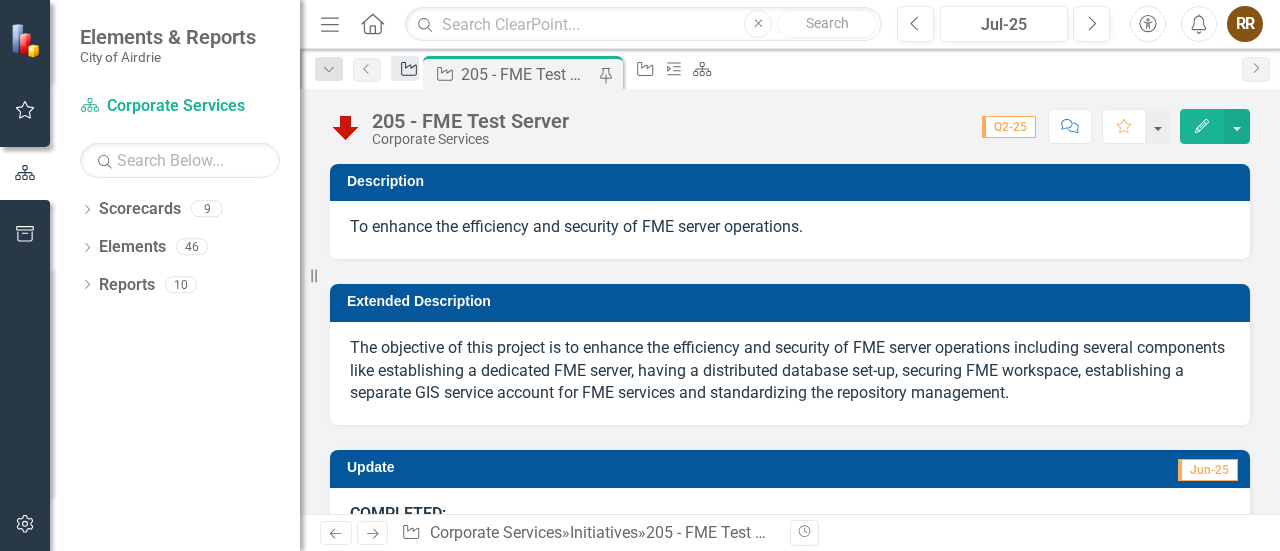 click on "Initiative" at bounding box center (405, 68) 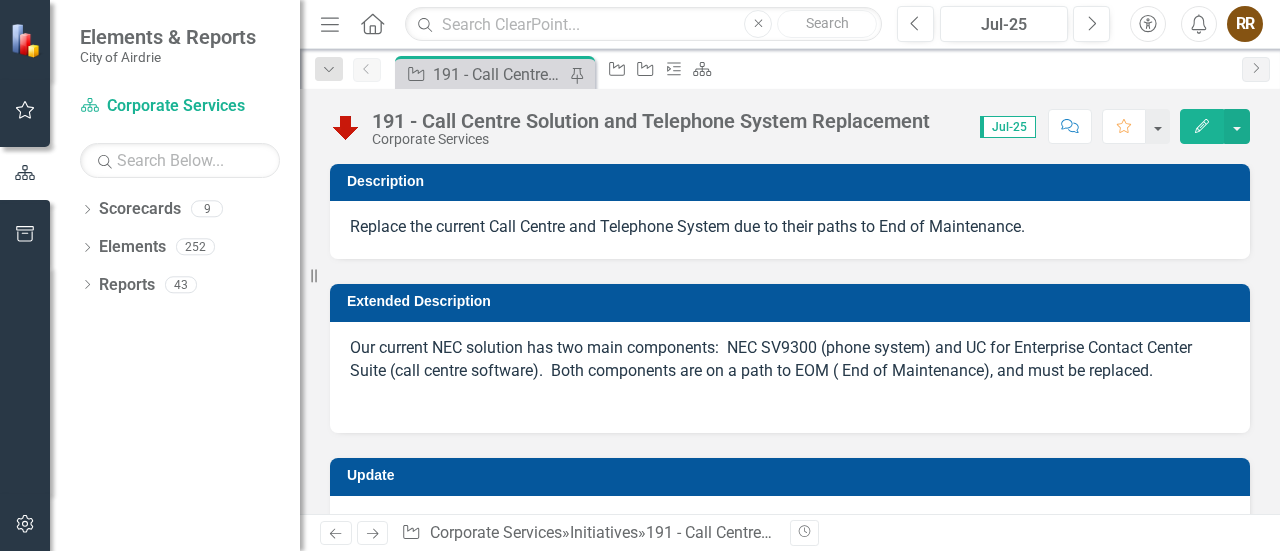 checkbox on "true" 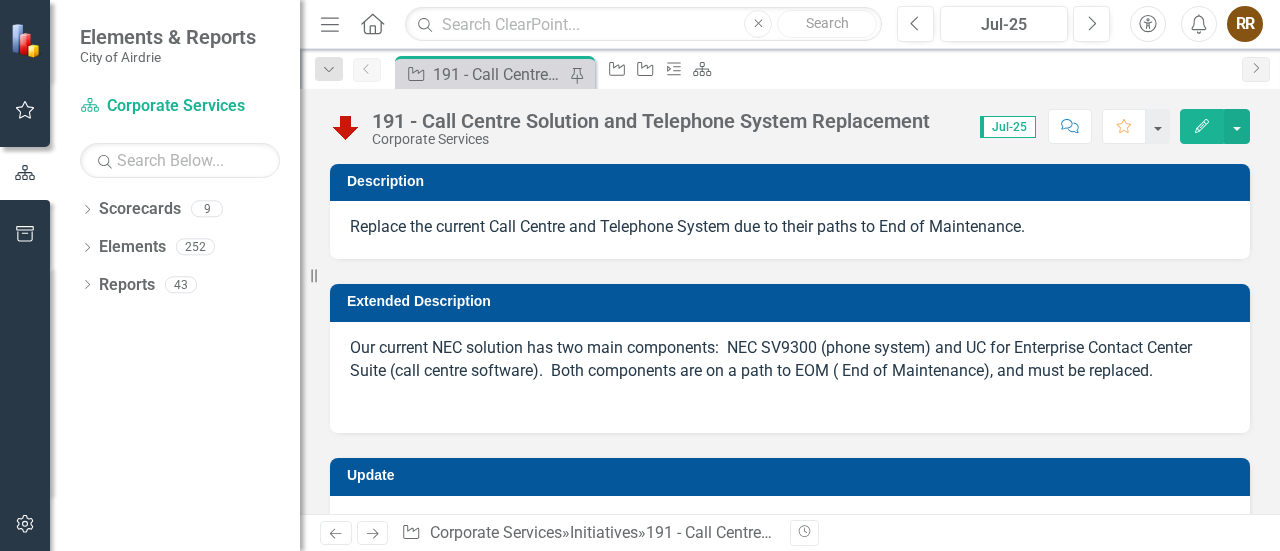 checkbox on "true" 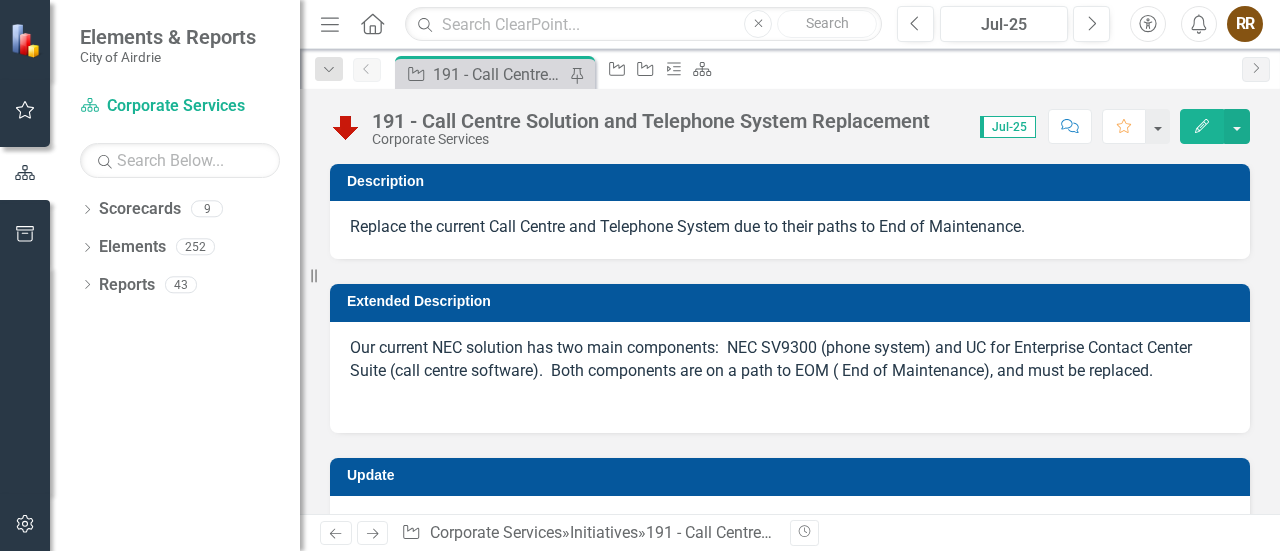 checkbox on "true" 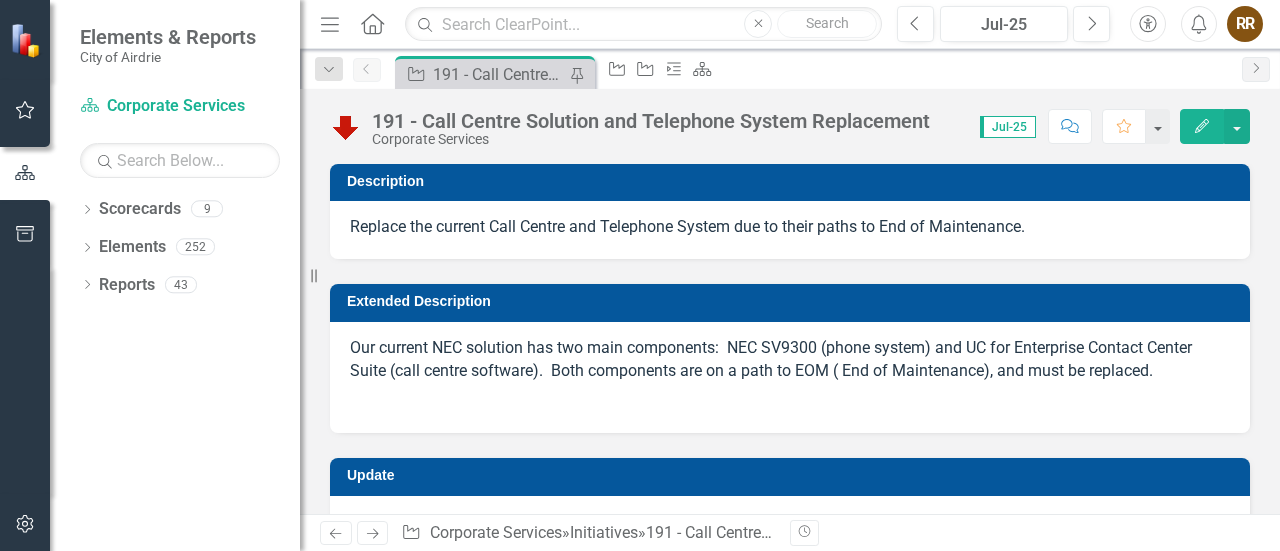 checkbox on "true" 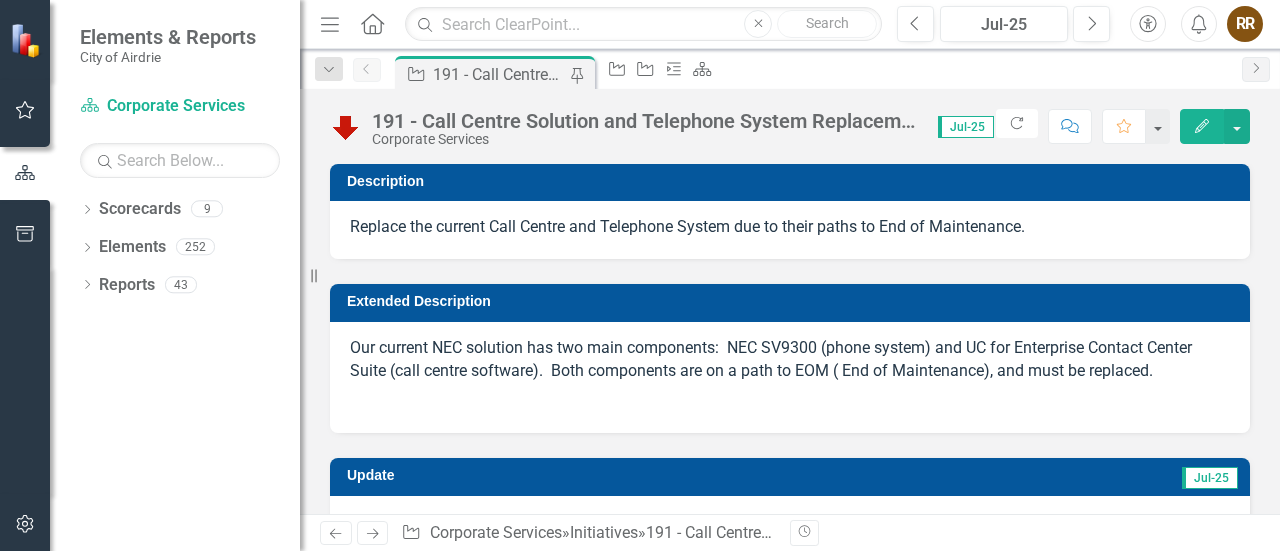 checkbox on "false" 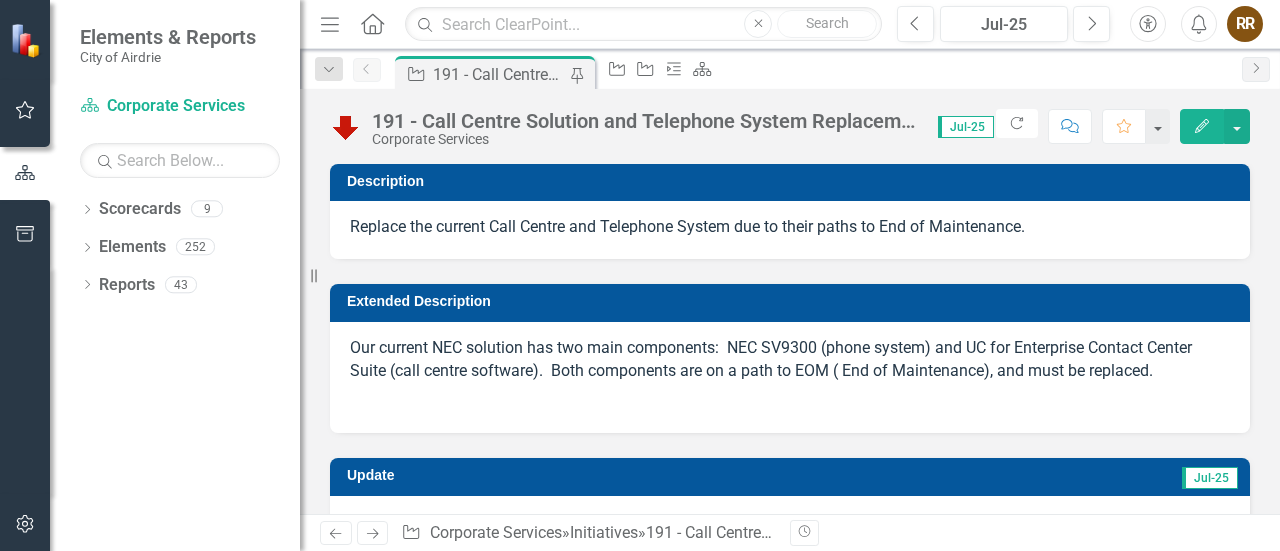 checkbox on "false" 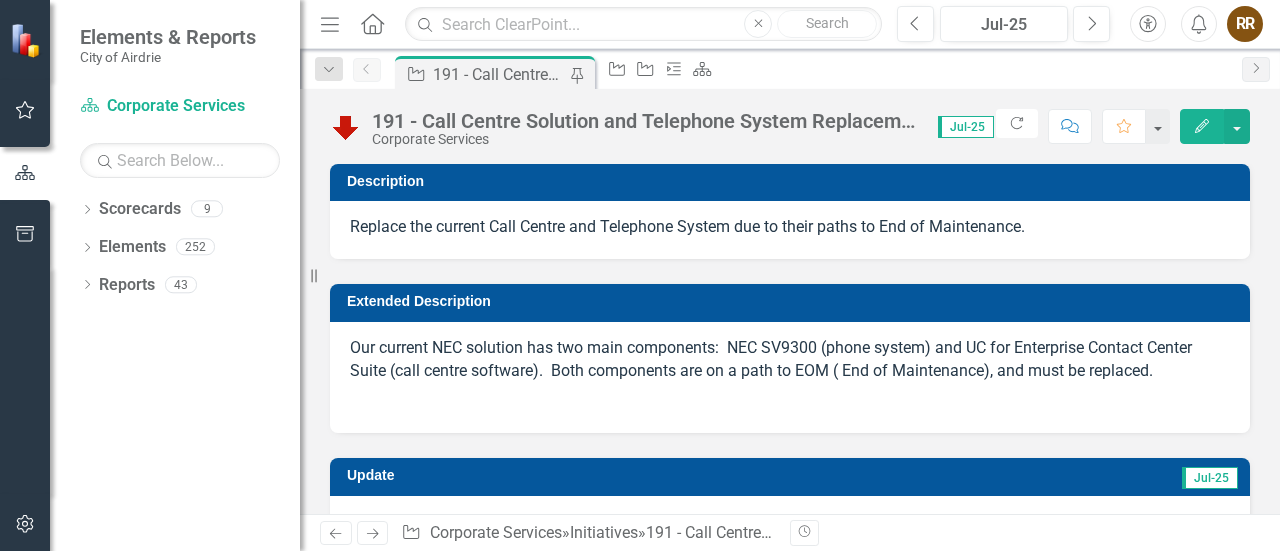 checkbox on "true" 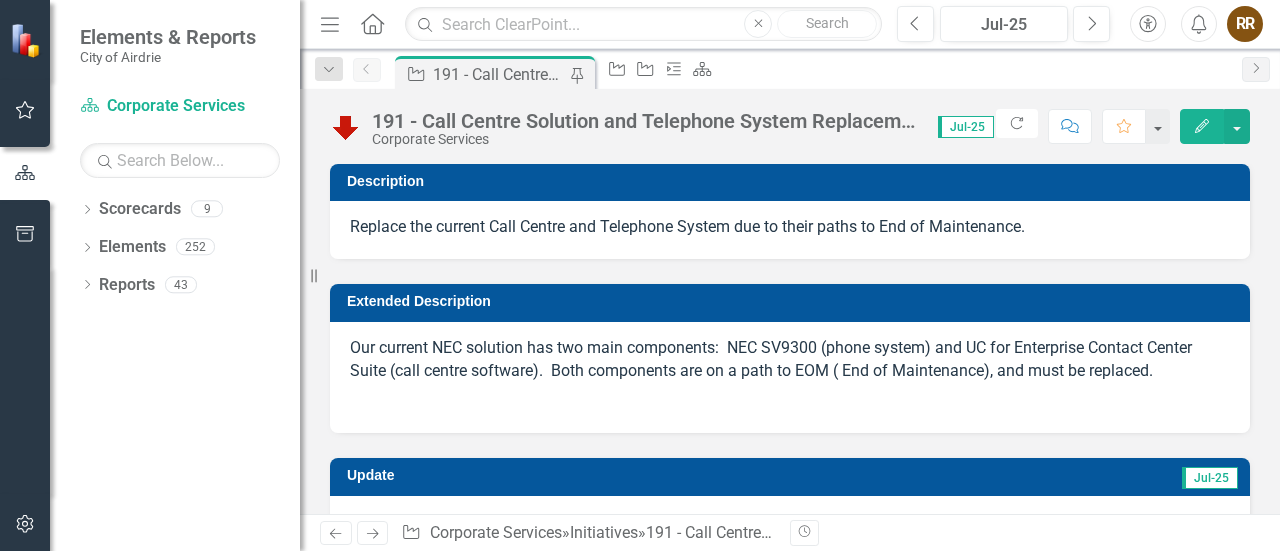 checkbox on "true" 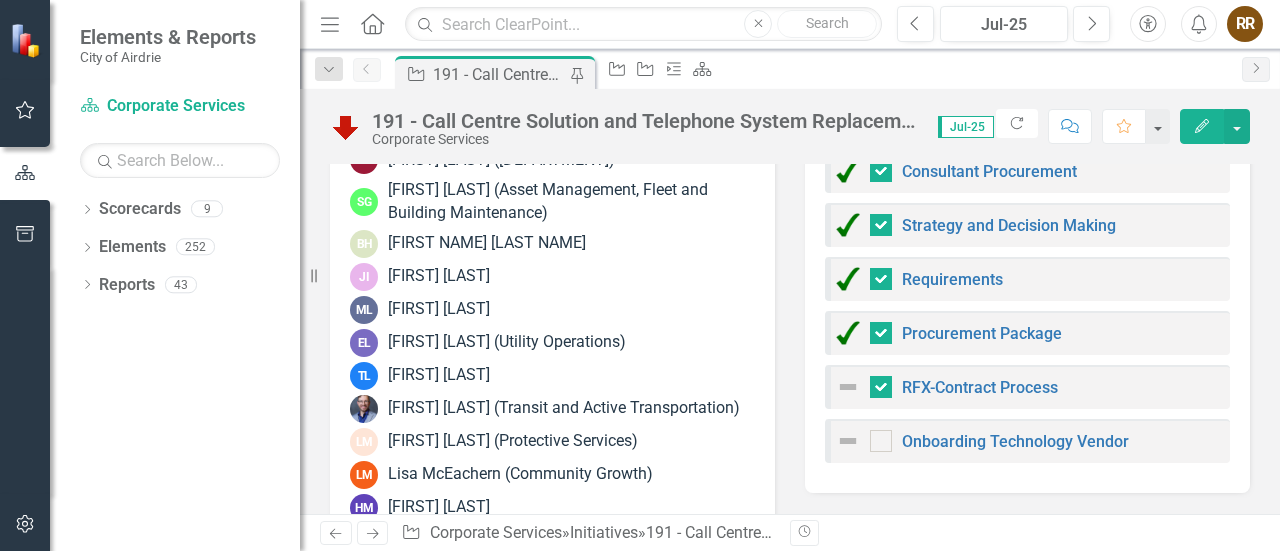 scroll, scrollTop: 1314, scrollLeft: 0, axis: vertical 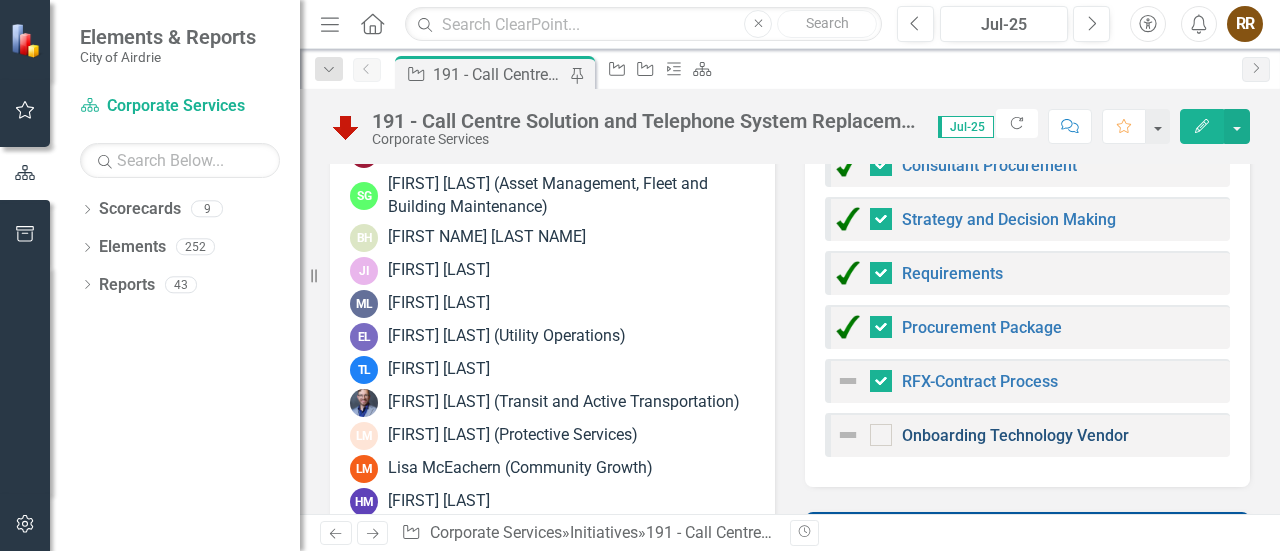 click on "Onboarding Technology Vendor" at bounding box center [1015, 435] 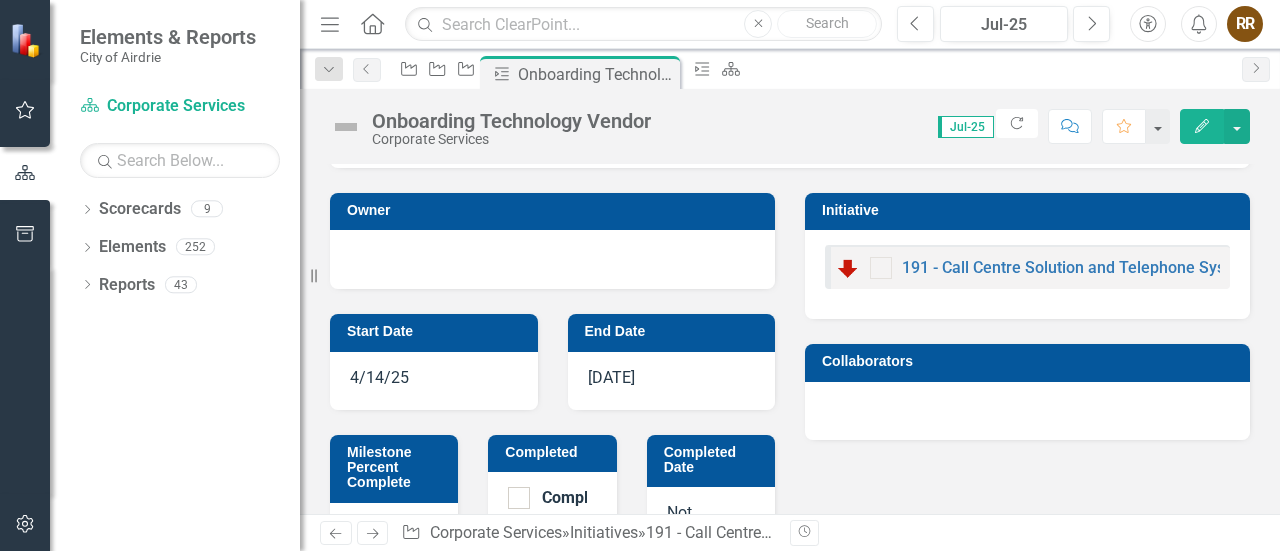 scroll, scrollTop: 214, scrollLeft: 0, axis: vertical 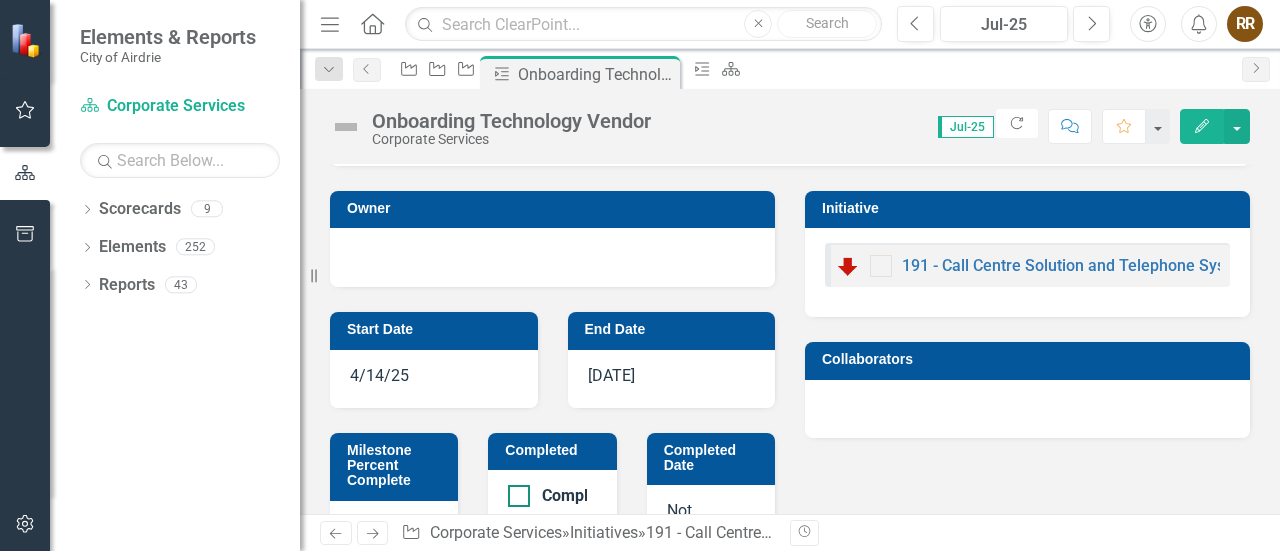 click at bounding box center (519, 496) 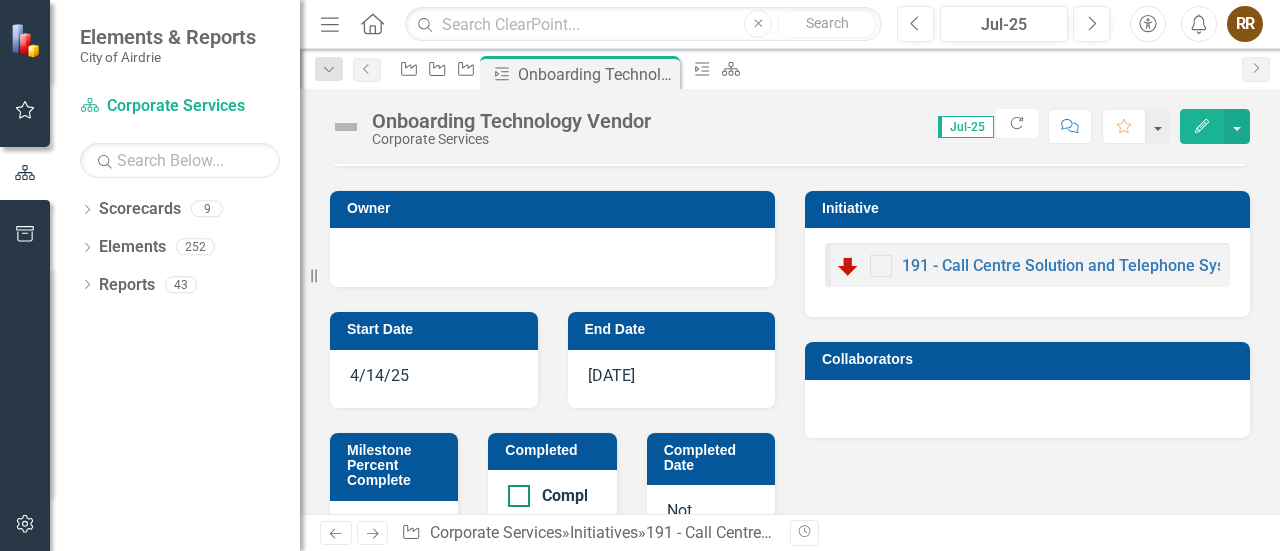 click on "Completed" at bounding box center [514, 491] 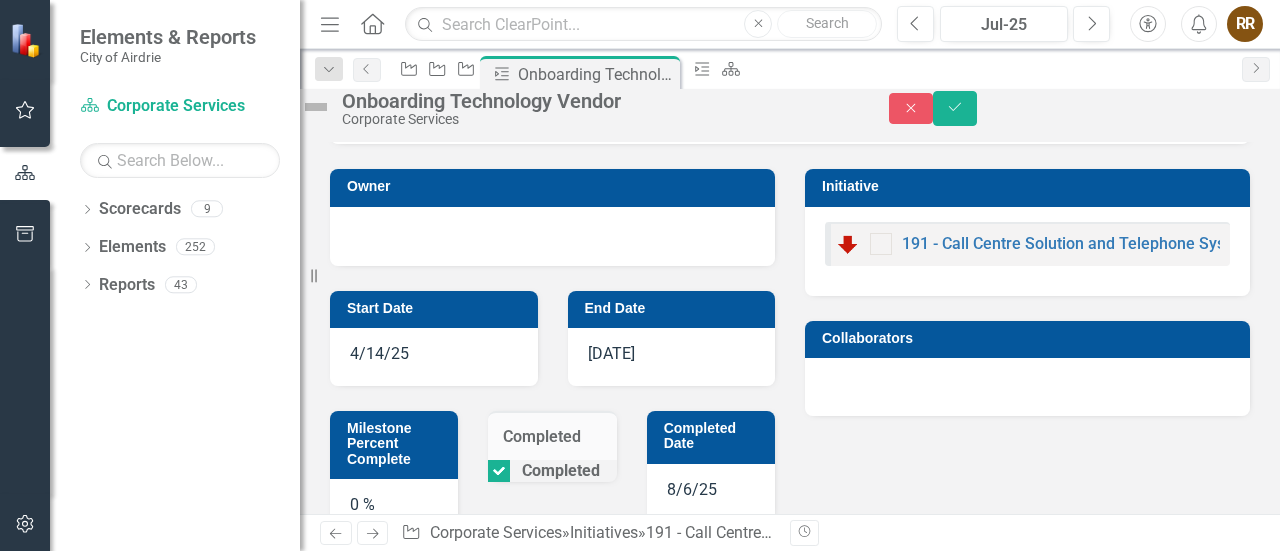 scroll, scrollTop: 278, scrollLeft: 0, axis: vertical 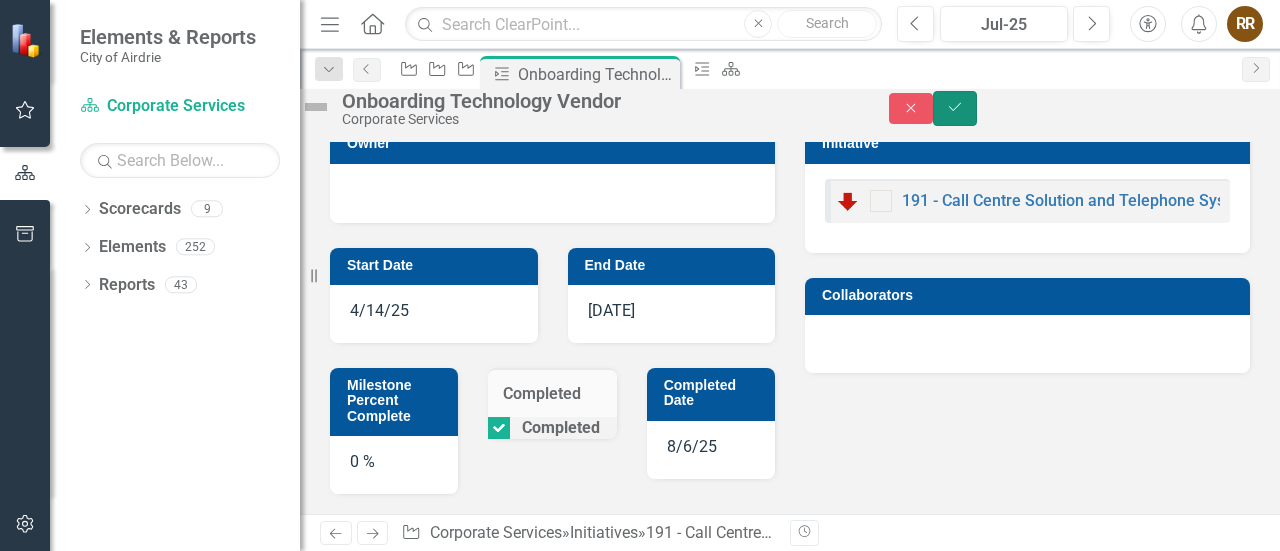 click on "Save" 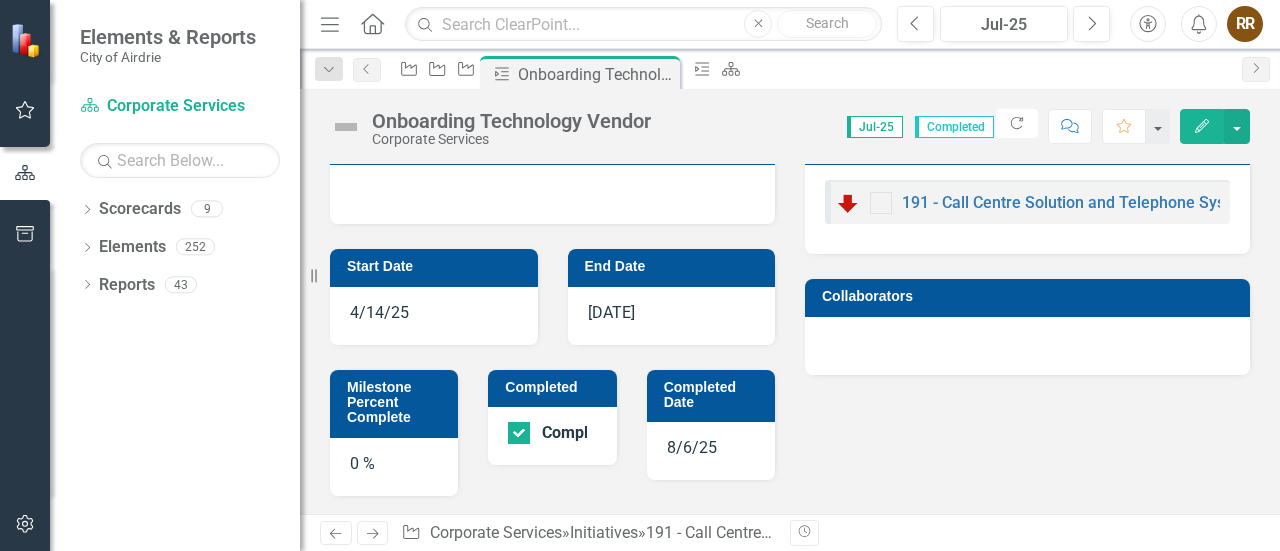 scroll, scrollTop: 0, scrollLeft: 0, axis: both 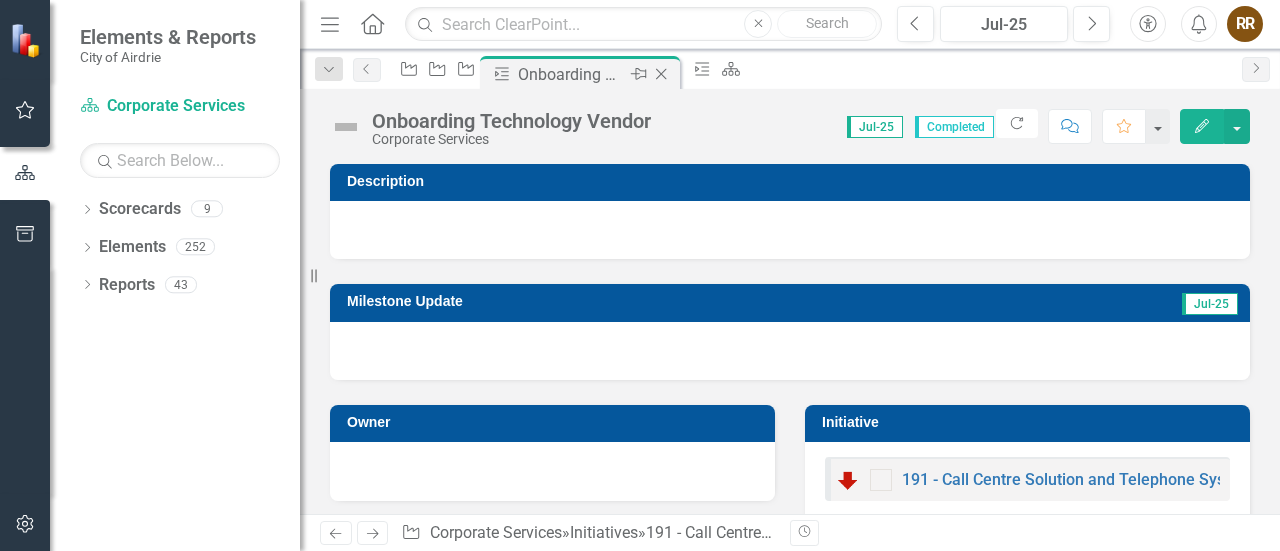 click on "Close" 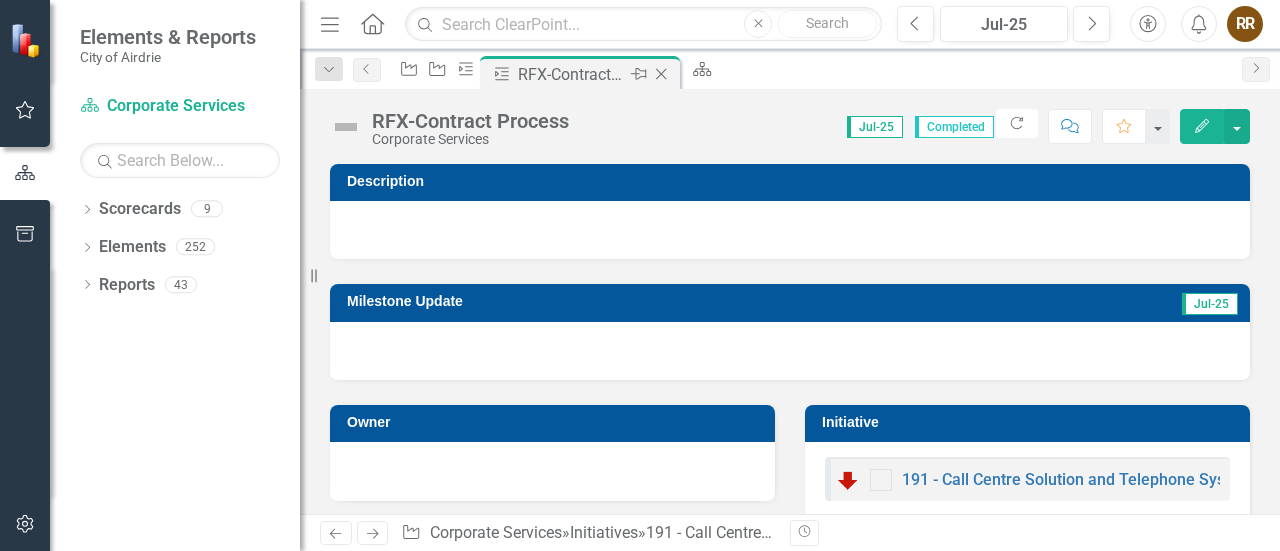 click on "Close" 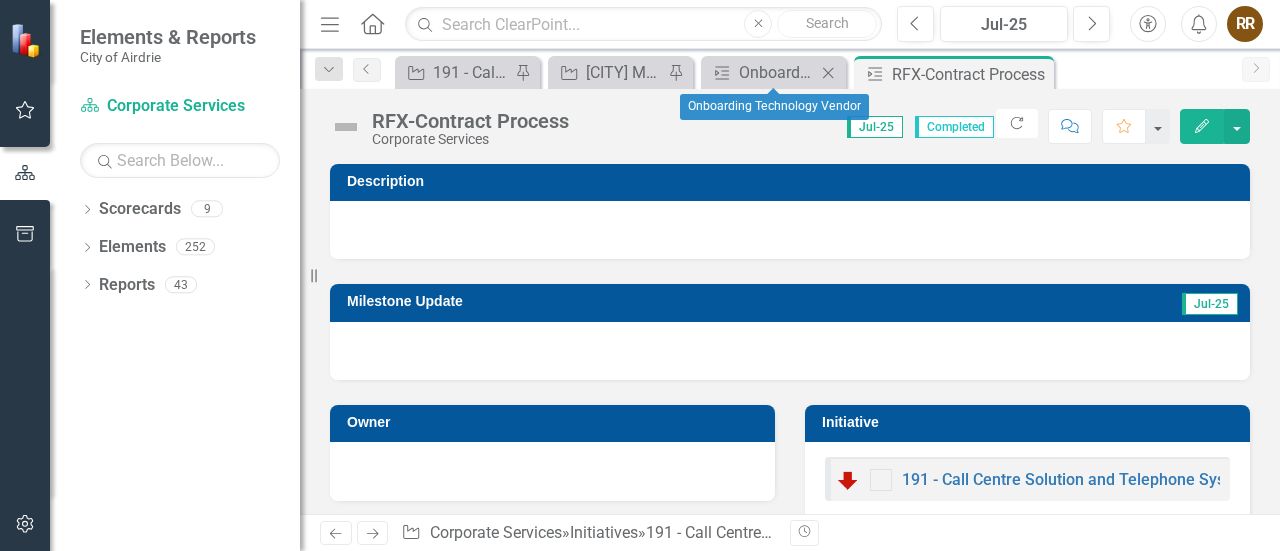 click on "Close" 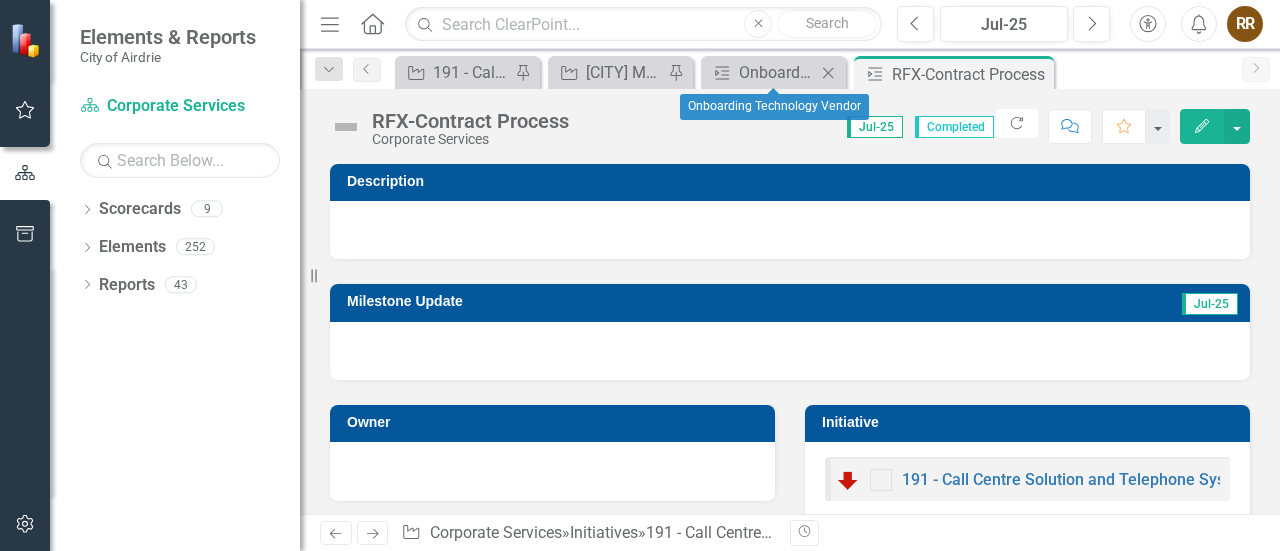click on "Close" 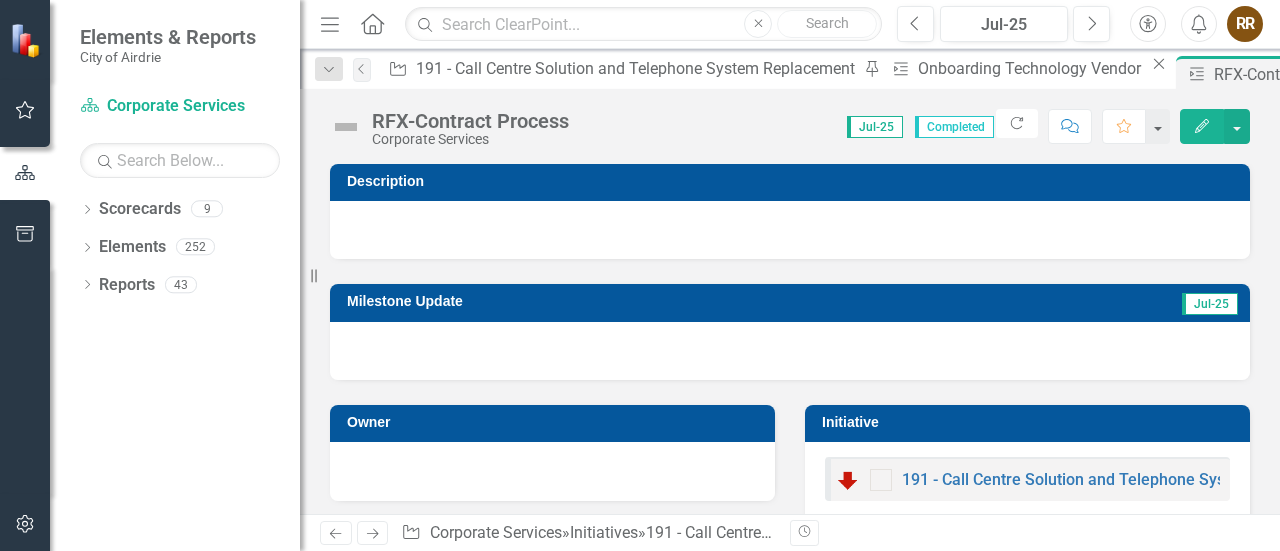 click on "Close" 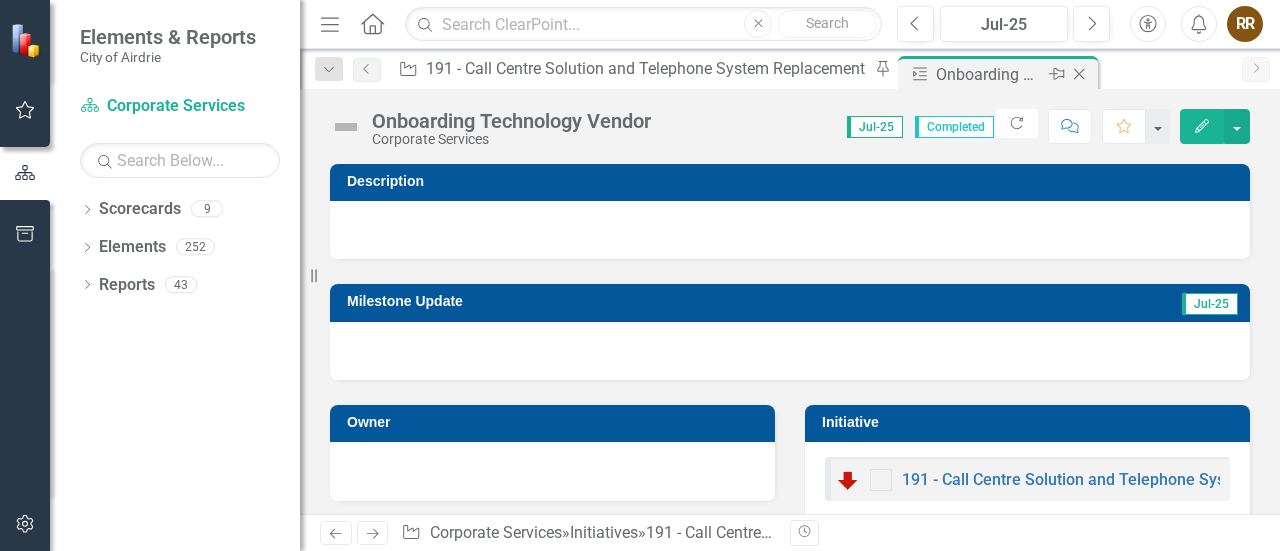 click on "Close" 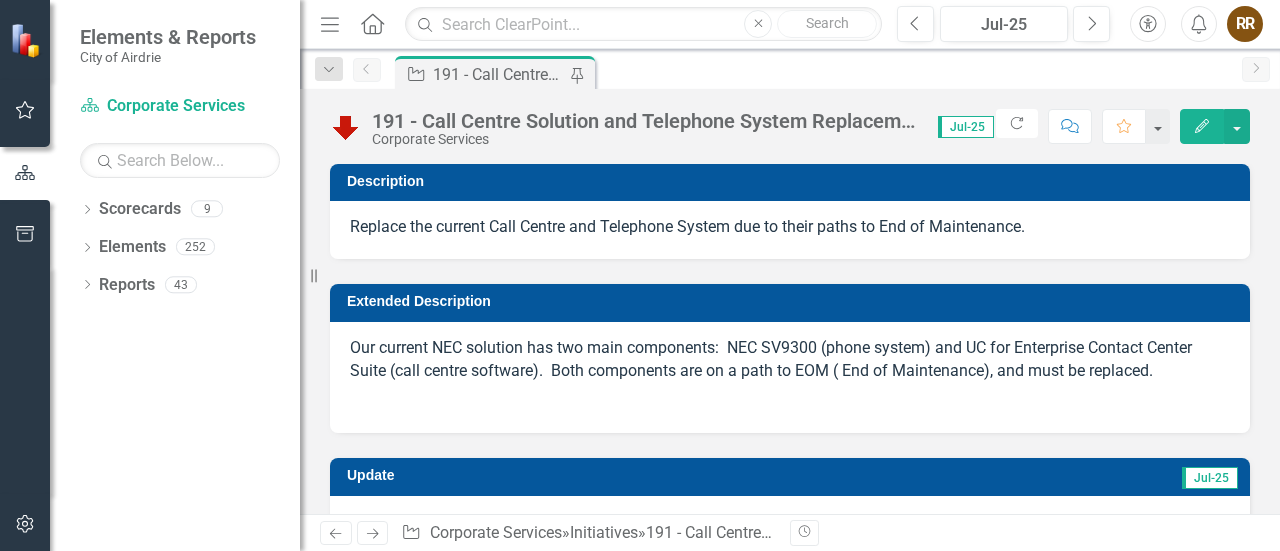 checkbox on "false" 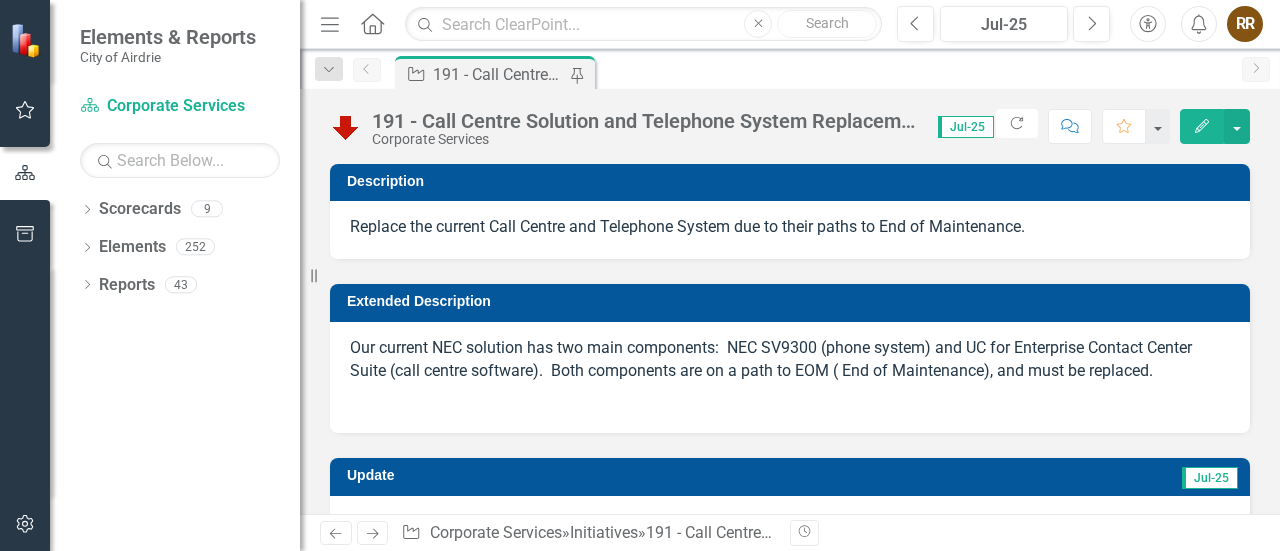 checkbox on "false" 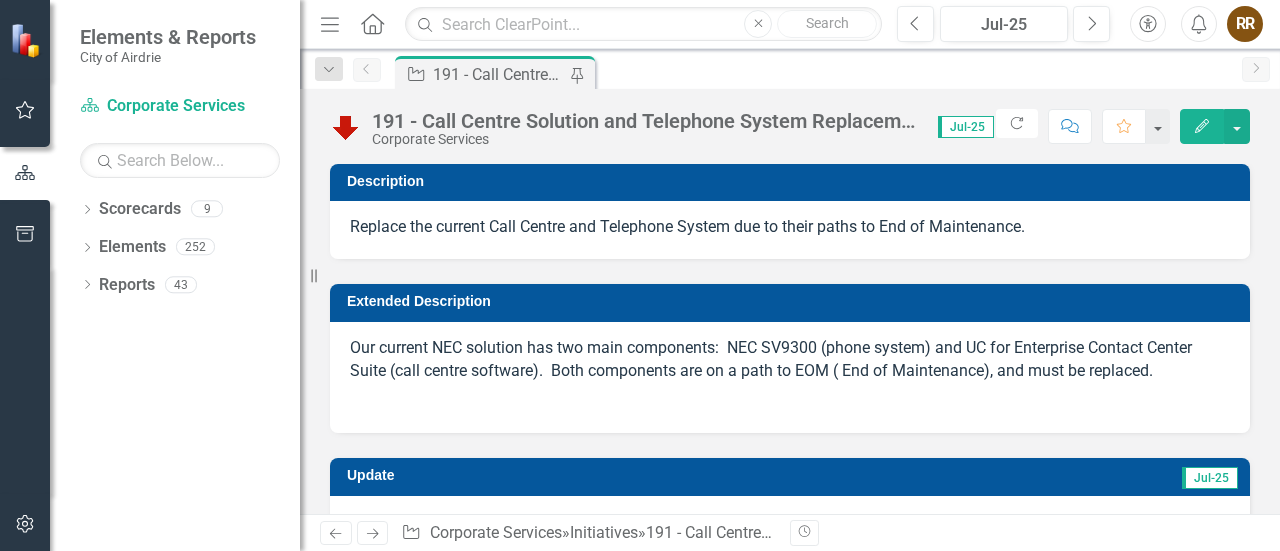 checkbox on "true" 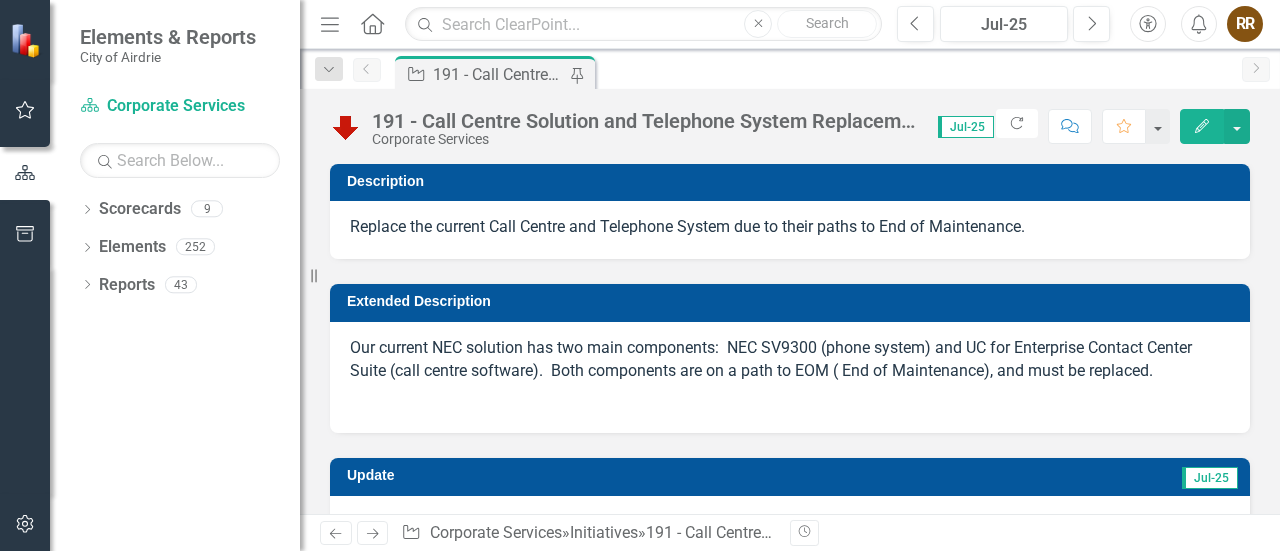 checkbox on "true" 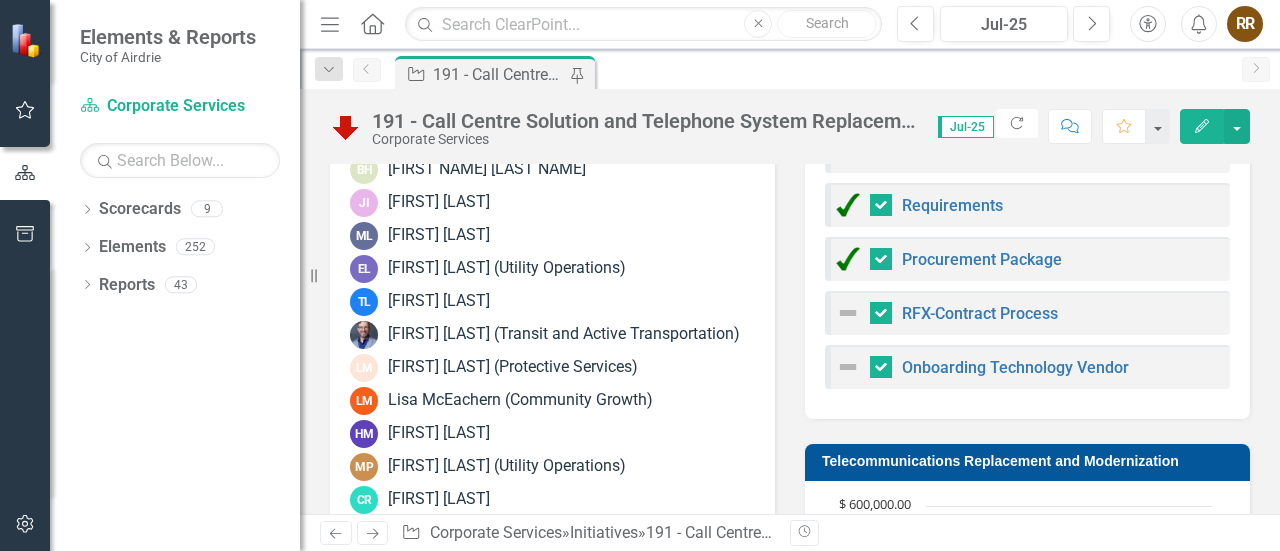 scroll, scrollTop: 1386, scrollLeft: 0, axis: vertical 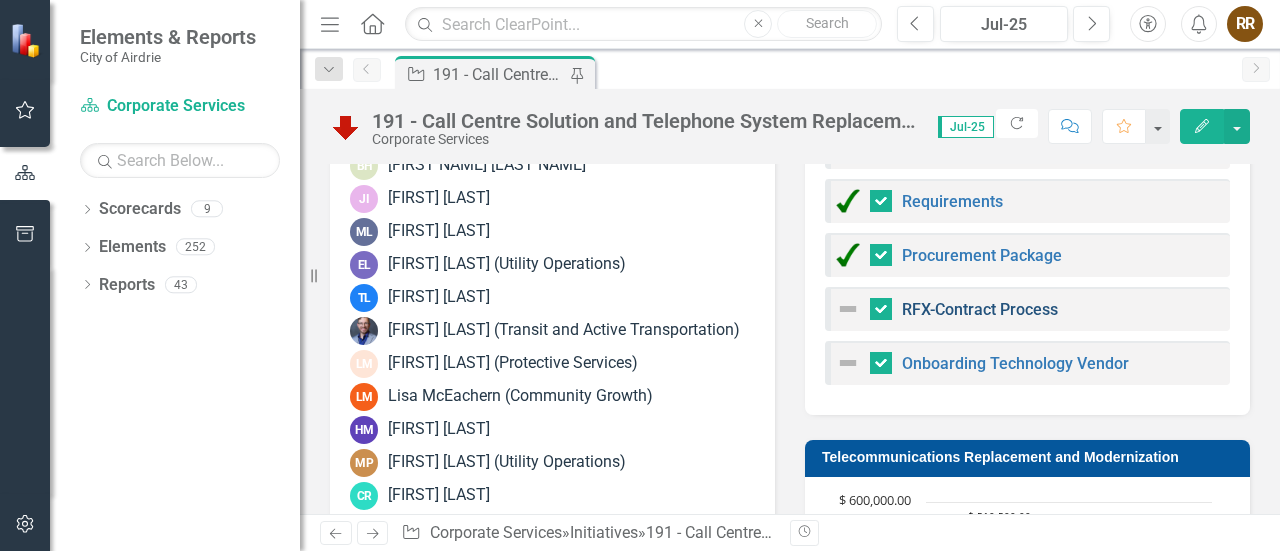 click on "RFX-Contract Process" at bounding box center [980, 309] 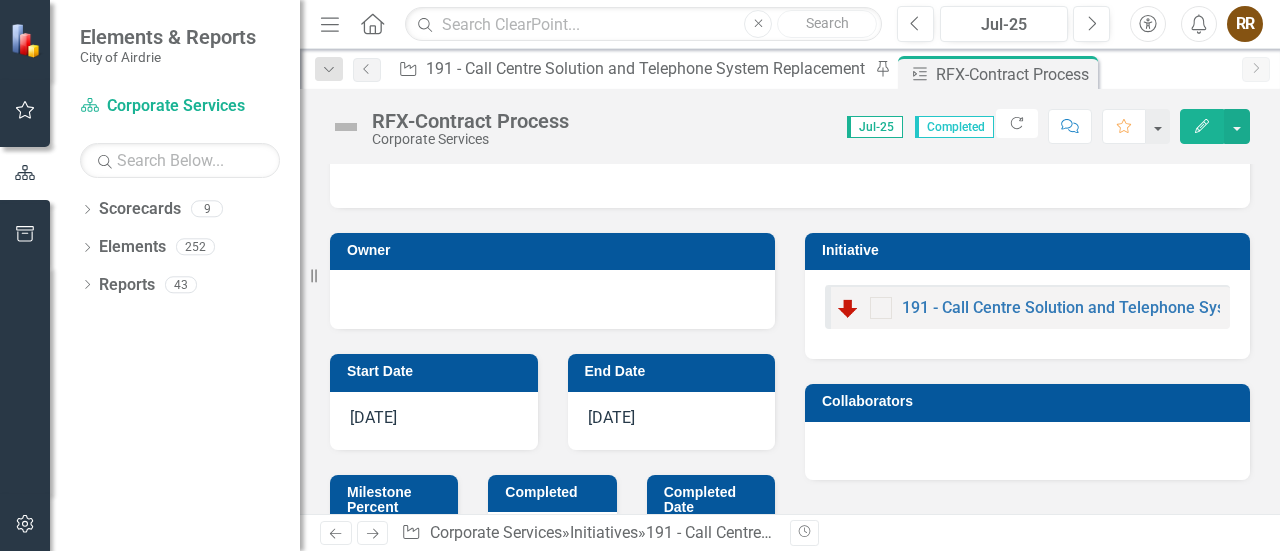 scroll, scrollTop: 277, scrollLeft: 0, axis: vertical 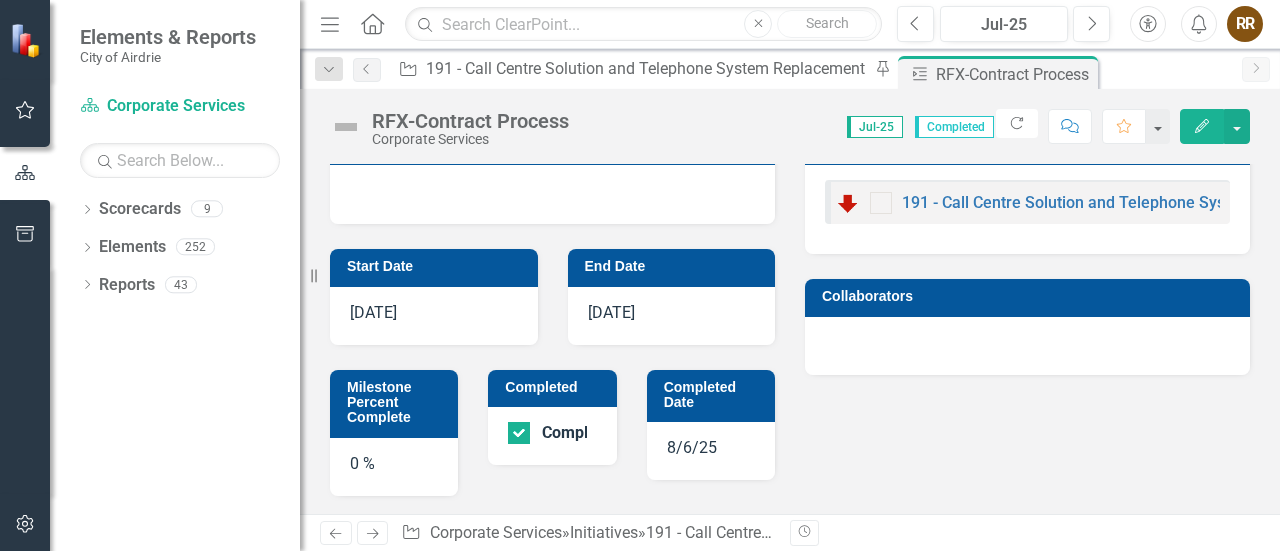 click on "0 %" at bounding box center (394, 467) 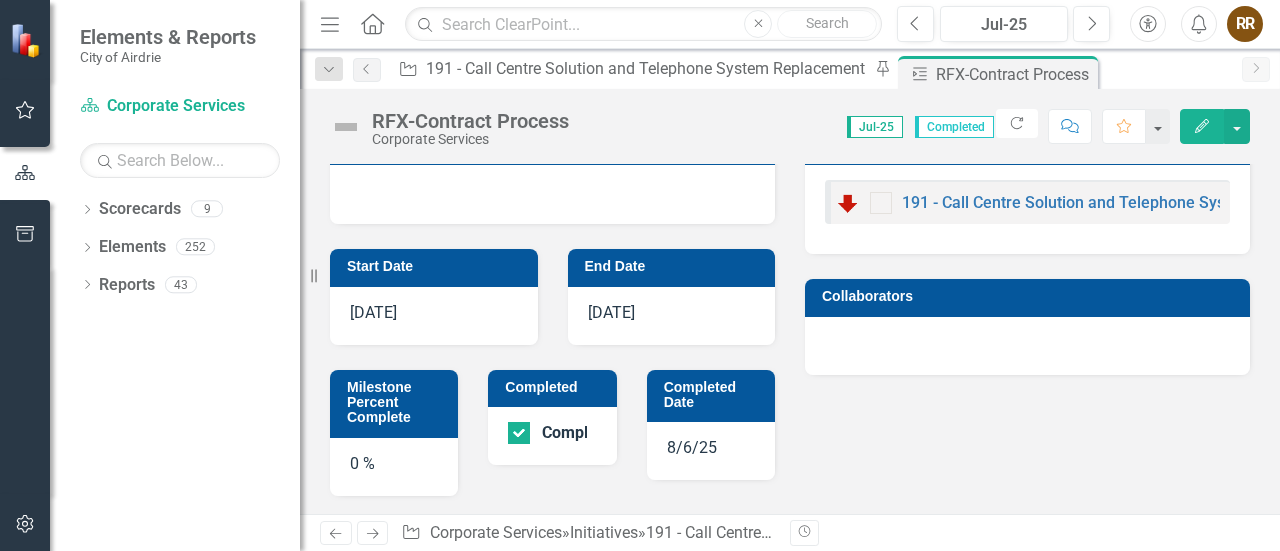 click on "Edit" 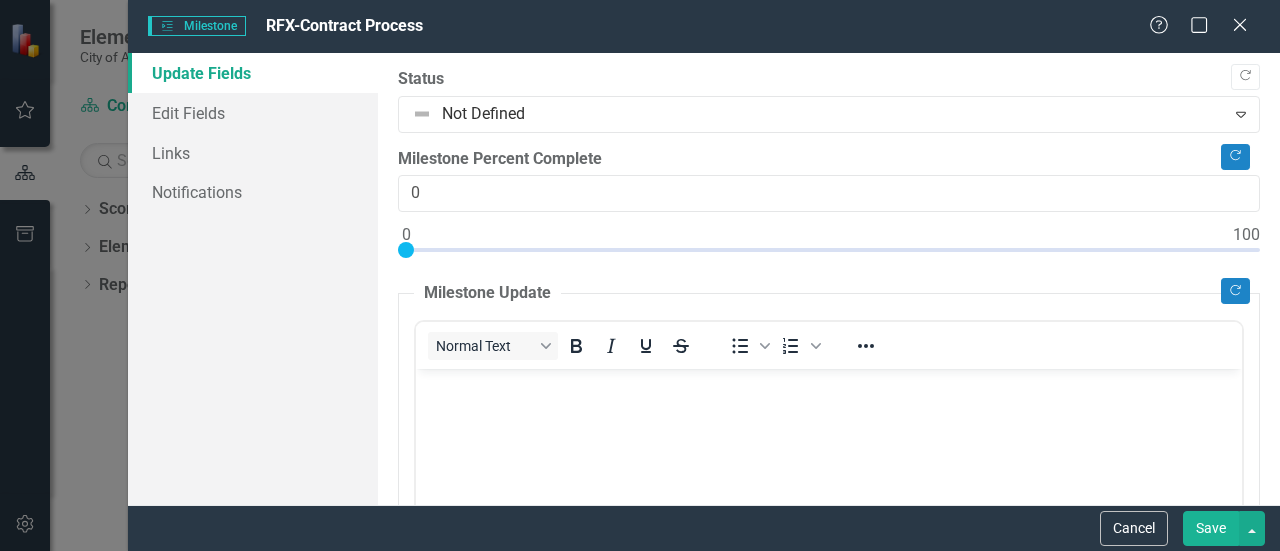 scroll, scrollTop: 0, scrollLeft: 0, axis: both 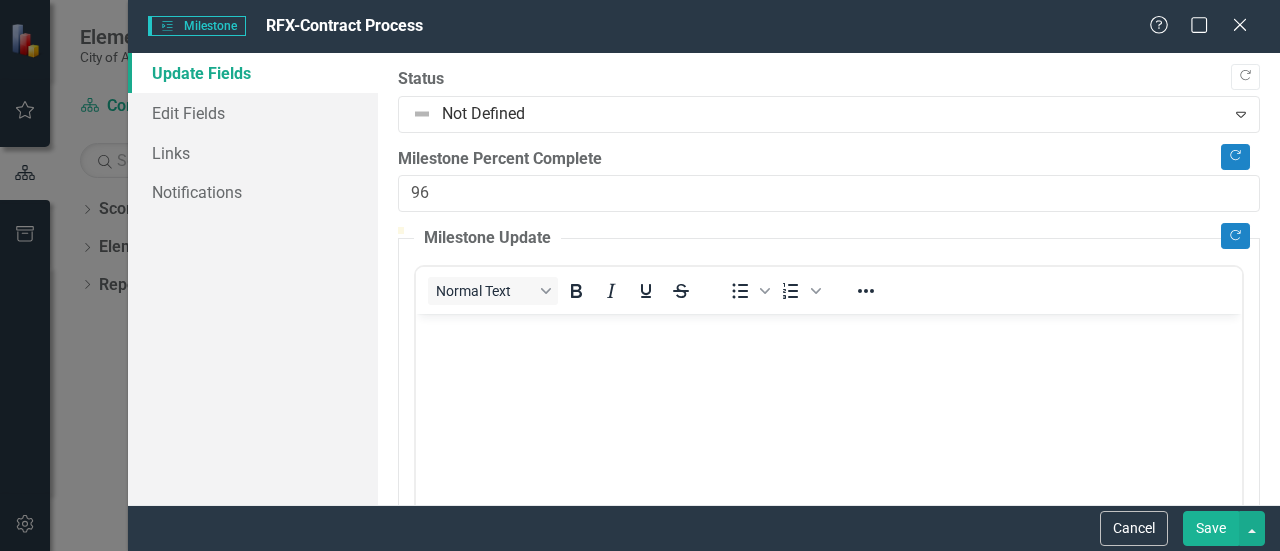 type on "100" 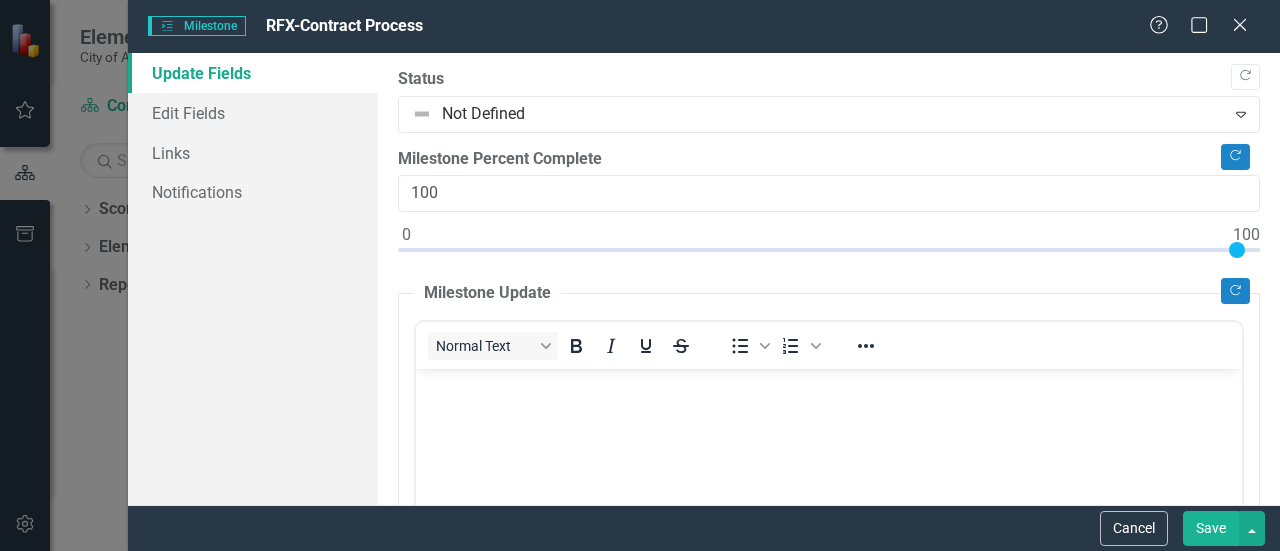 drag, startPoint x: 405, startPoint y: 243, endPoint x: 1273, endPoint y: 201, distance: 869.01556 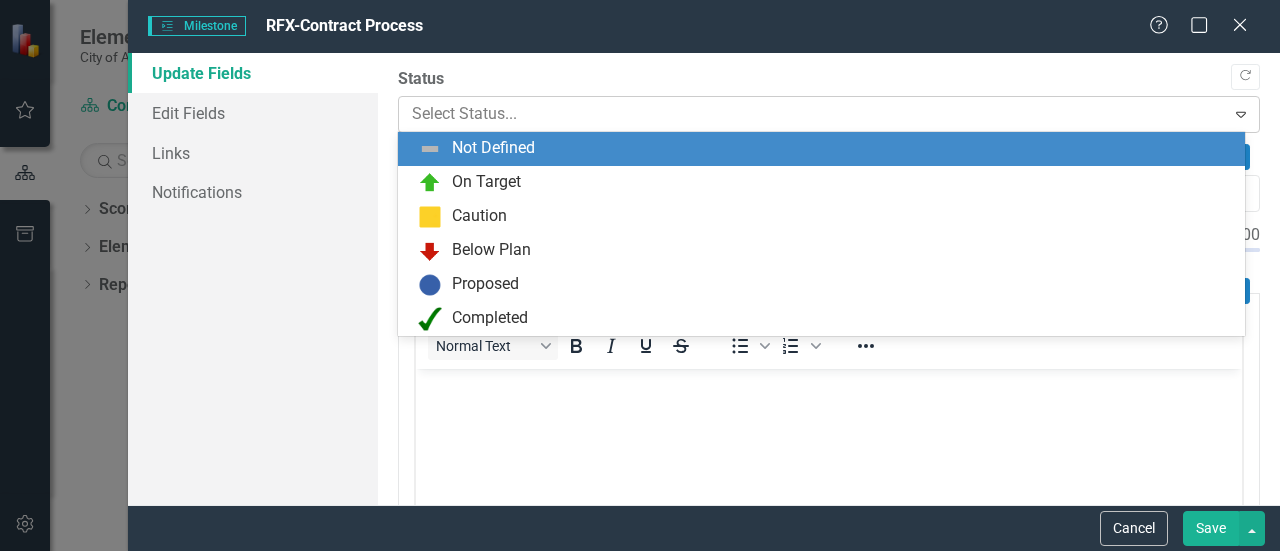 click at bounding box center (812, 114) 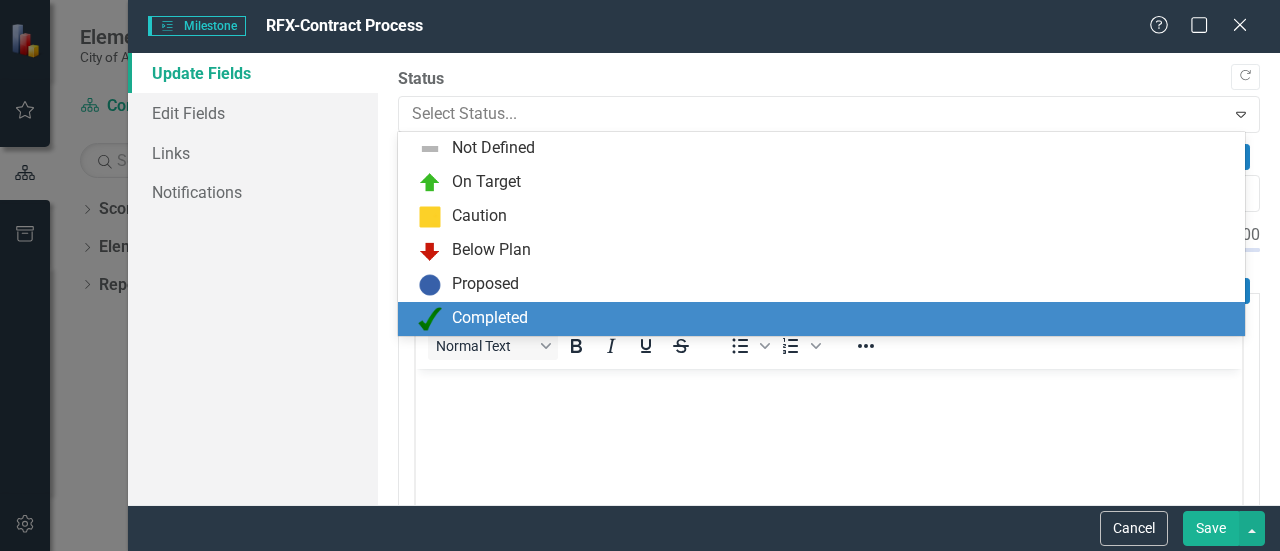 click on "Completed" at bounding box center (825, 319) 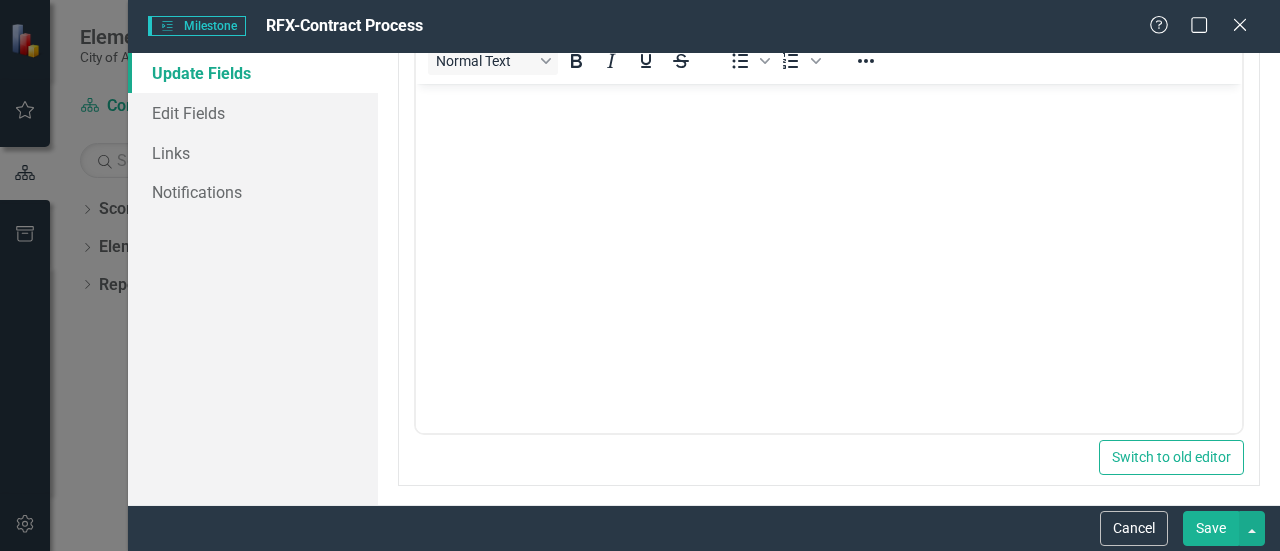 scroll, scrollTop: 796, scrollLeft: 0, axis: vertical 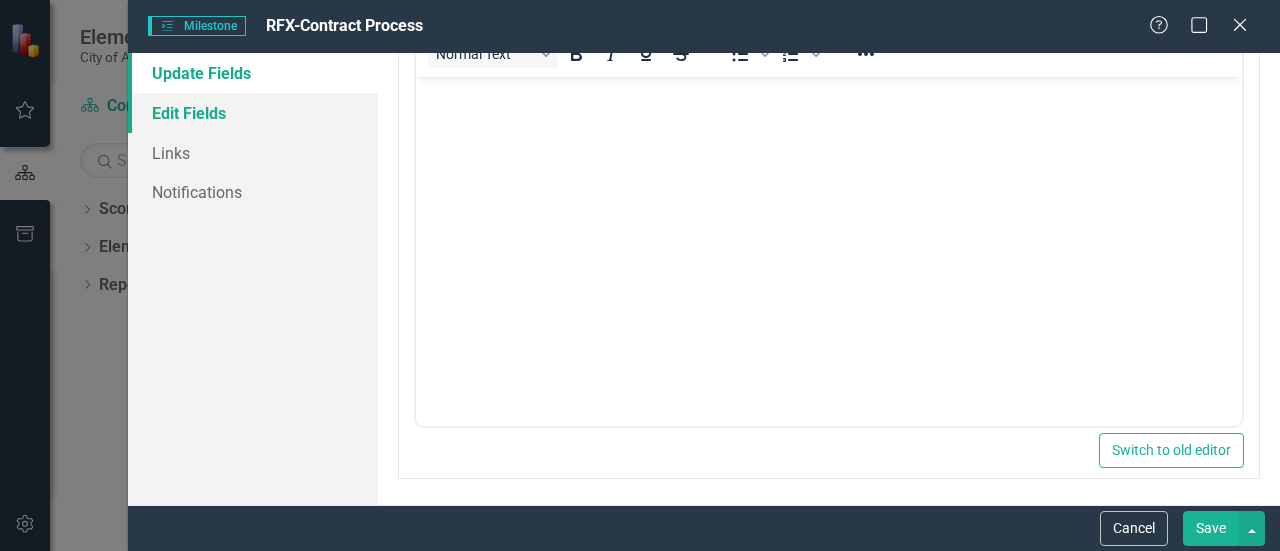 click on "Edit Fields" at bounding box center [253, 113] 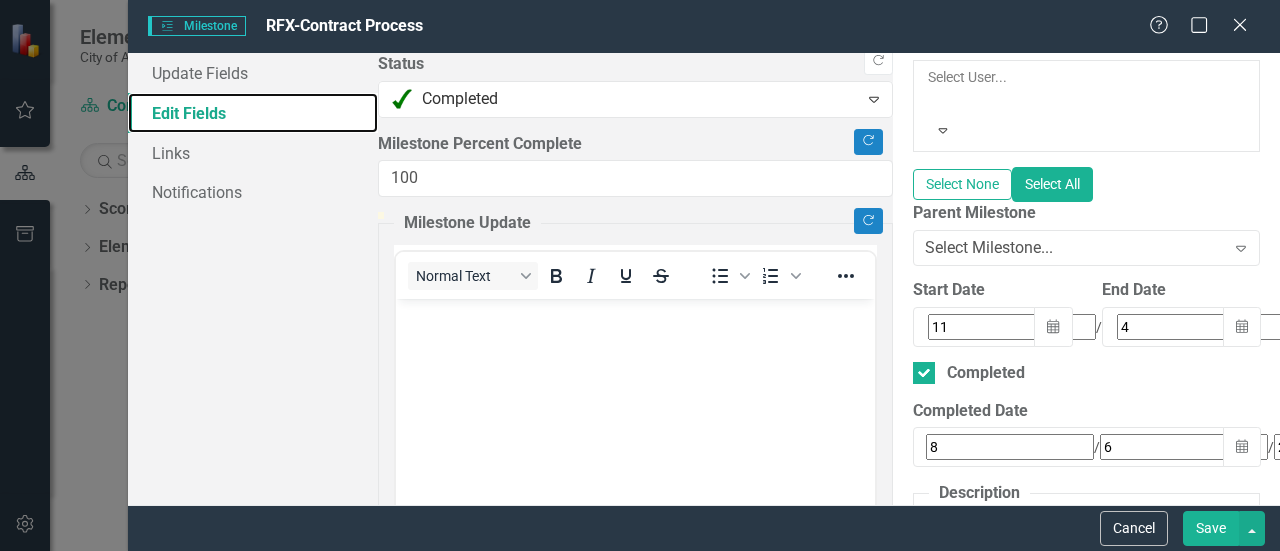 scroll, scrollTop: 329, scrollLeft: 0, axis: vertical 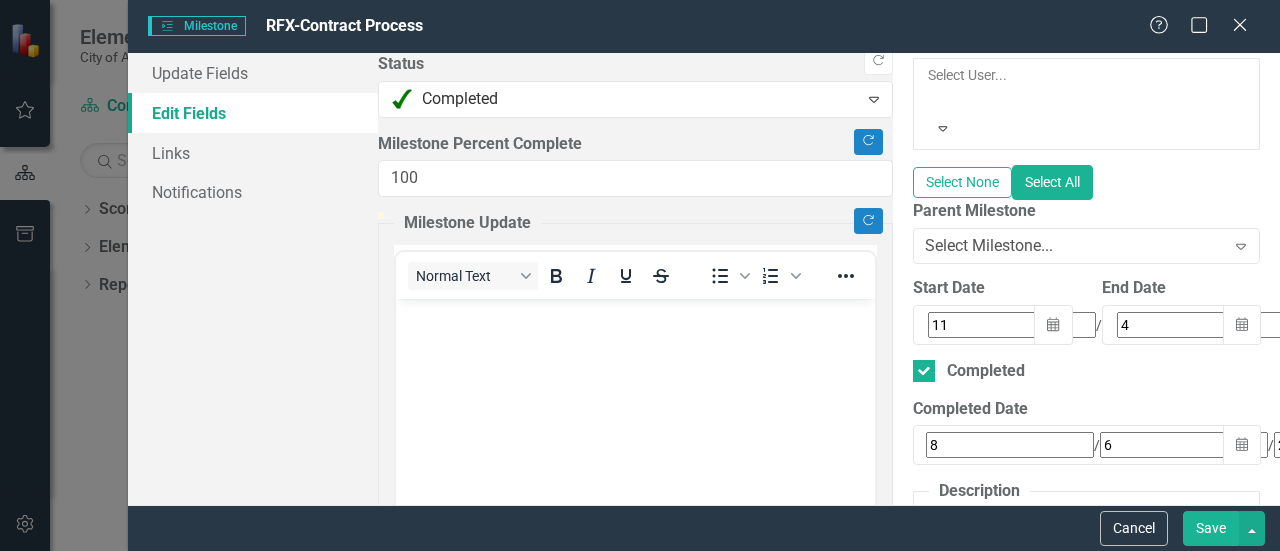click 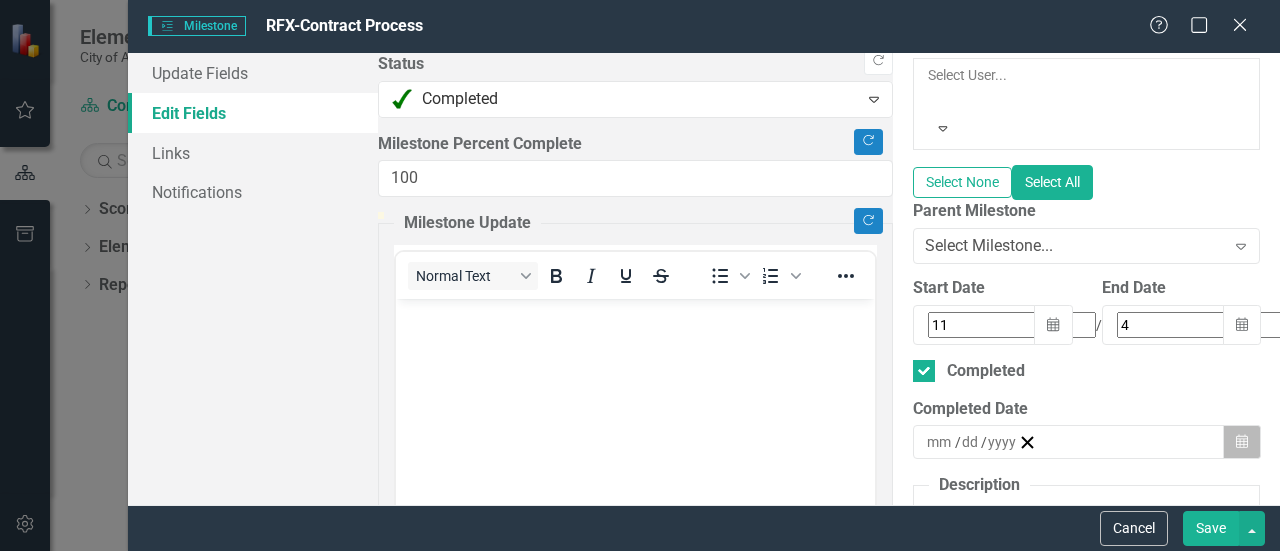click on "Calendar" at bounding box center [1242, 442] 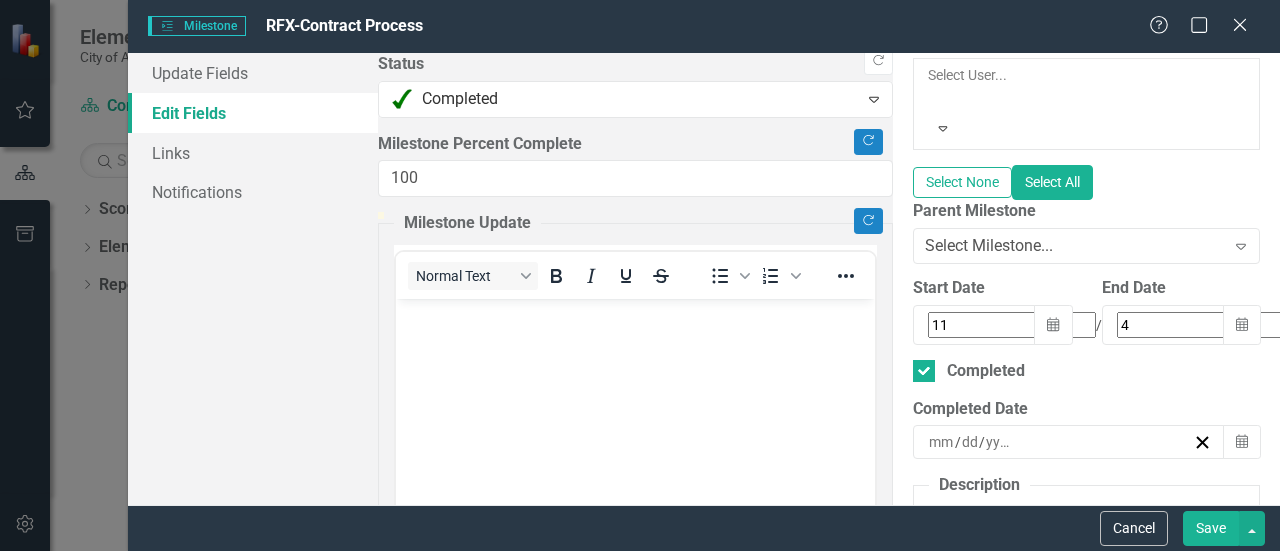 click on "‹" at bounding box center (981, 481) 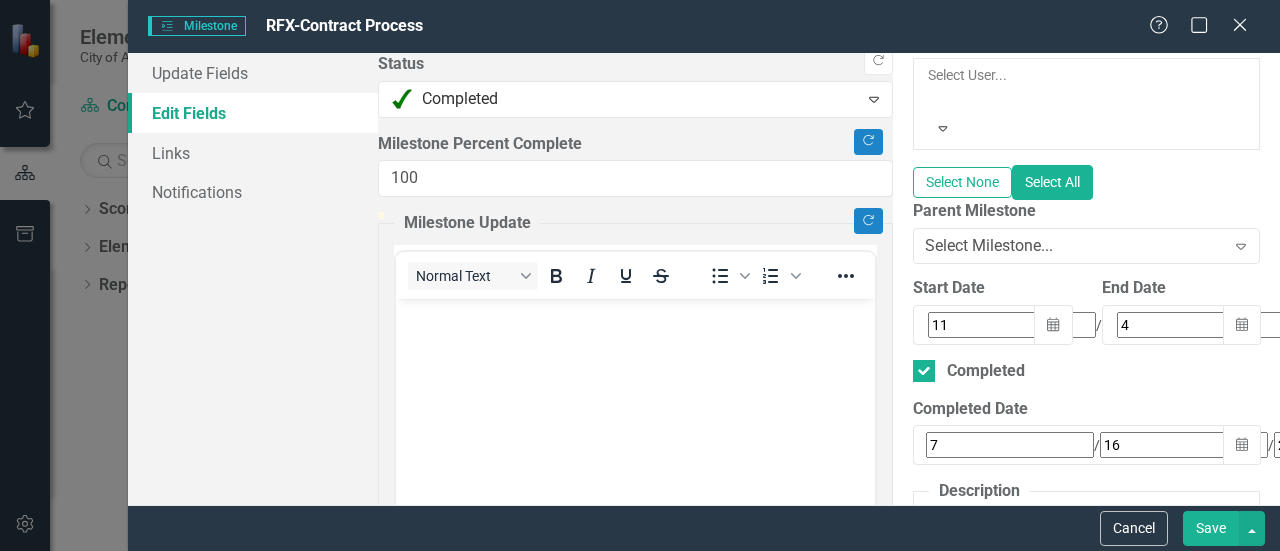 click on "Save" at bounding box center (1211, 528) 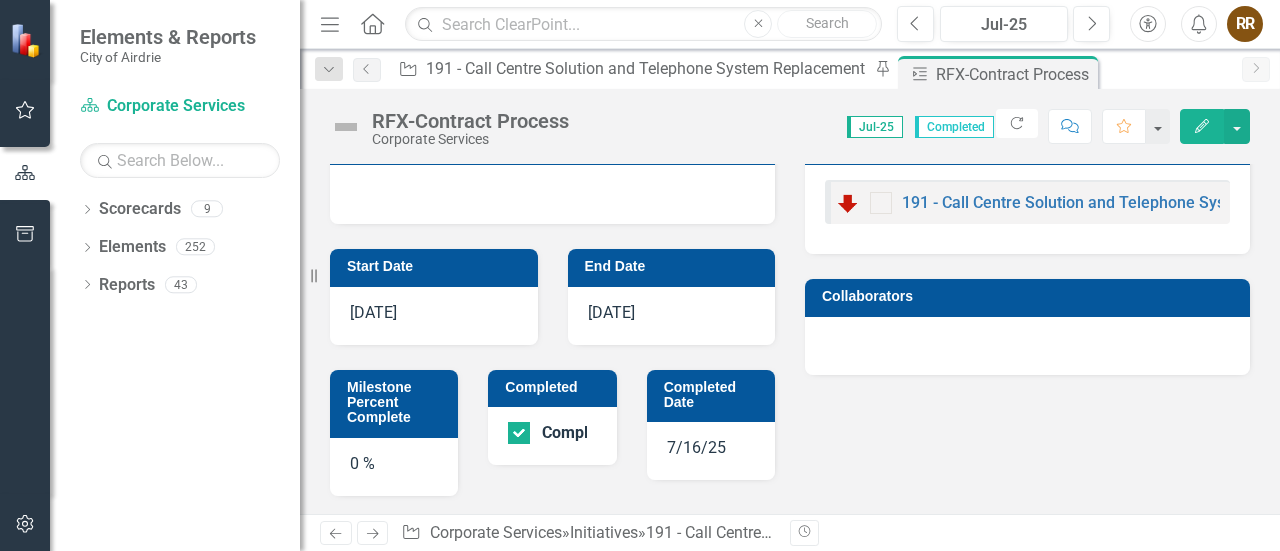 scroll, scrollTop: 0, scrollLeft: 0, axis: both 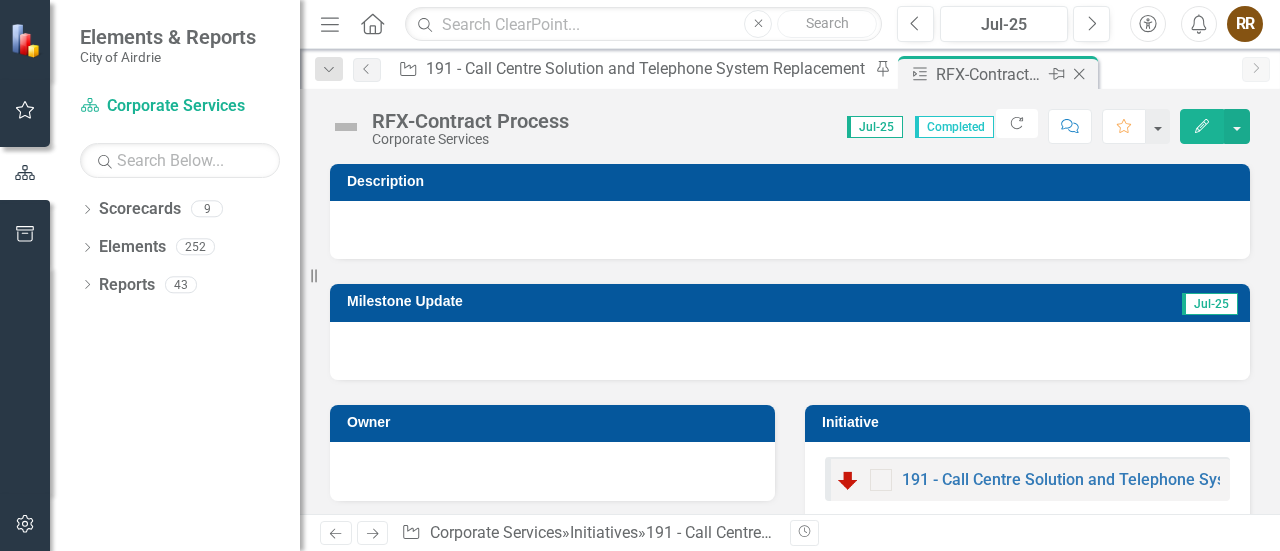 click on "Close" 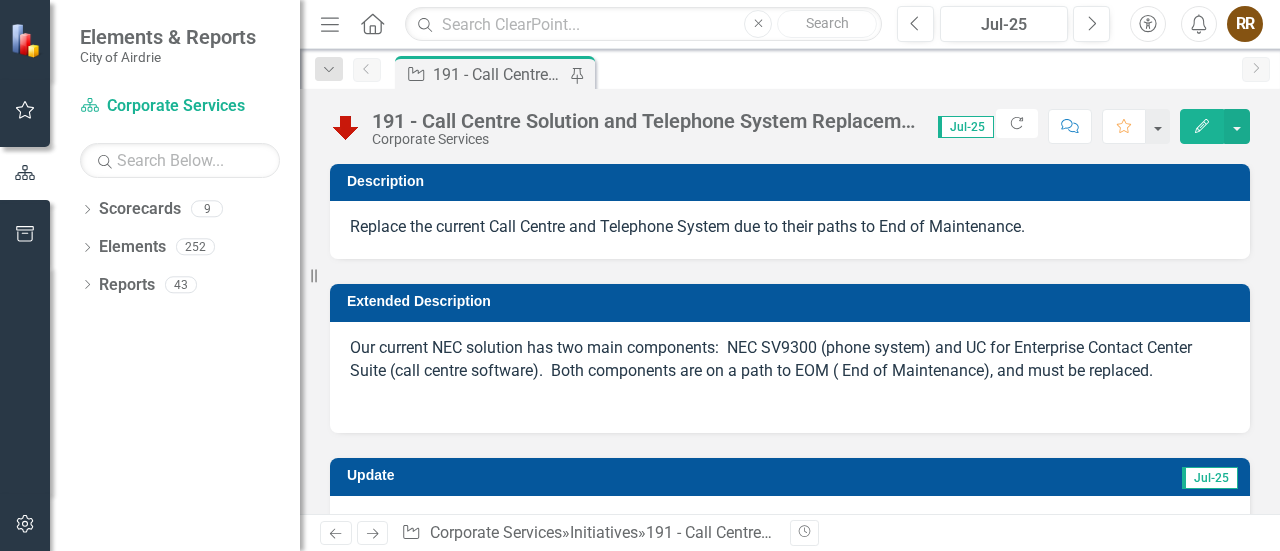 checkbox on "false" 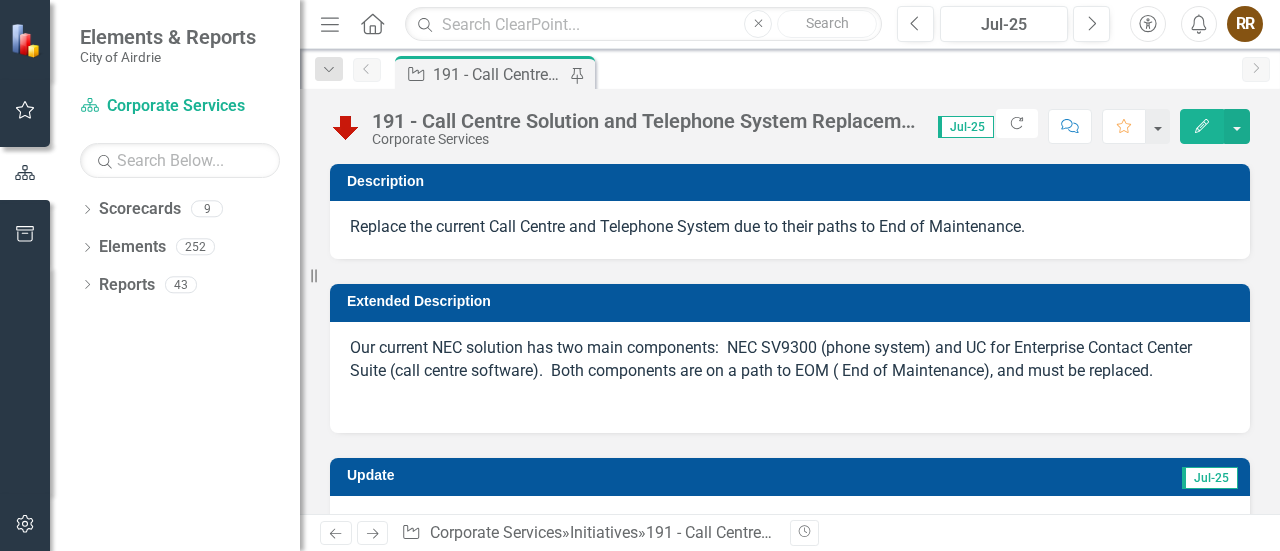 checkbox on "false" 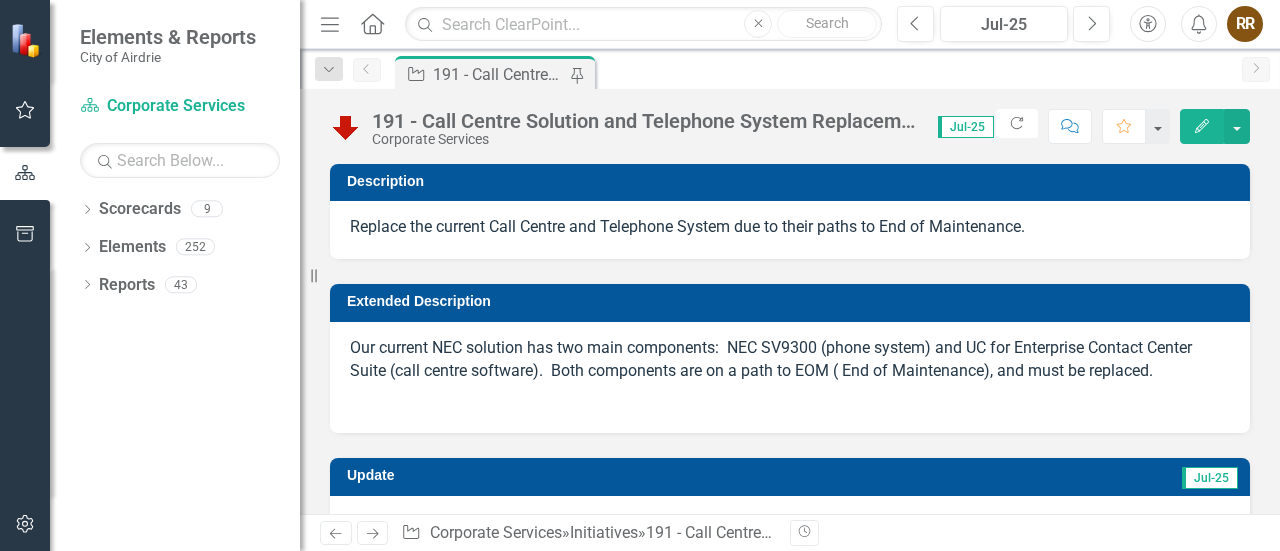checkbox on "true" 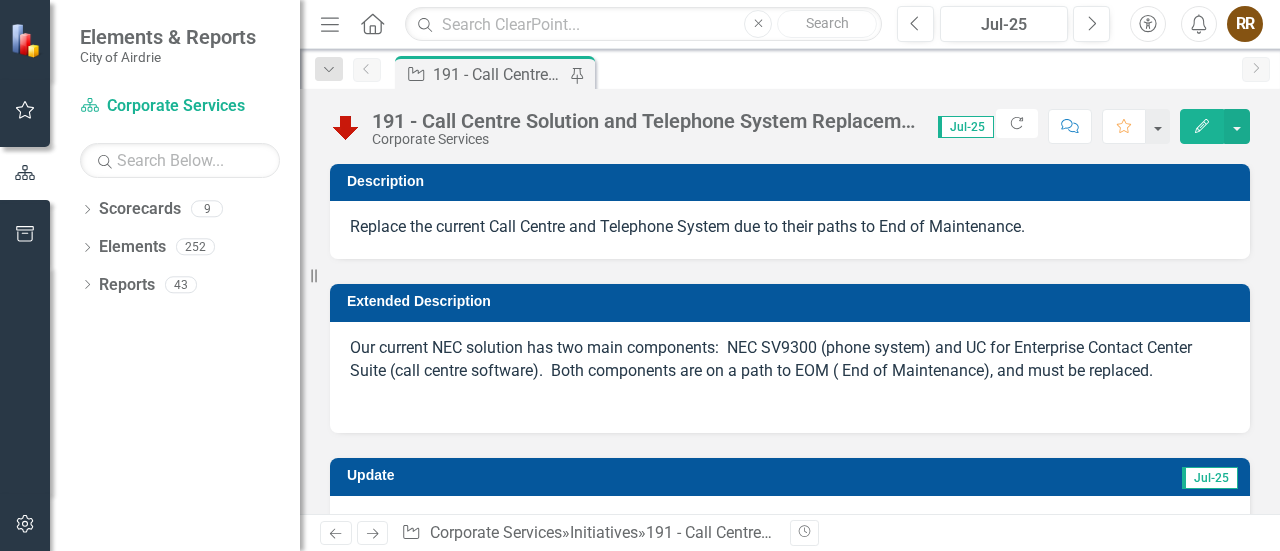 checkbox on "true" 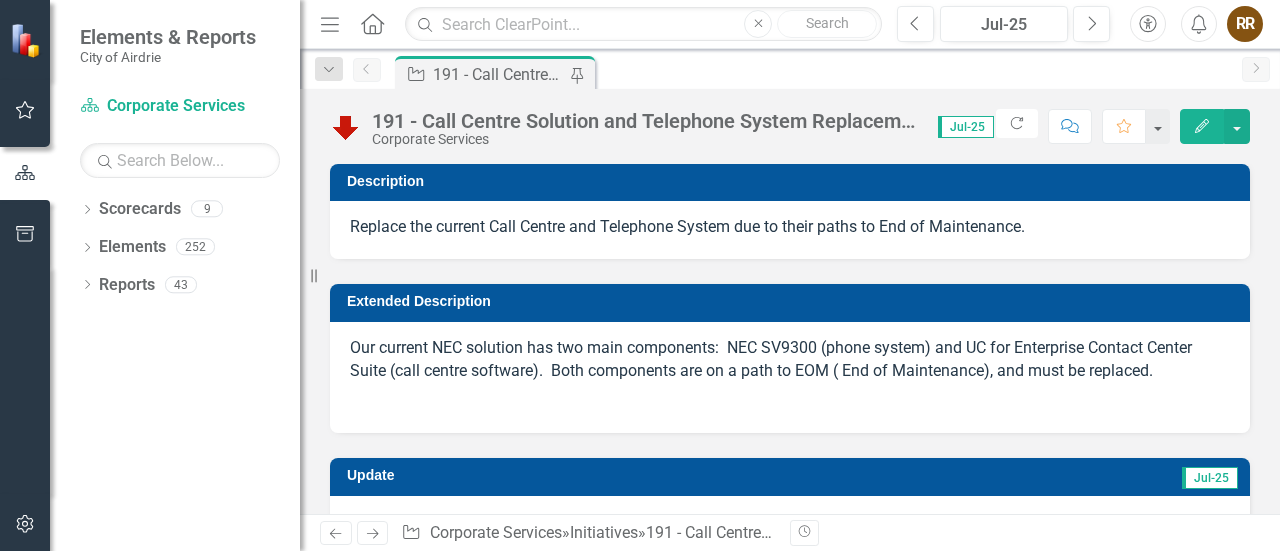 checkbox on "true" 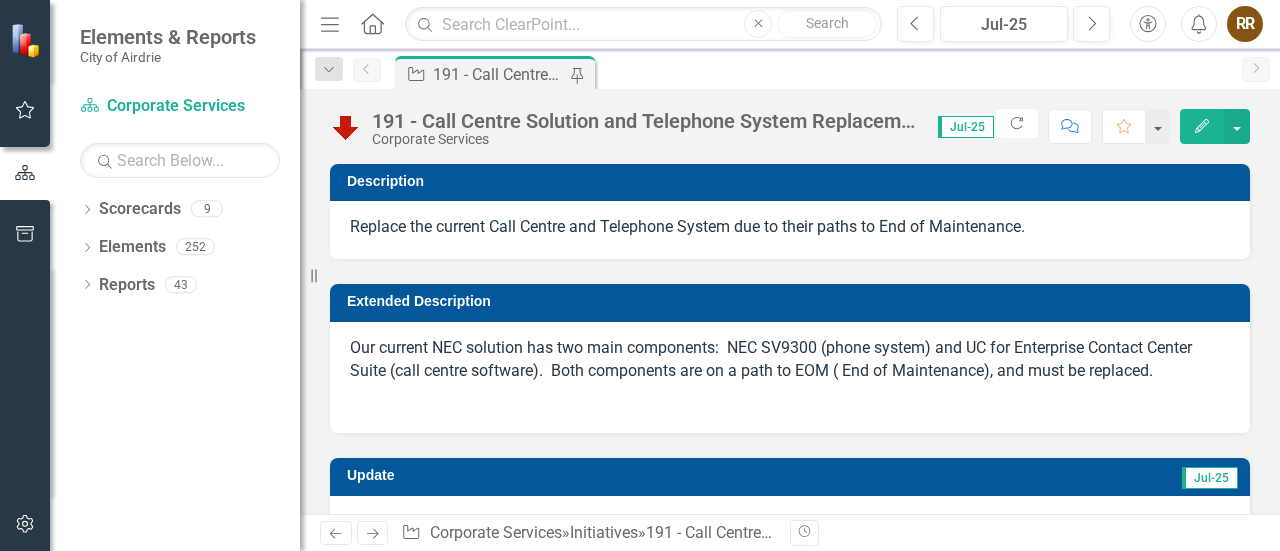 checkbox on "true" 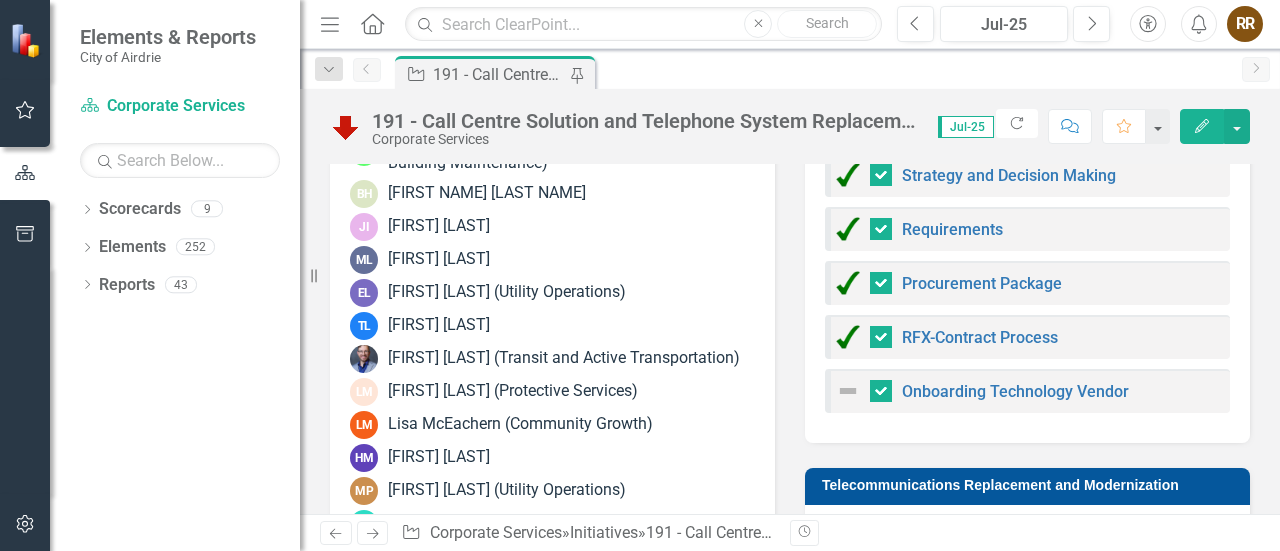 scroll, scrollTop: 1361, scrollLeft: 0, axis: vertical 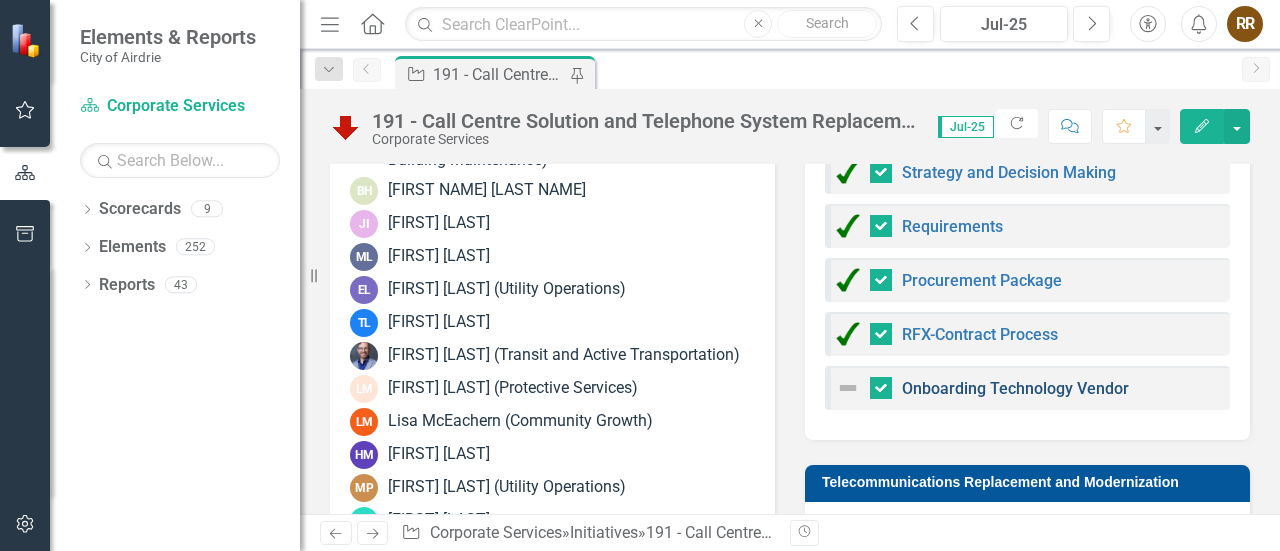 click on "Onboarding Technology Vendor" at bounding box center [1015, 388] 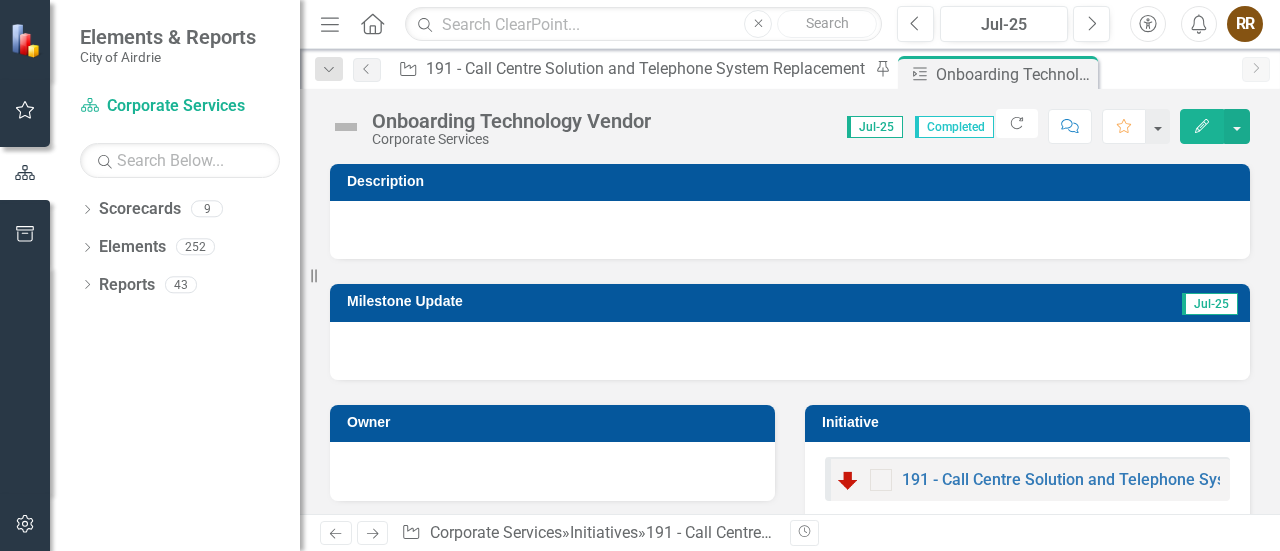 click on "Edit" 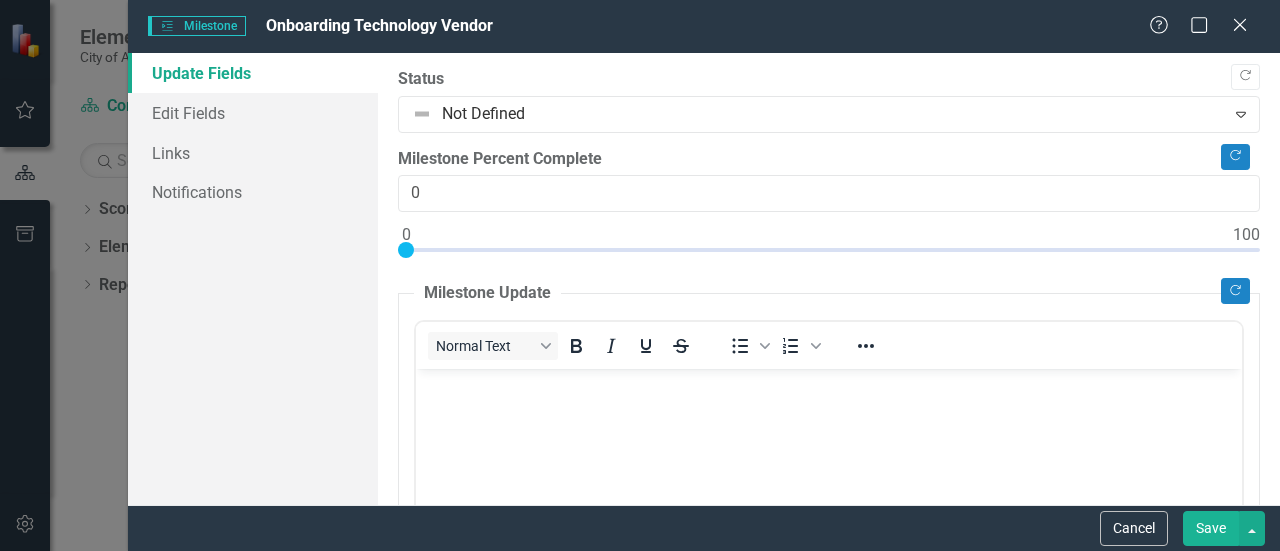scroll, scrollTop: 0, scrollLeft: 0, axis: both 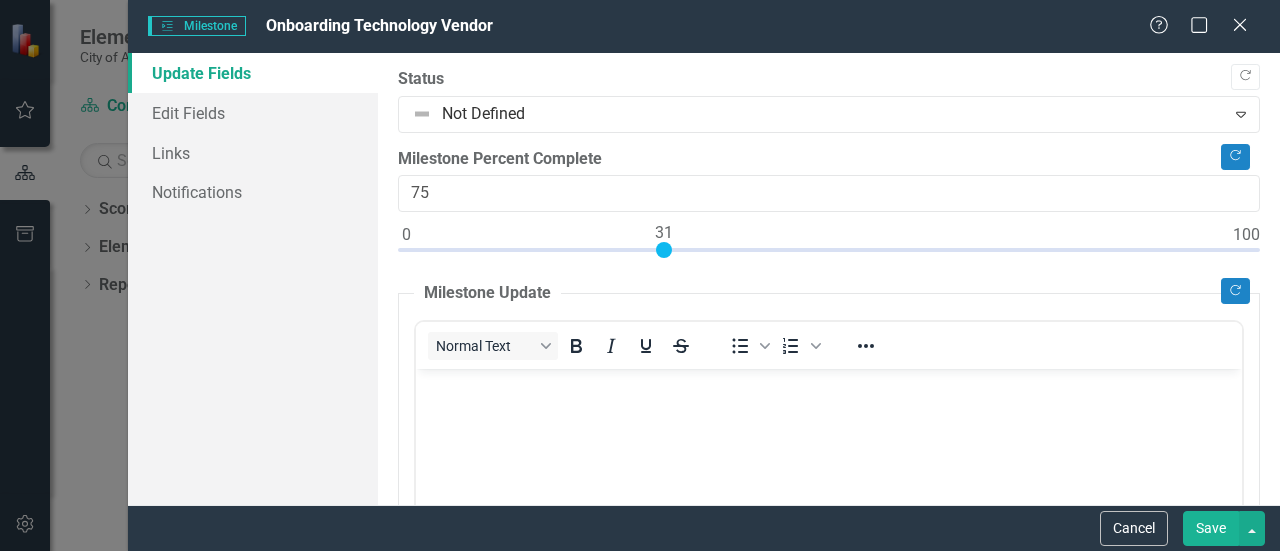 type on "100" 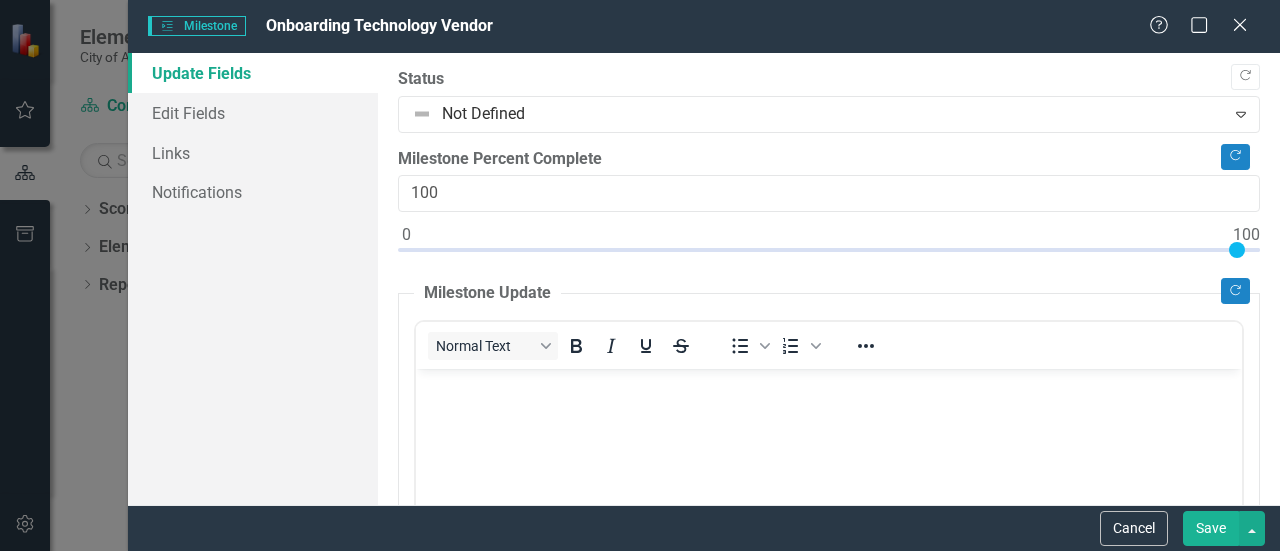 drag, startPoint x: 404, startPoint y: 247, endPoint x: 1279, endPoint y: 194, distance: 876.6037 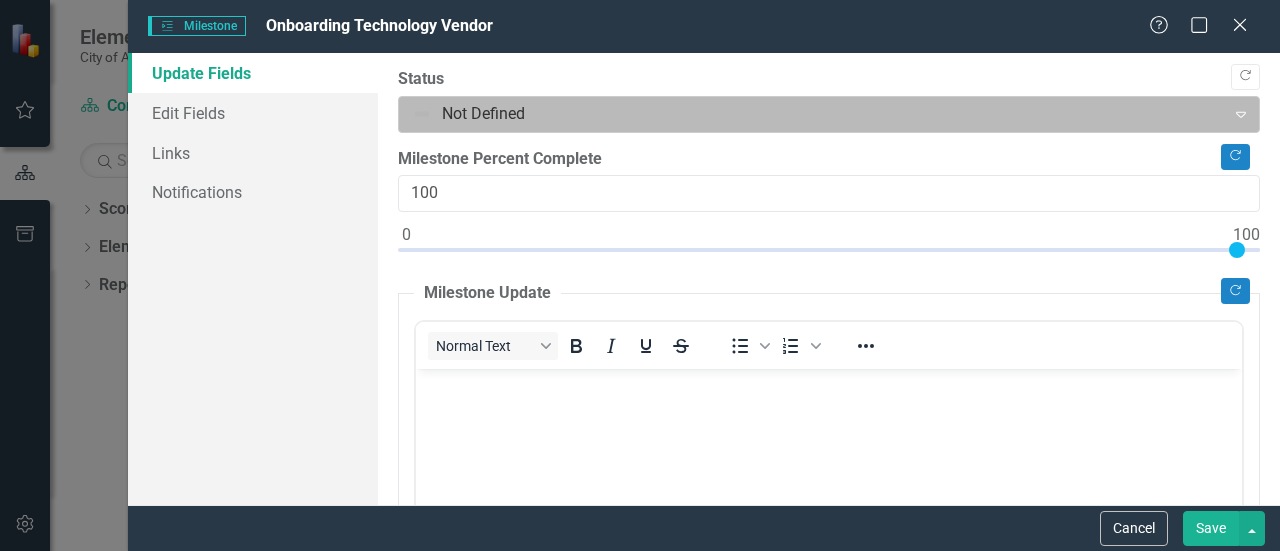 click on "Expand" 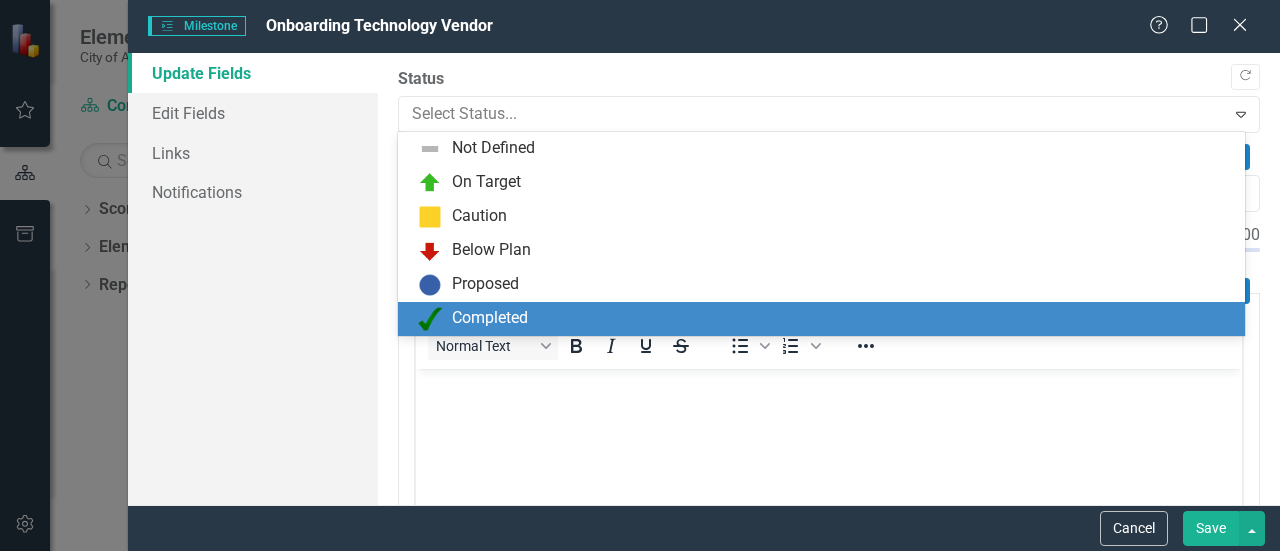click on "Completed" at bounding box center [825, 319] 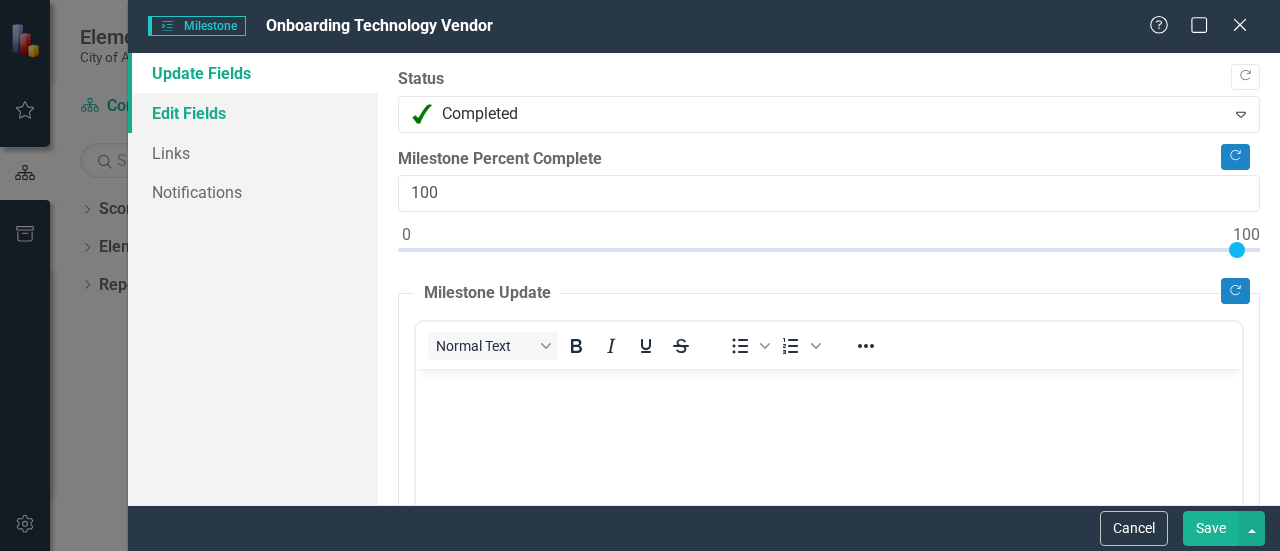 click on "Edit Fields" at bounding box center [253, 113] 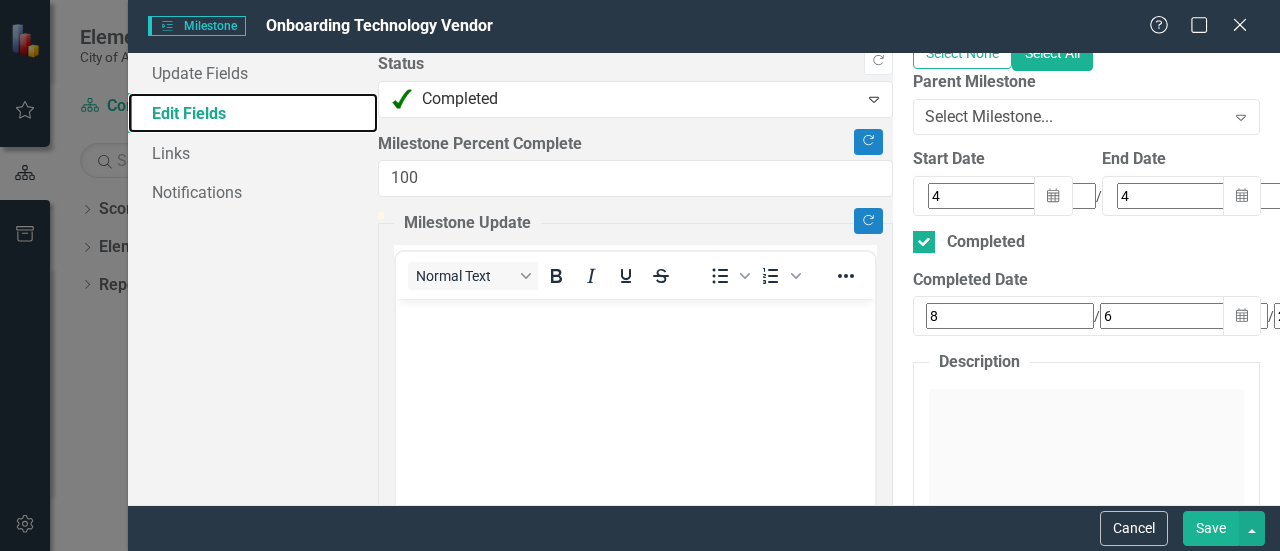scroll, scrollTop: 504, scrollLeft: 0, axis: vertical 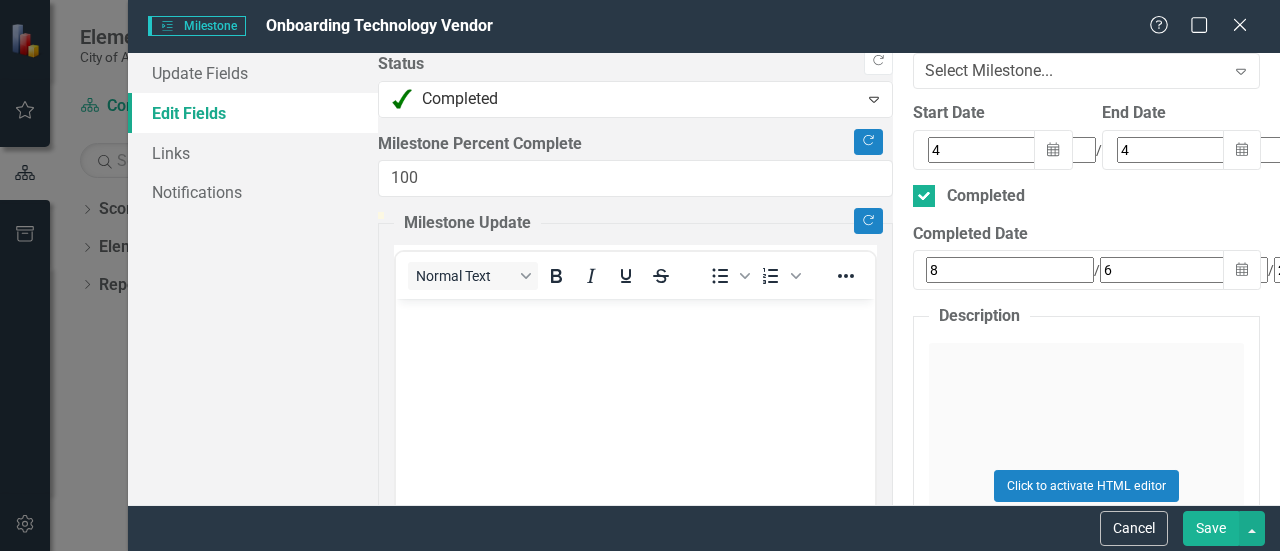 click on "Save" at bounding box center (1211, 528) 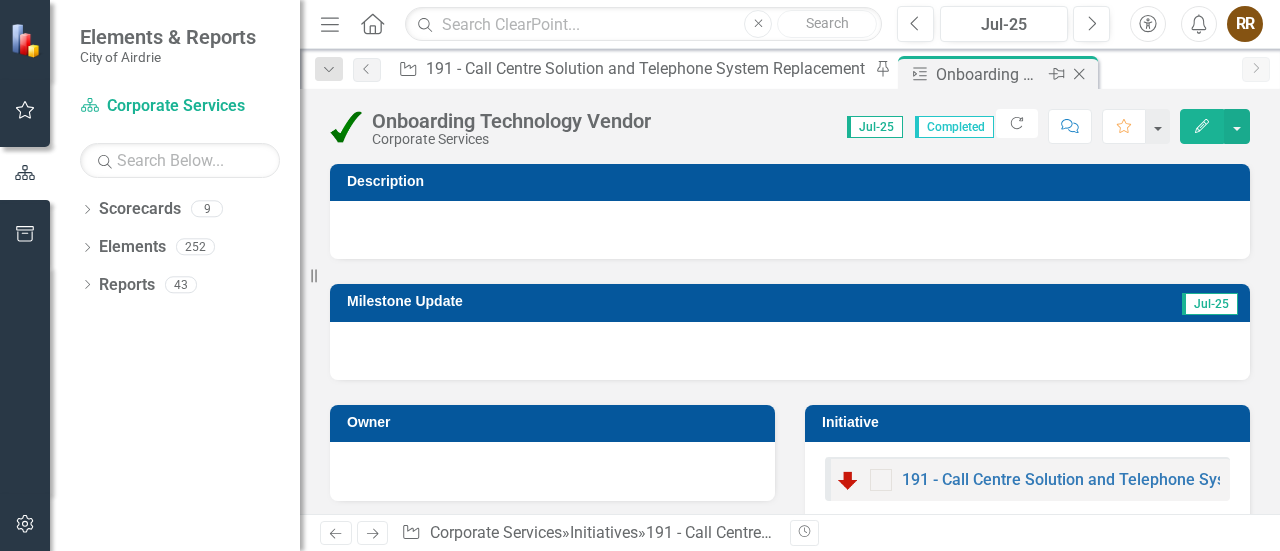 click on "Close" 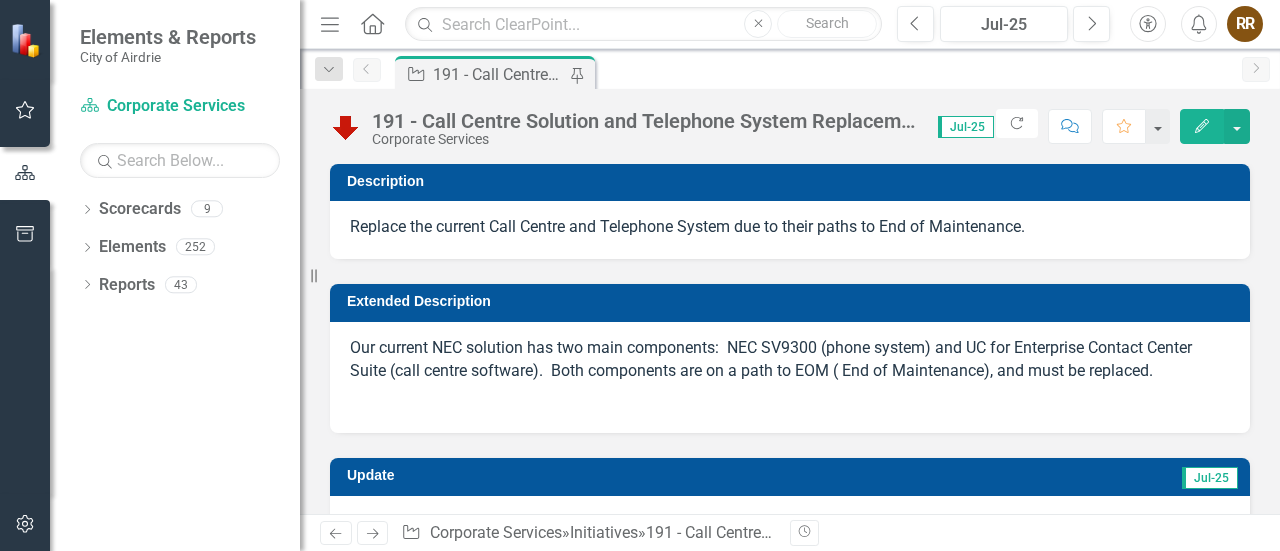 checkbox on "false" 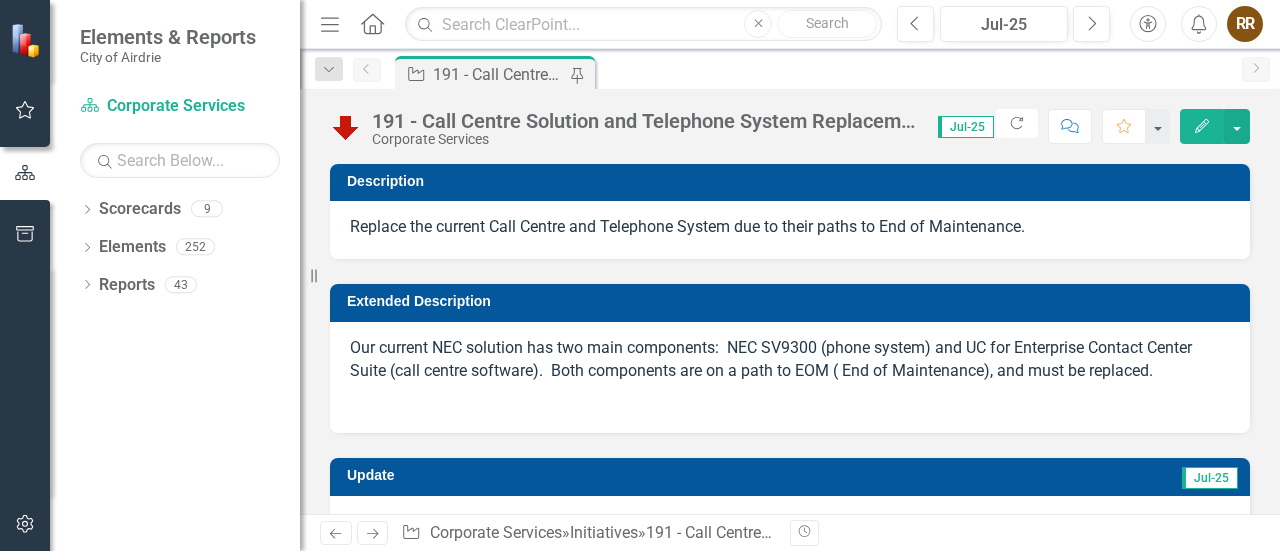 checkbox on "false" 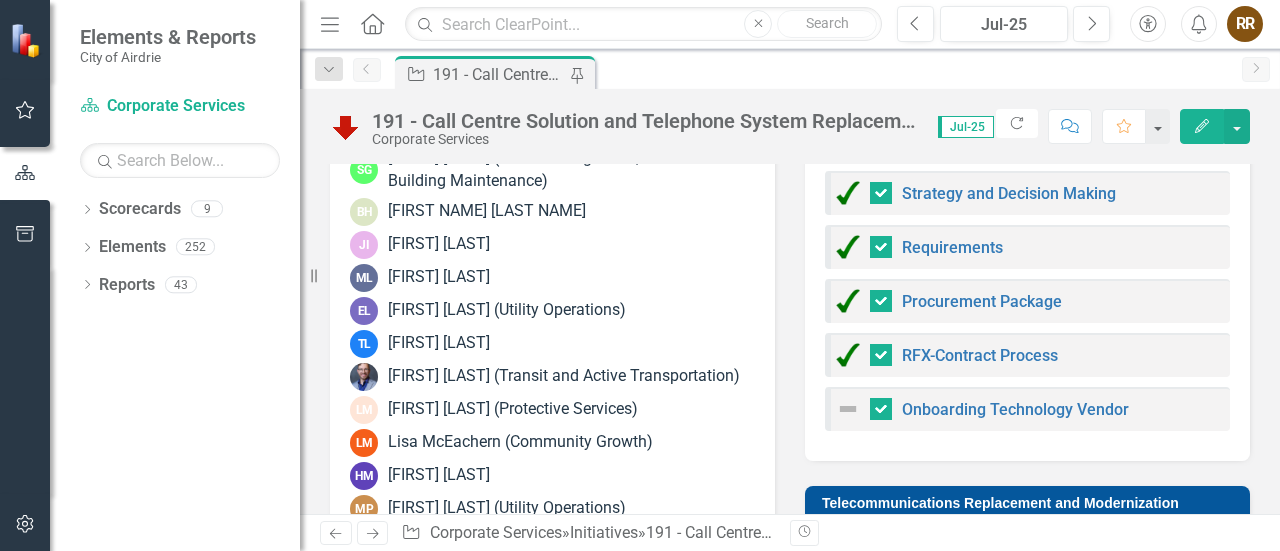 scroll, scrollTop: 1341, scrollLeft: 0, axis: vertical 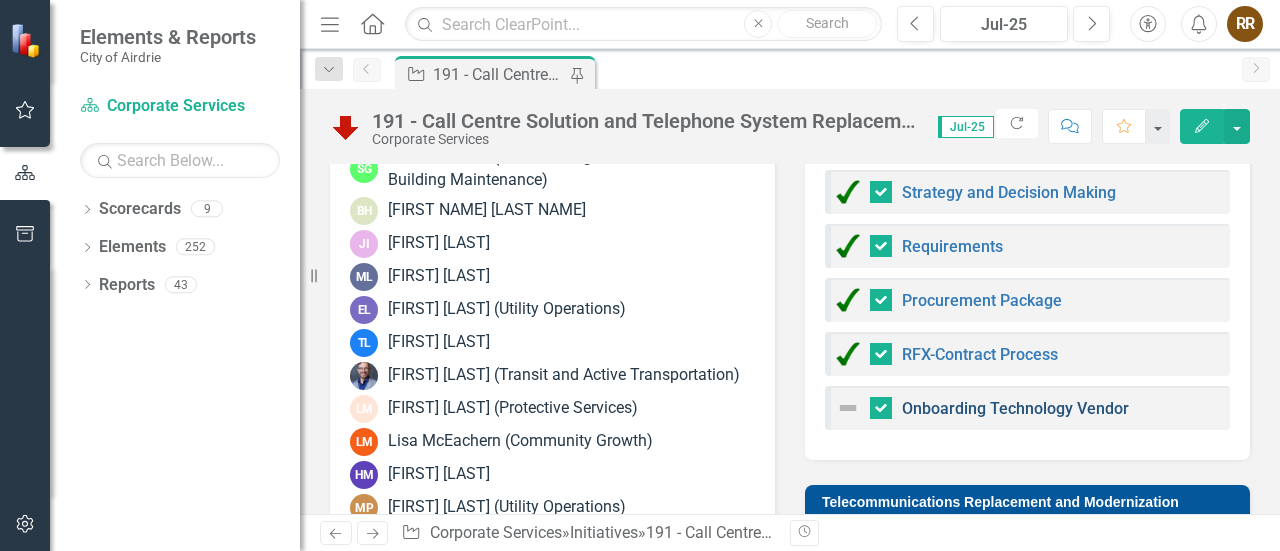 click on "Onboarding Technology Vendor" at bounding box center [1015, 408] 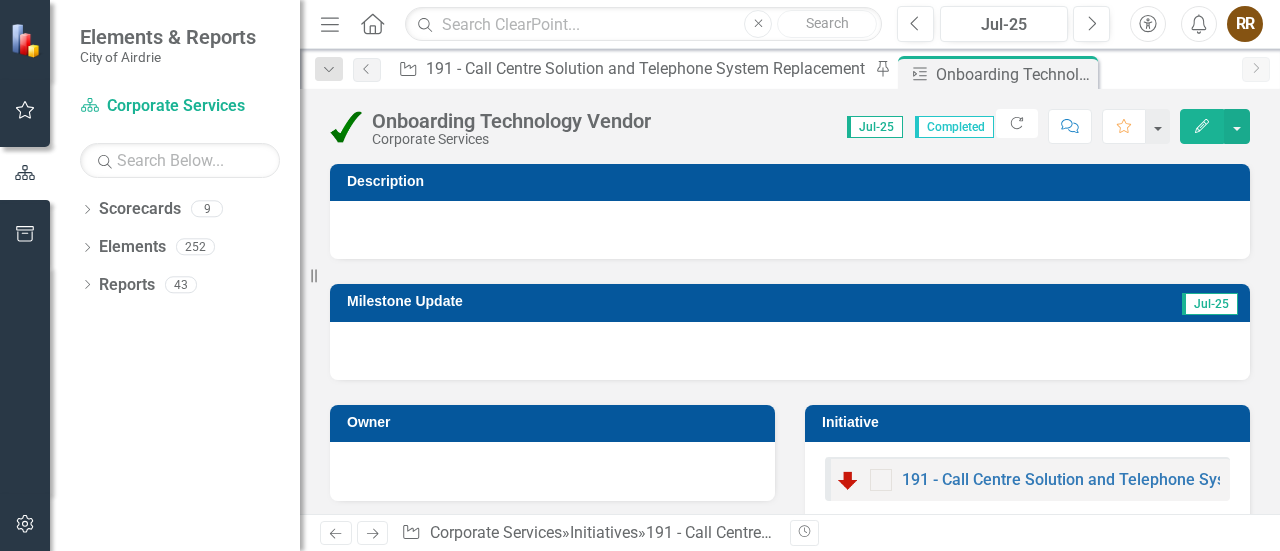 click on "Edit" 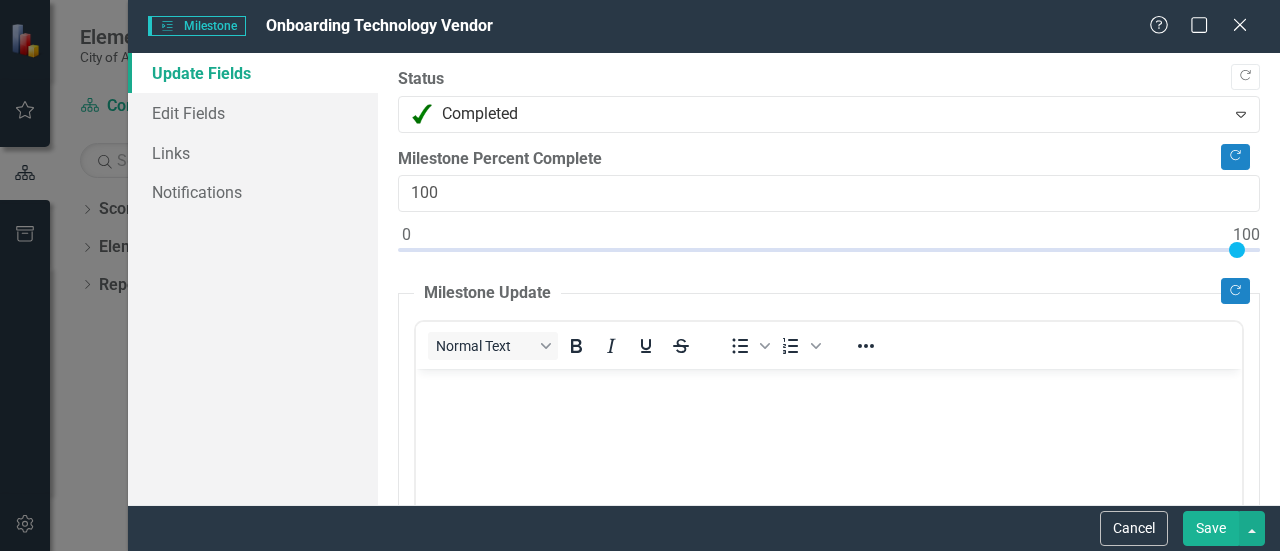 scroll, scrollTop: 0, scrollLeft: 0, axis: both 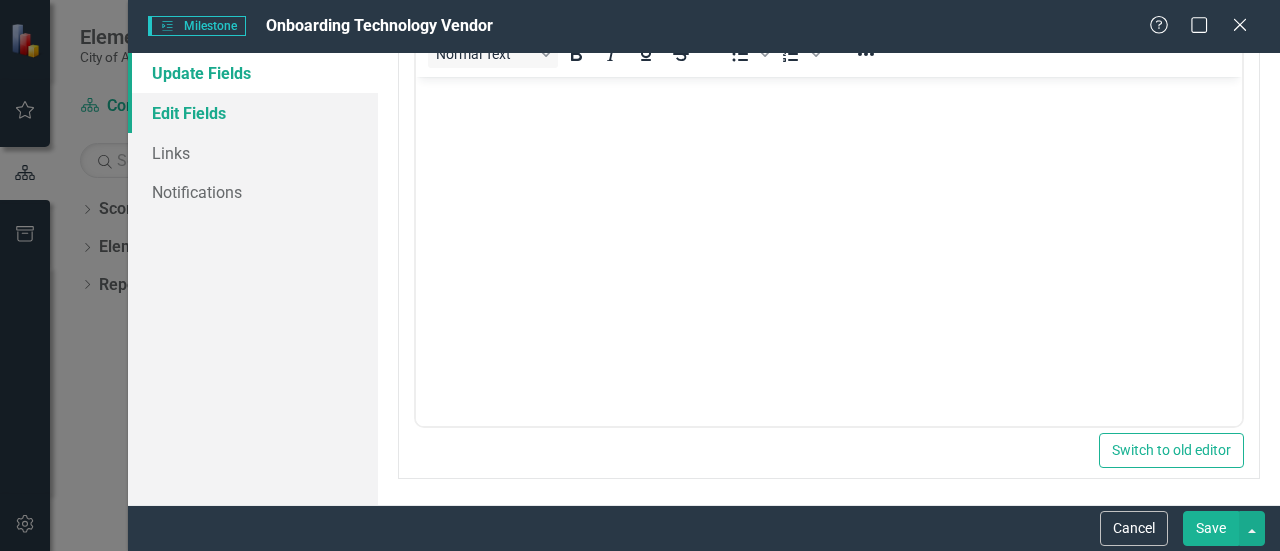 click on "Edit Fields" at bounding box center [253, 113] 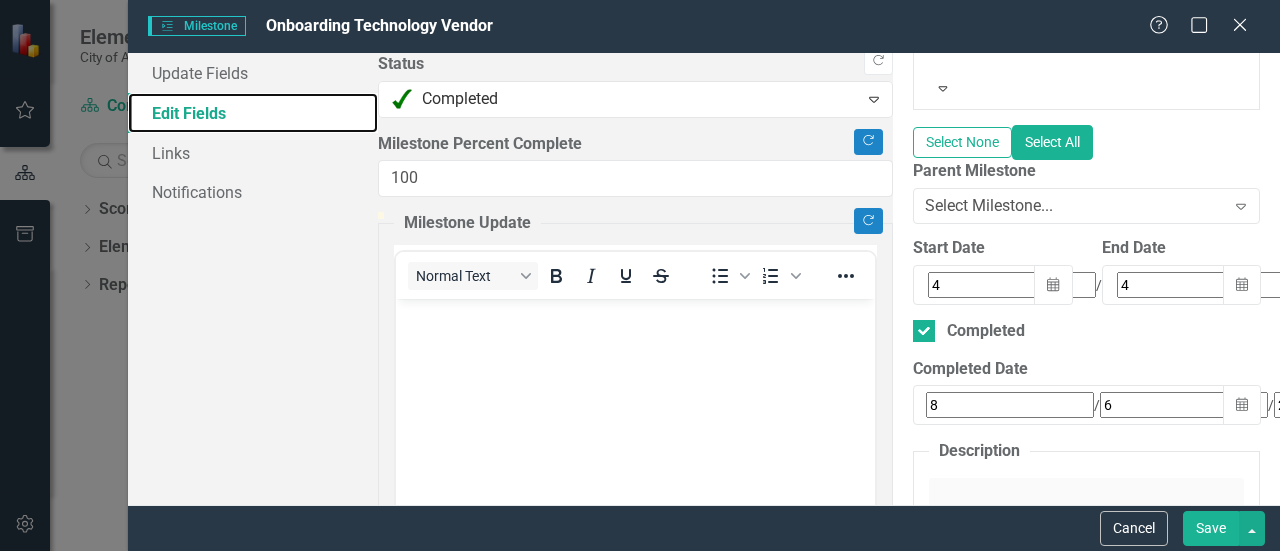 scroll, scrollTop: 370, scrollLeft: 0, axis: vertical 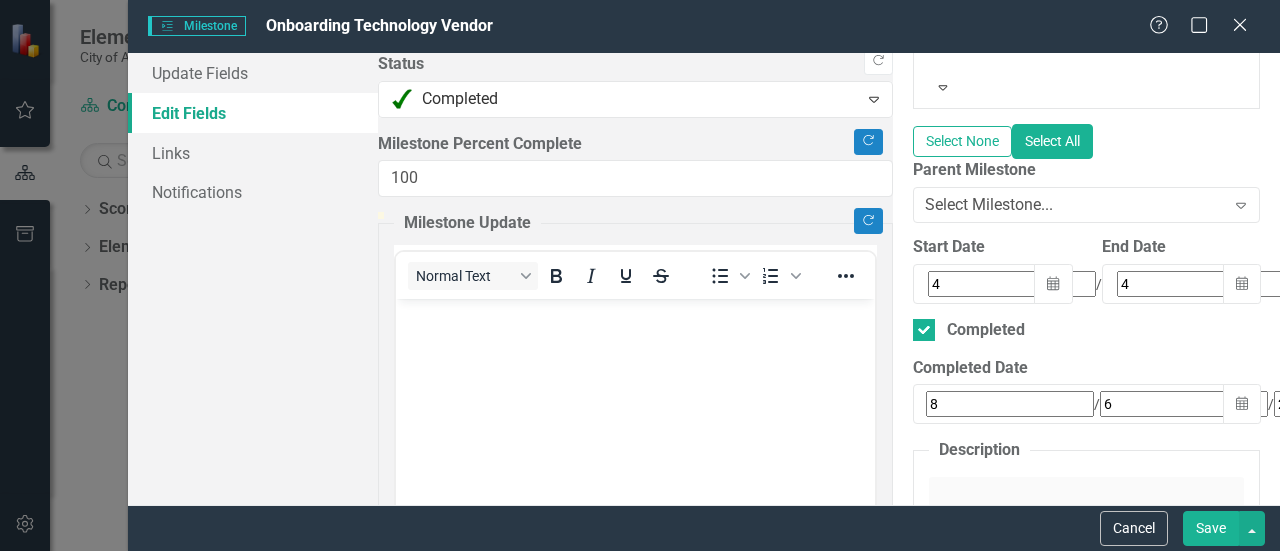 click on "Save" at bounding box center (1211, 528) 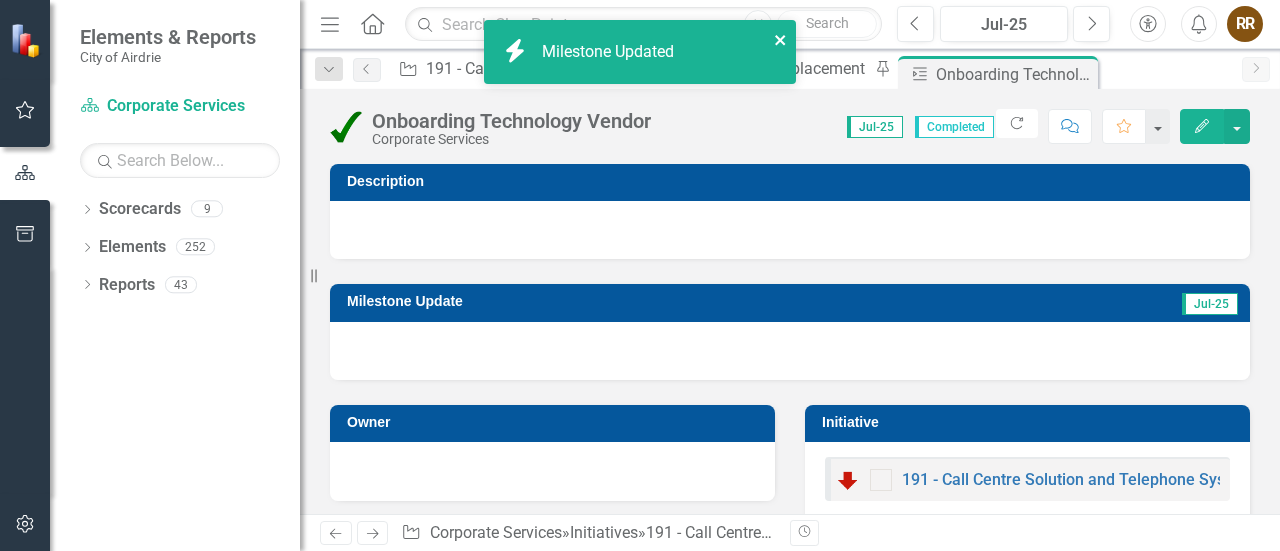 click 